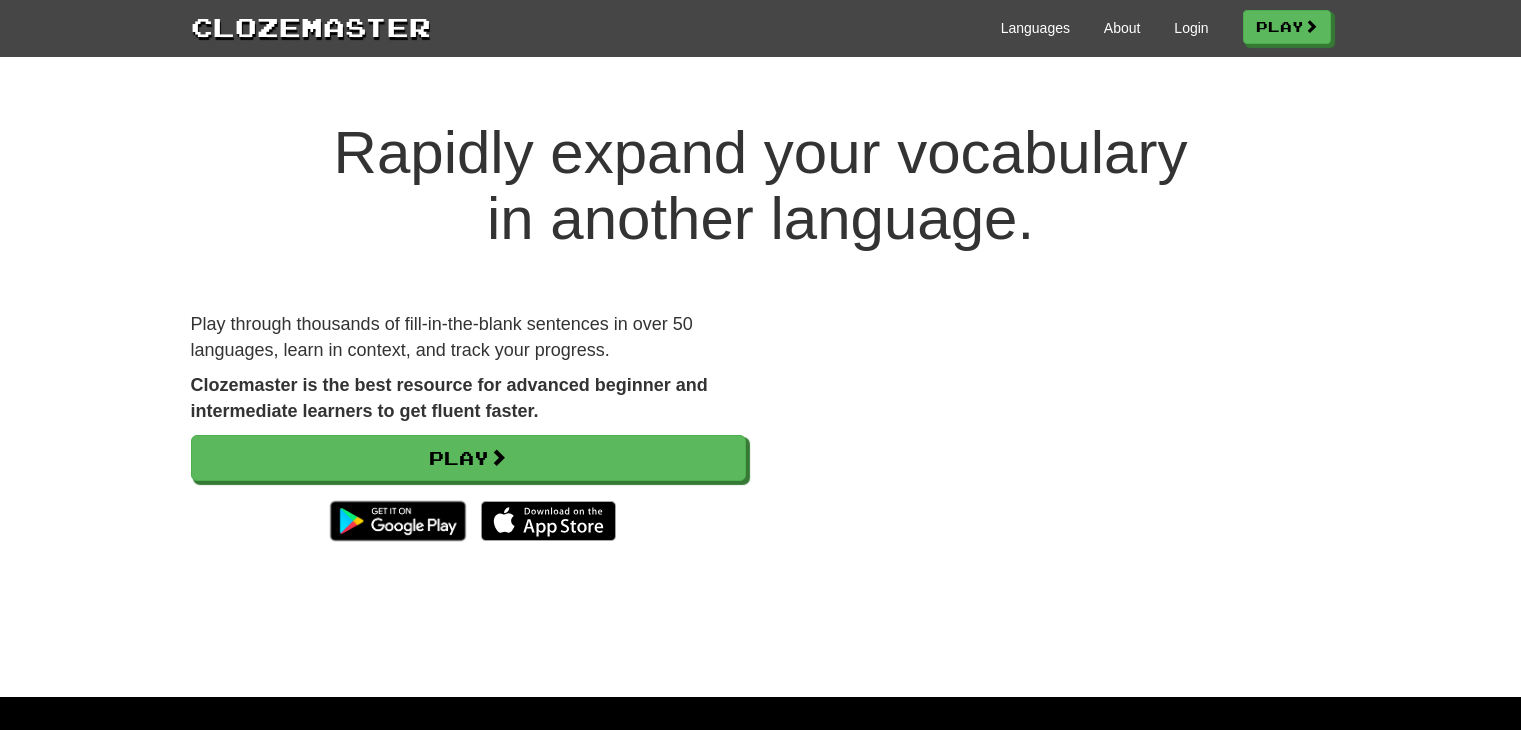 scroll, scrollTop: 0, scrollLeft: 0, axis: both 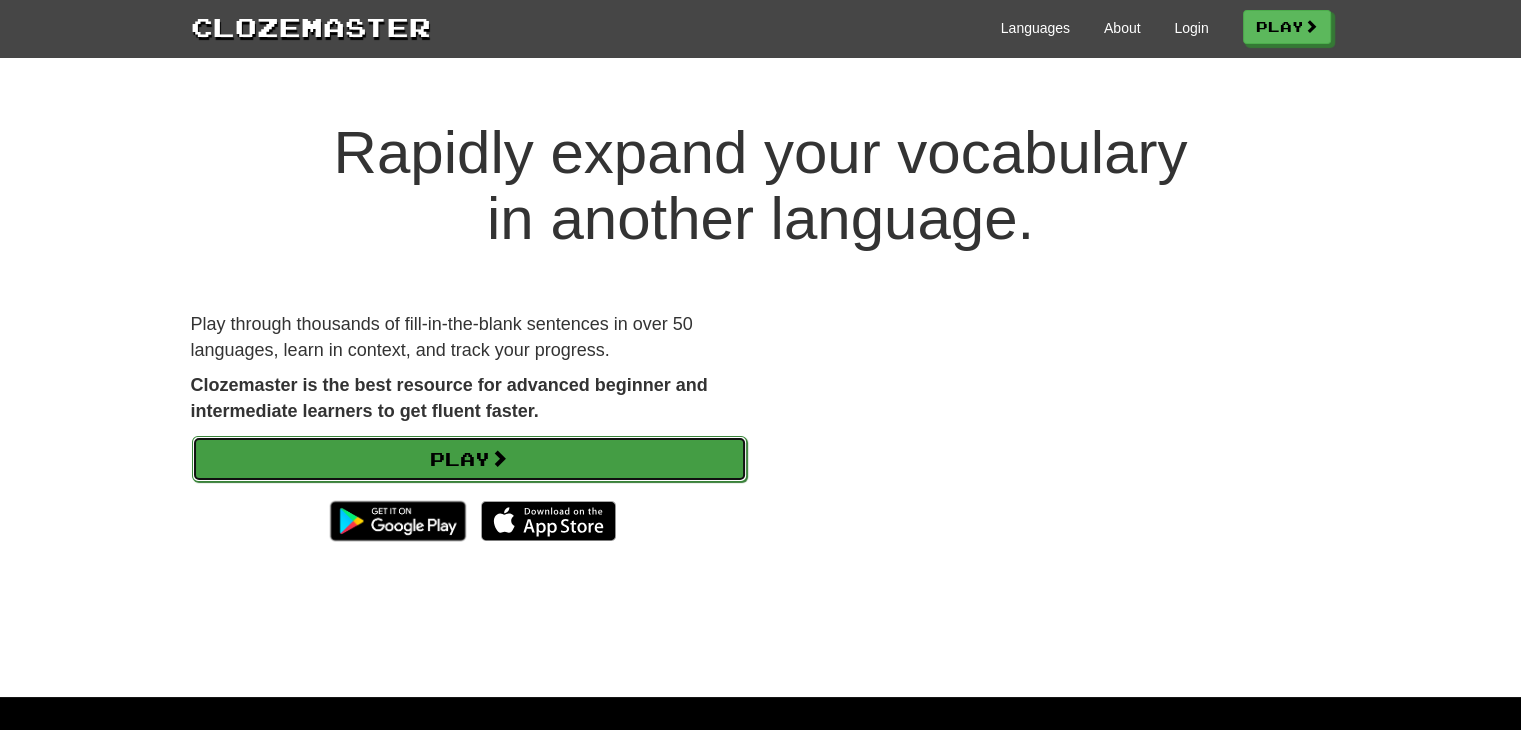 click at bounding box center [499, 458] 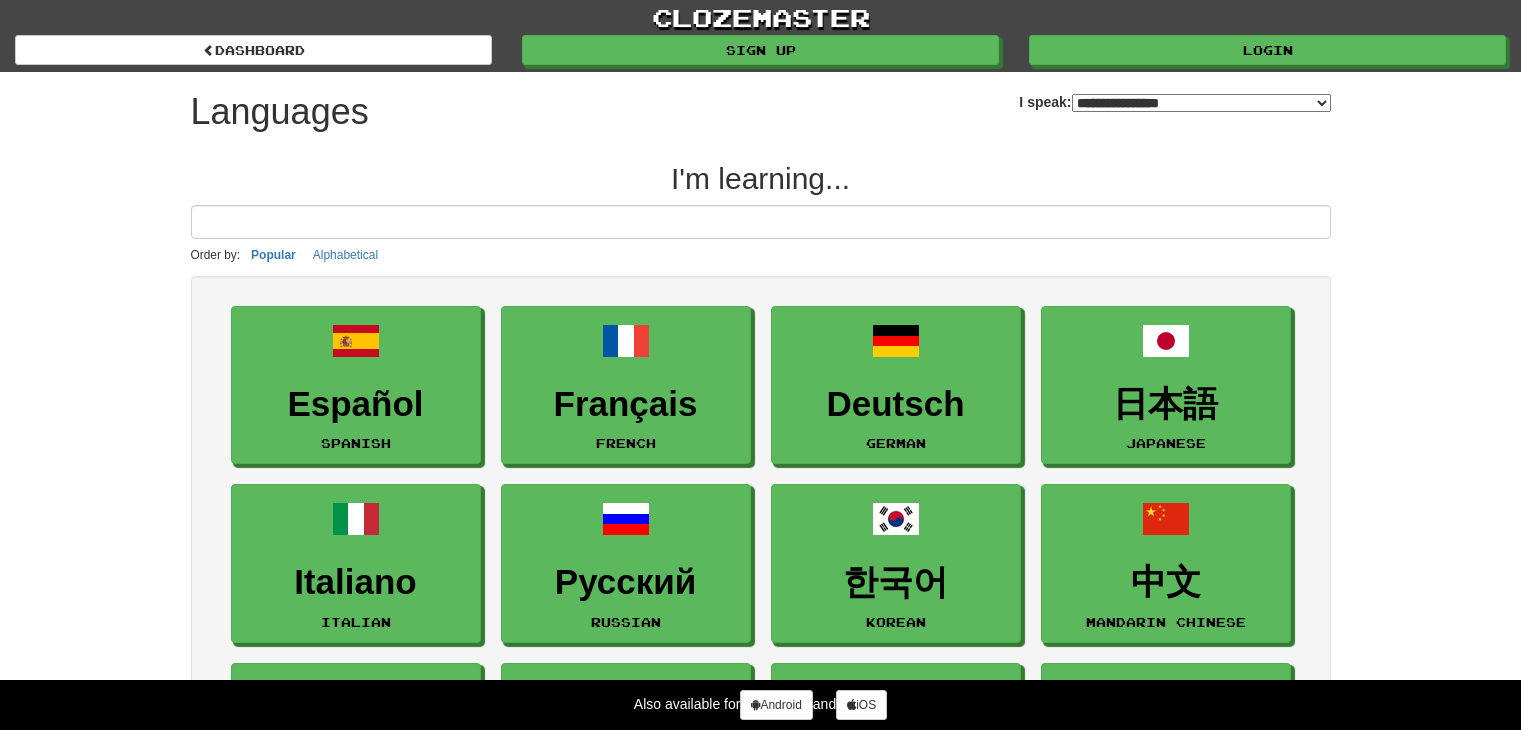 select on "*******" 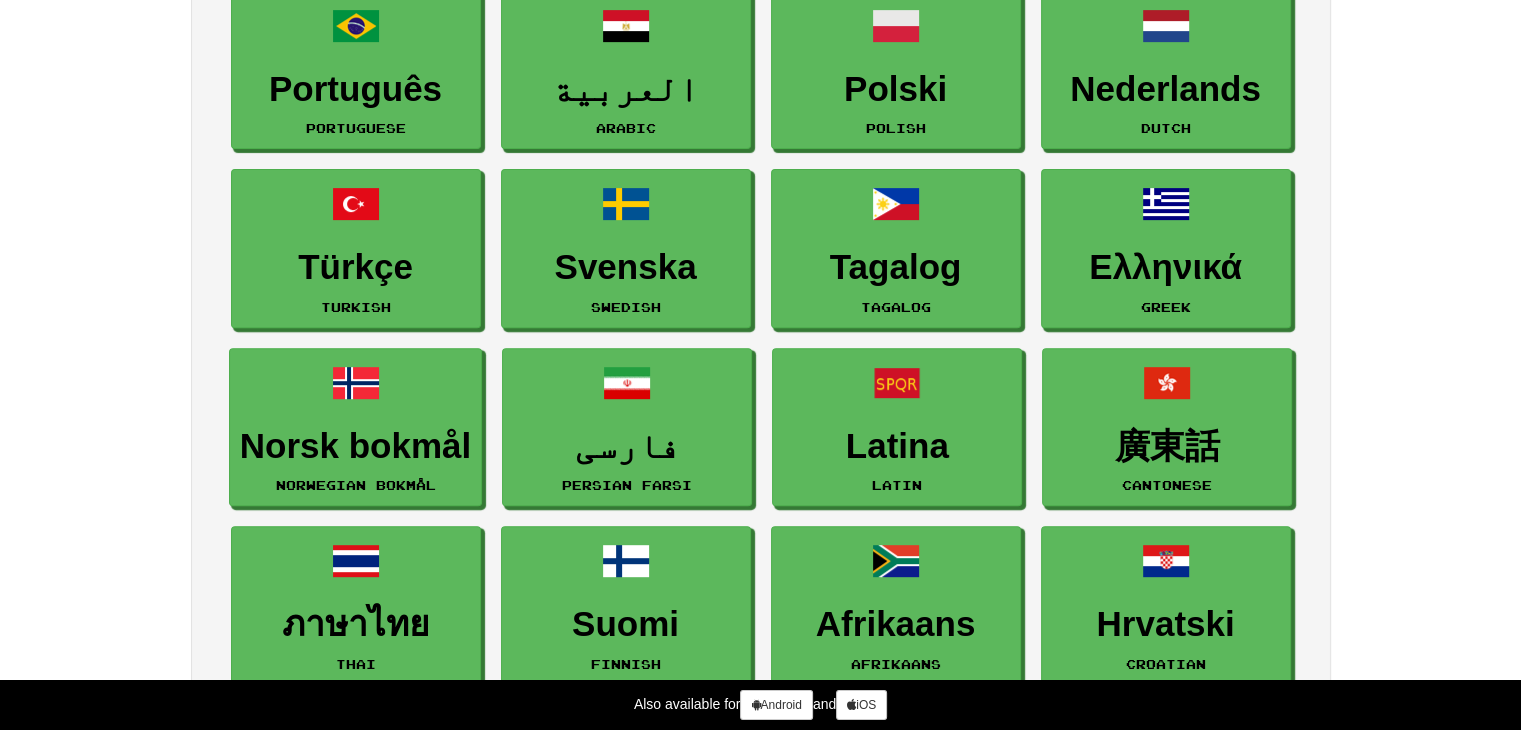 scroll, scrollTop: 677, scrollLeft: 0, axis: vertical 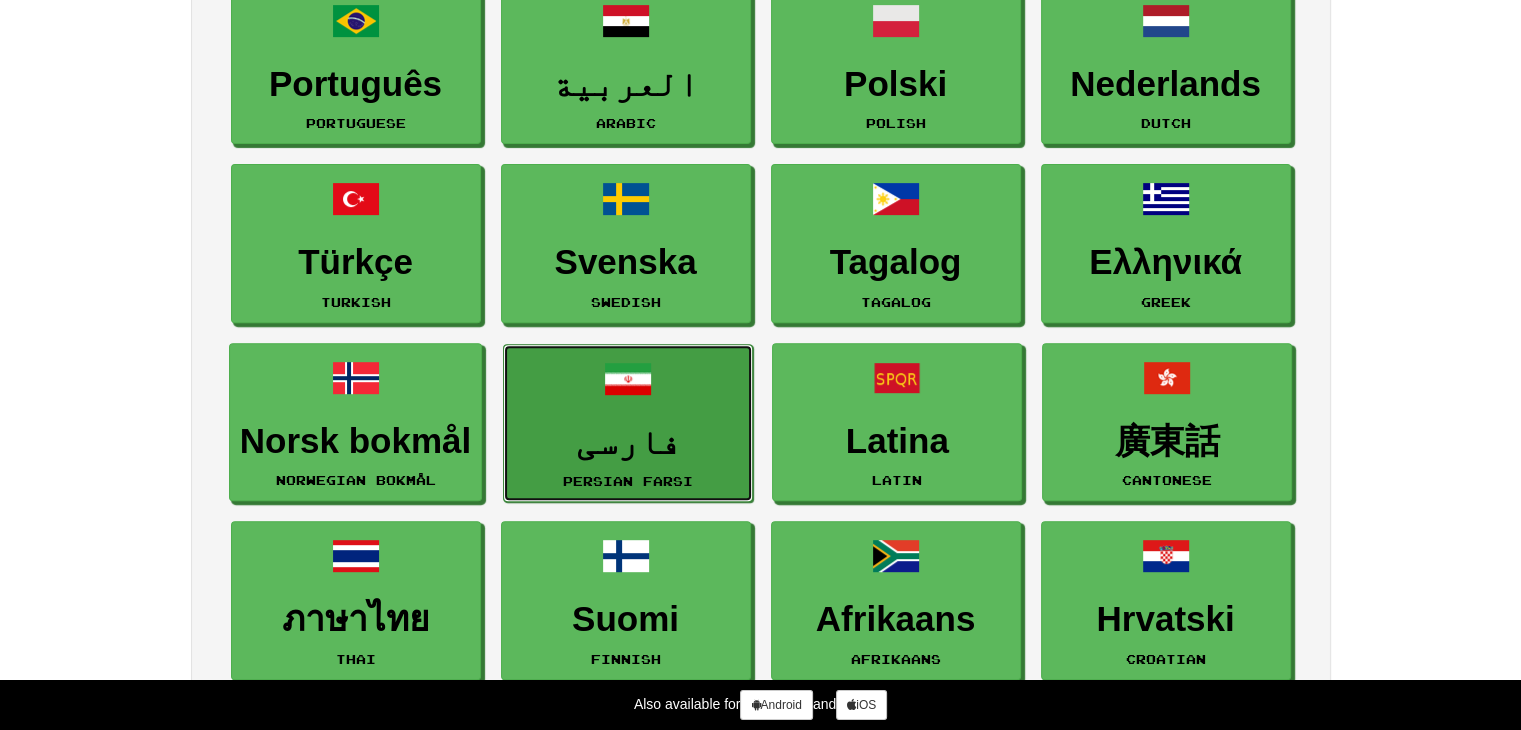 click on "فارسی" at bounding box center (628, 442) 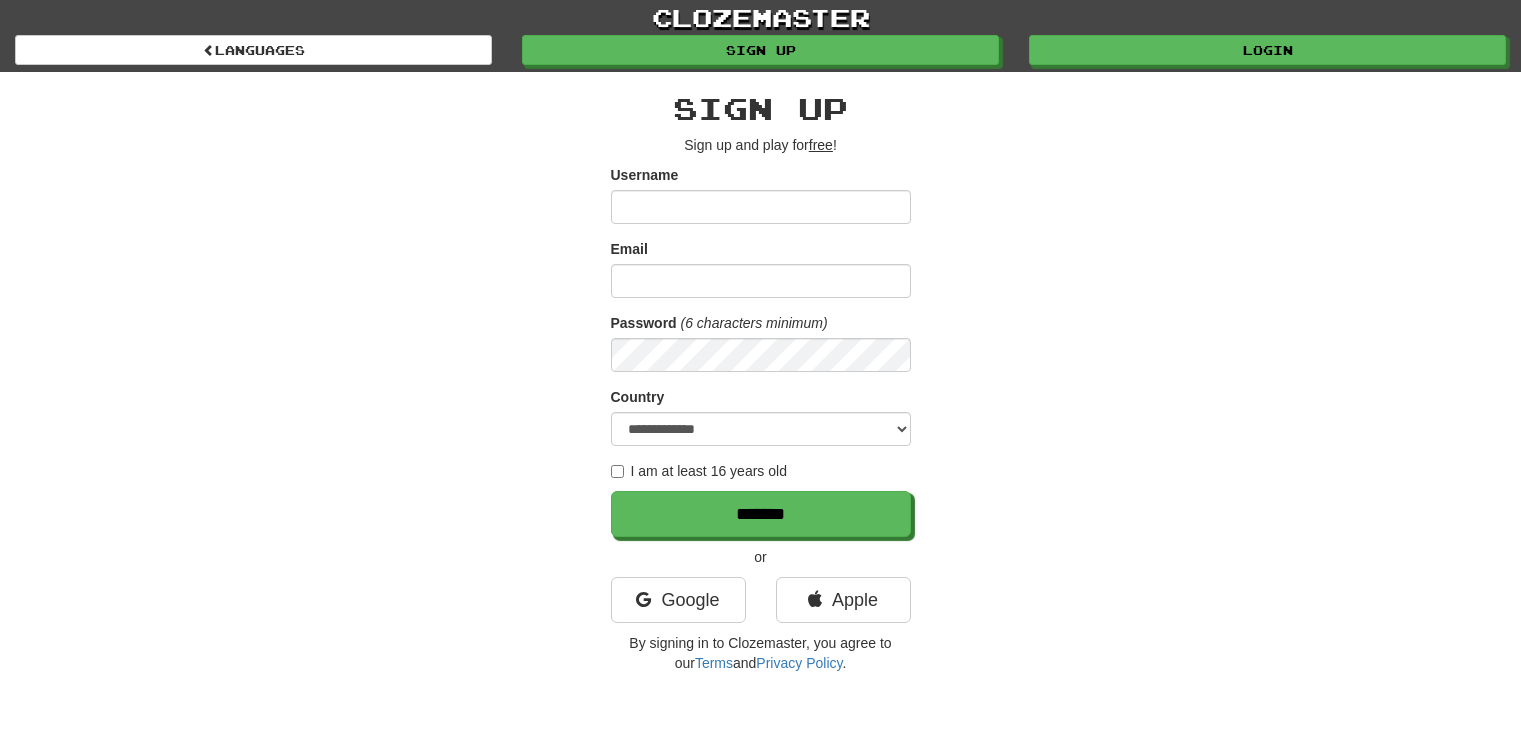 scroll, scrollTop: 0, scrollLeft: 0, axis: both 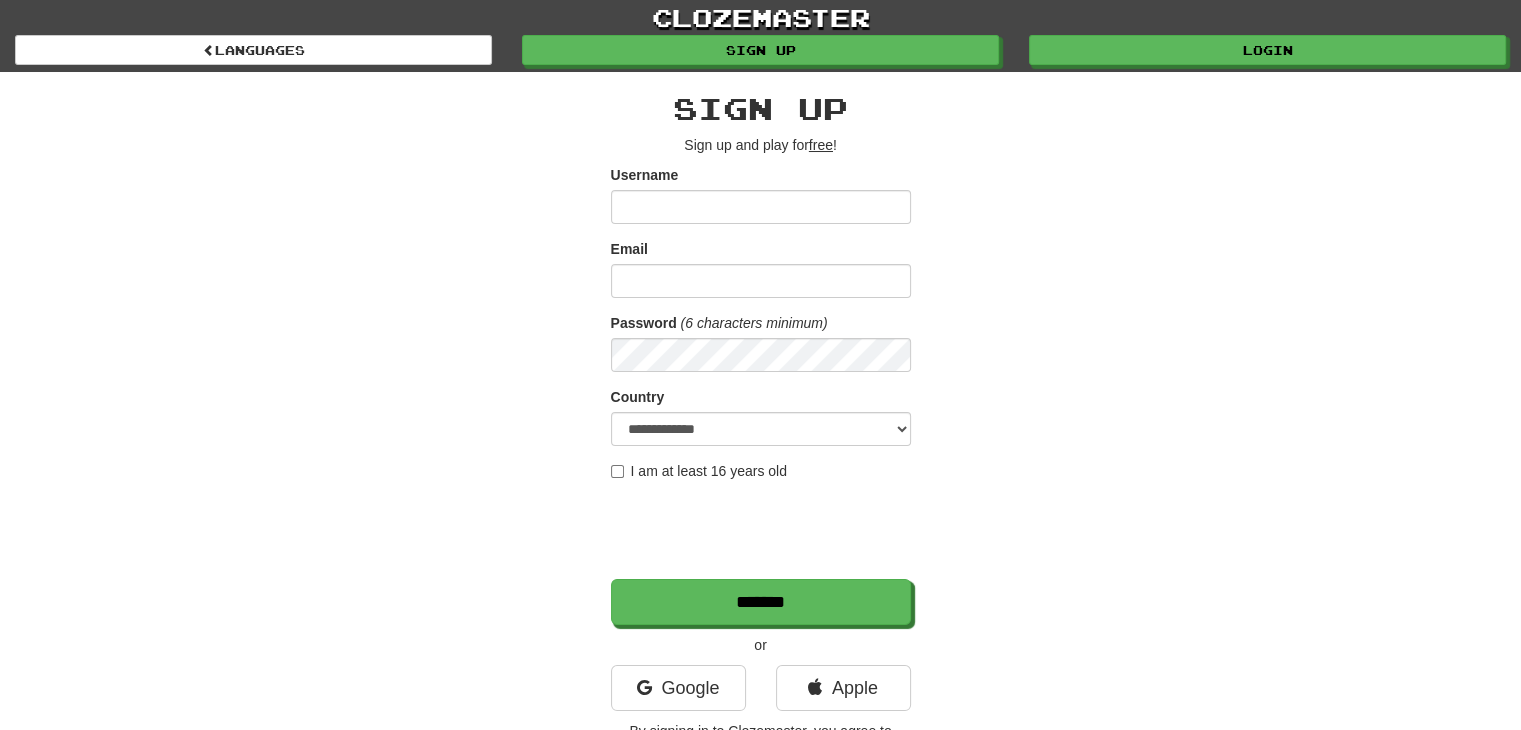 click on "Username" at bounding box center [761, 207] 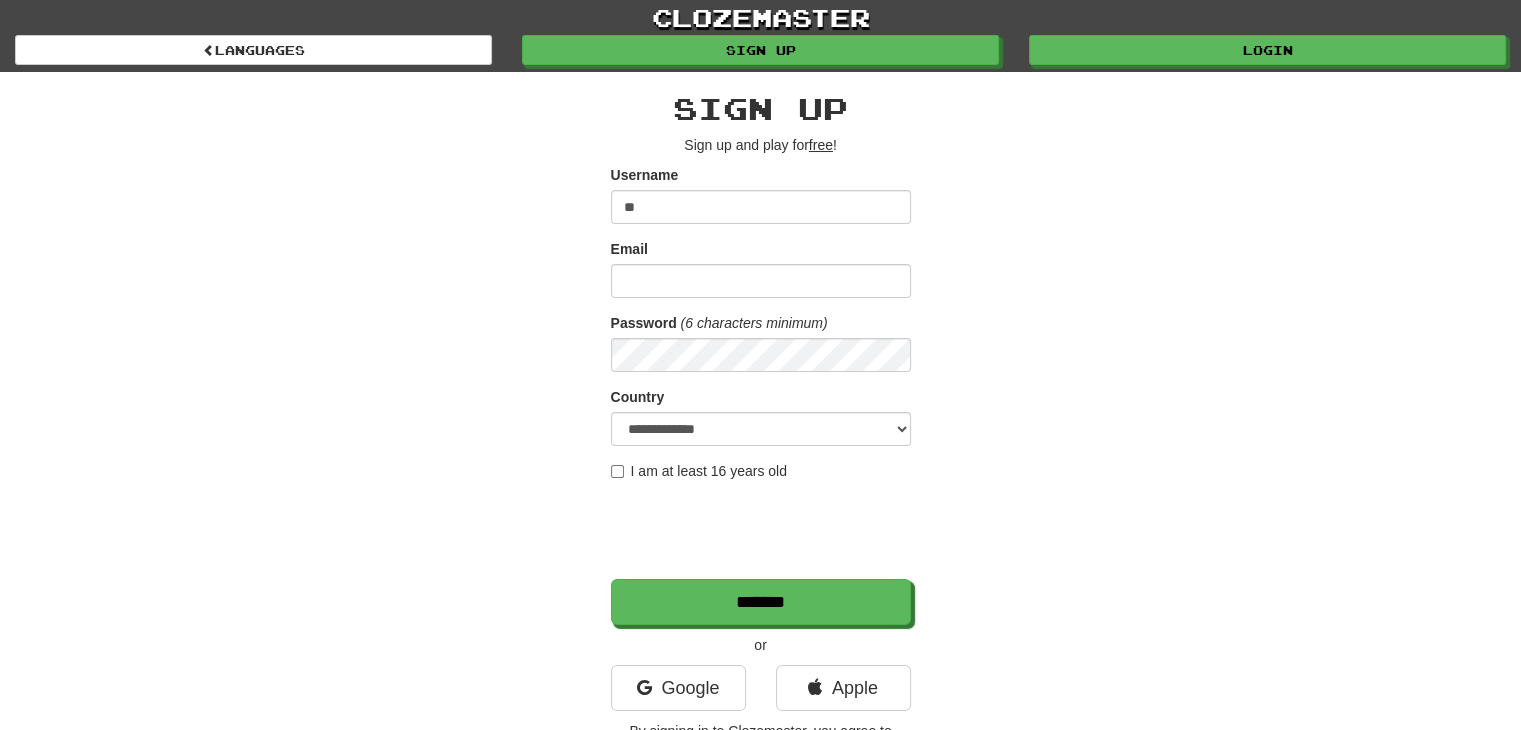 type on "*" 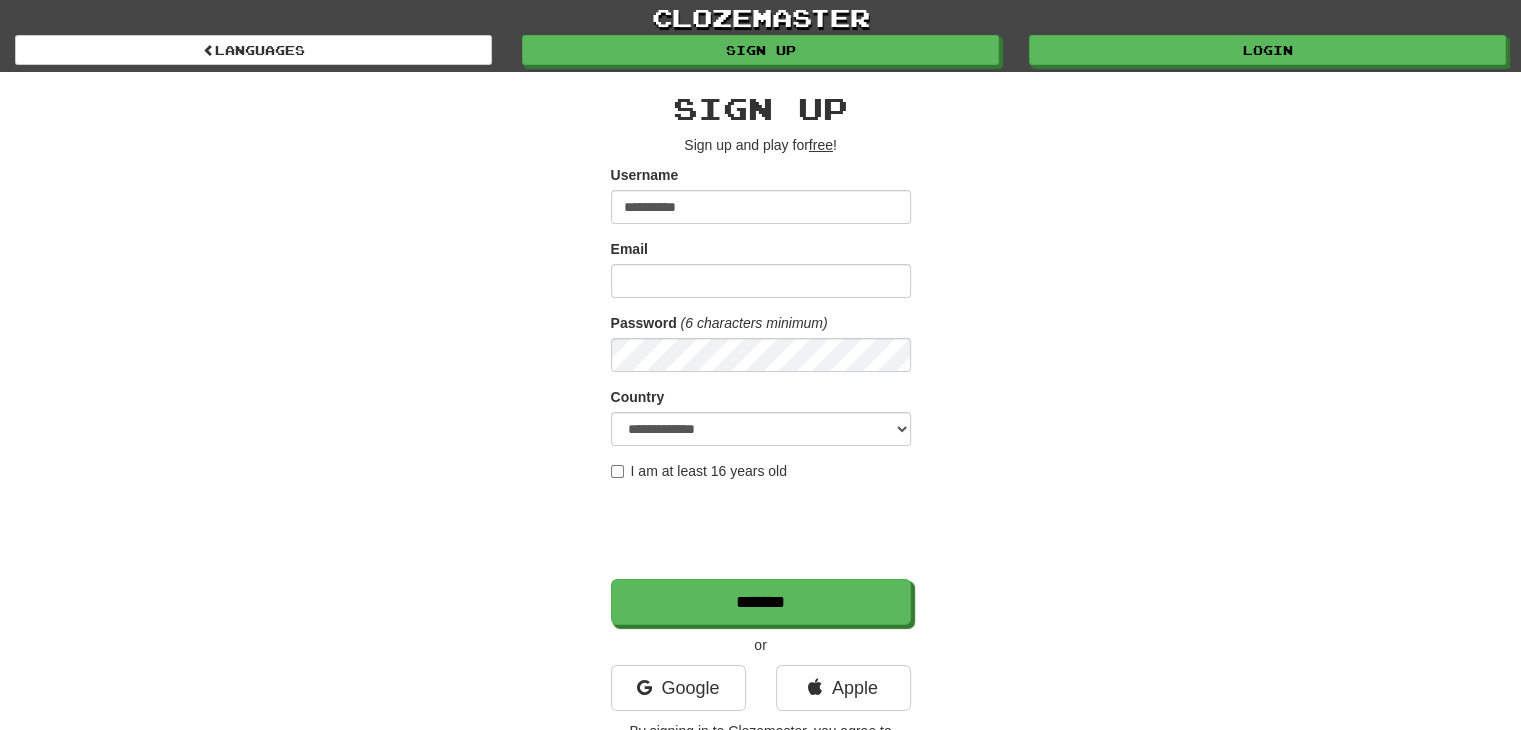 type on "**********" 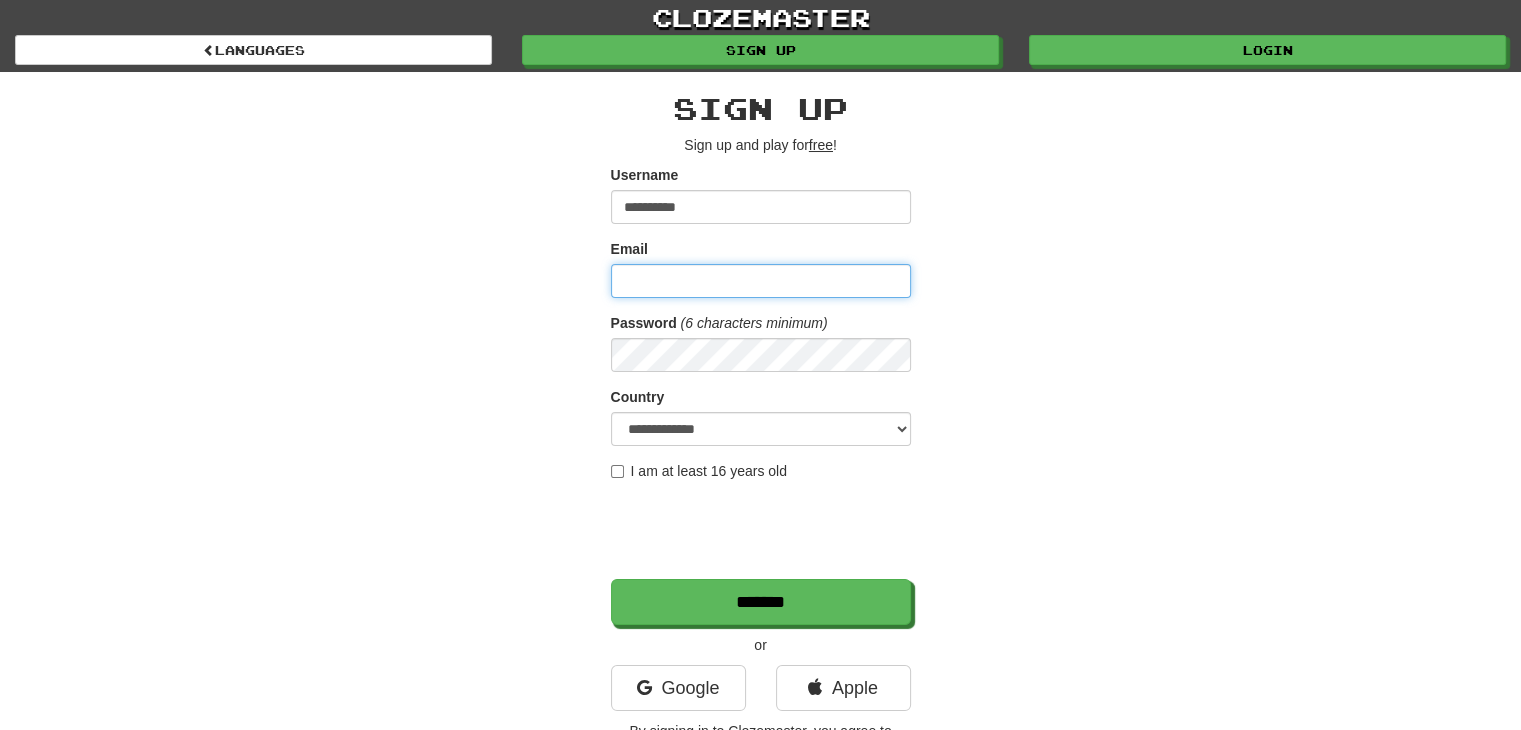 click on "Email" at bounding box center [761, 281] 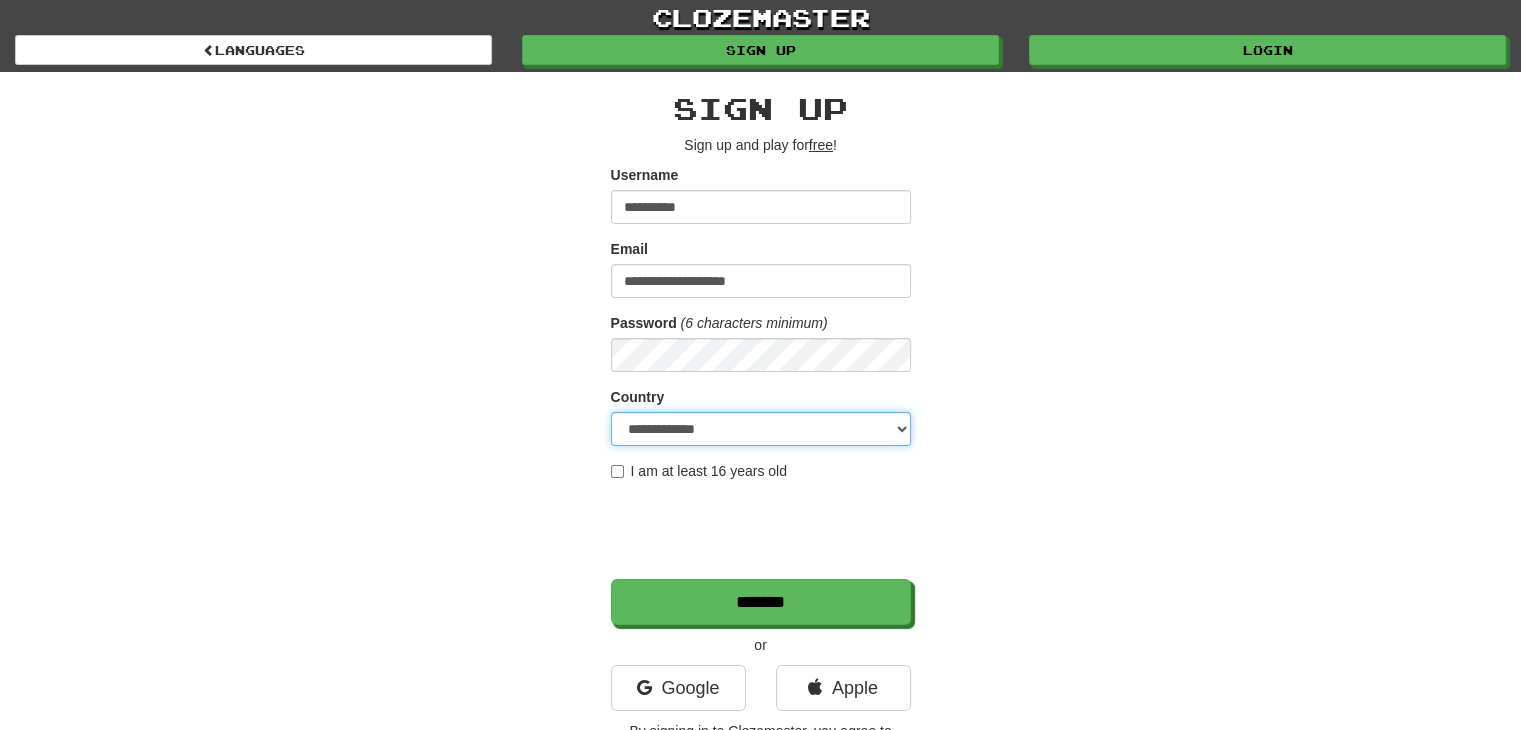select on "**" 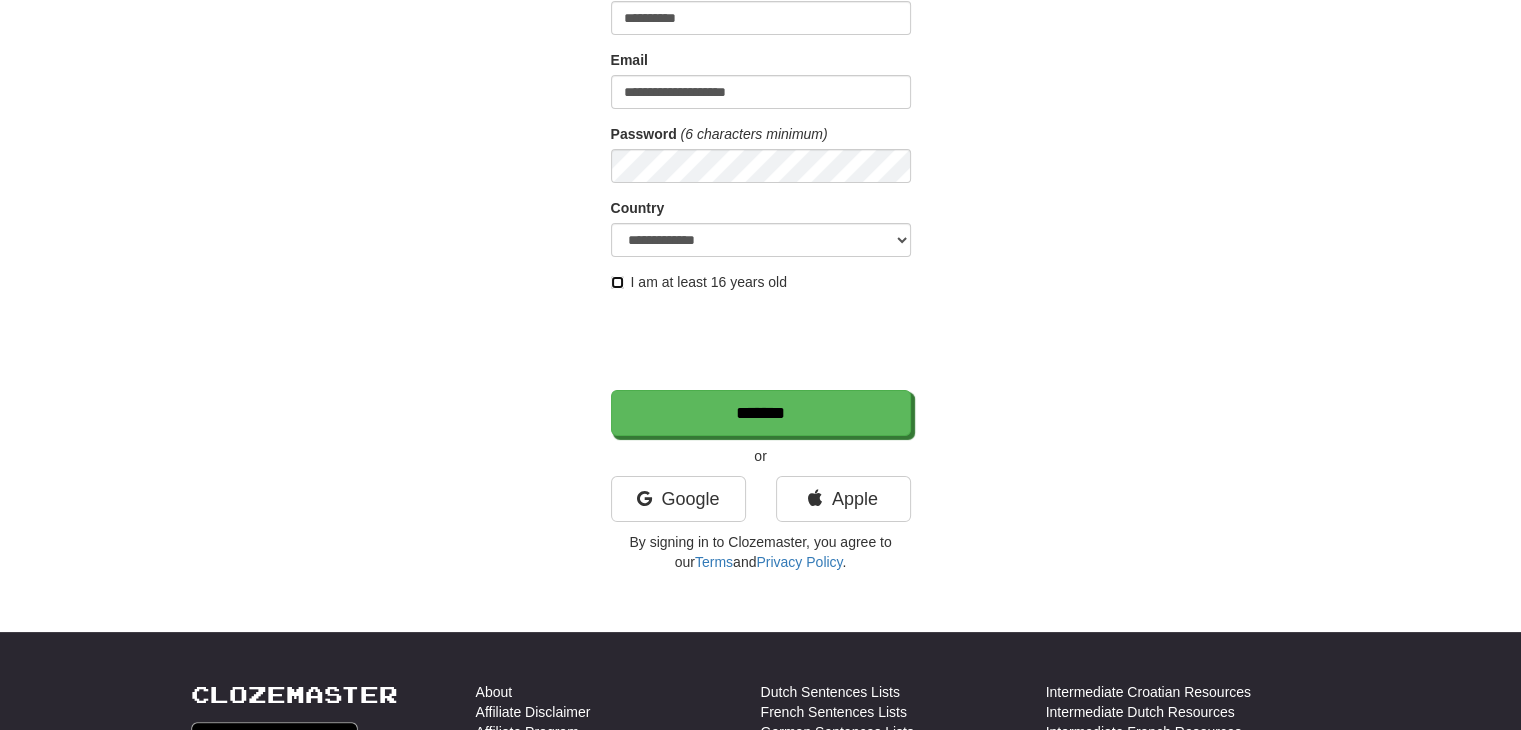scroll, scrollTop: 194, scrollLeft: 0, axis: vertical 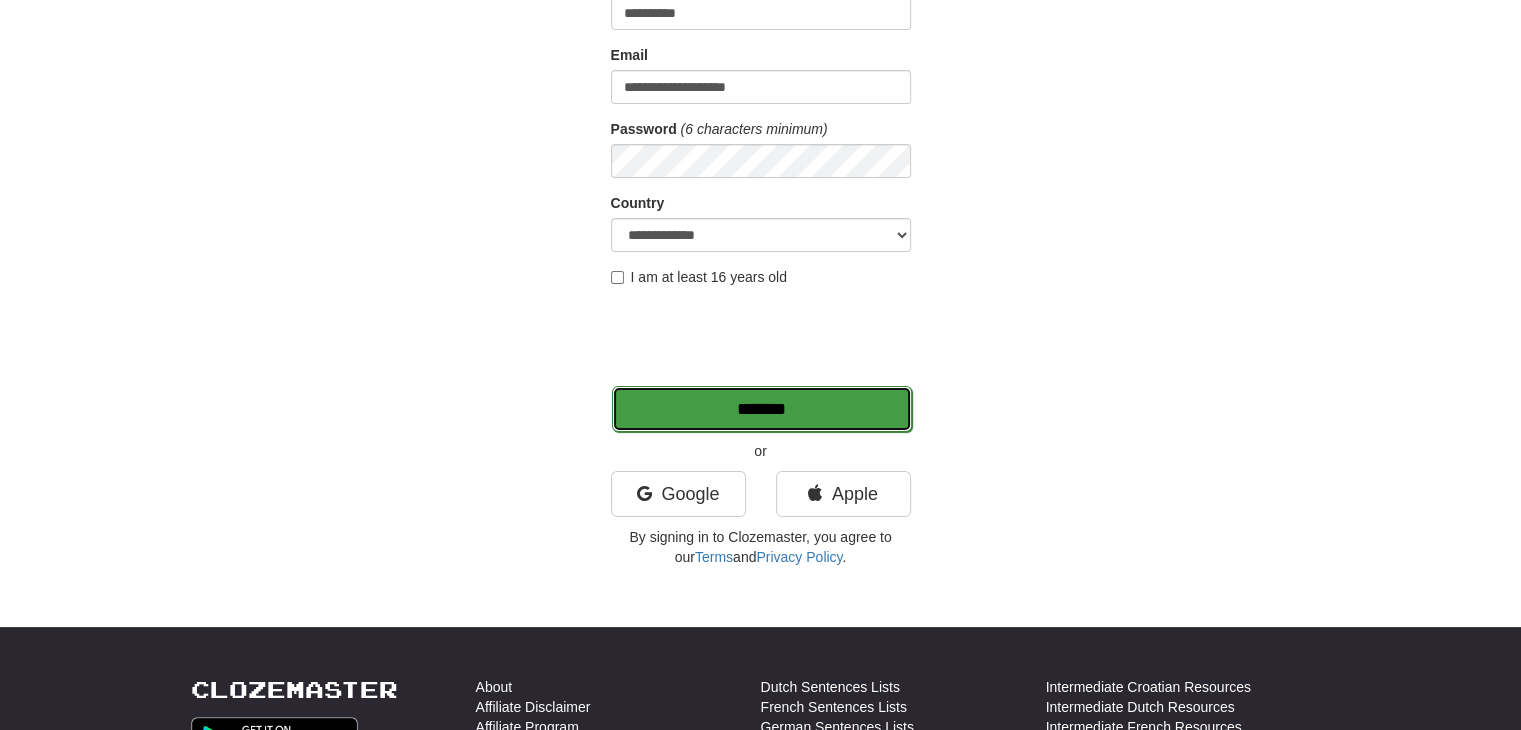 click on "*******" at bounding box center (762, 409) 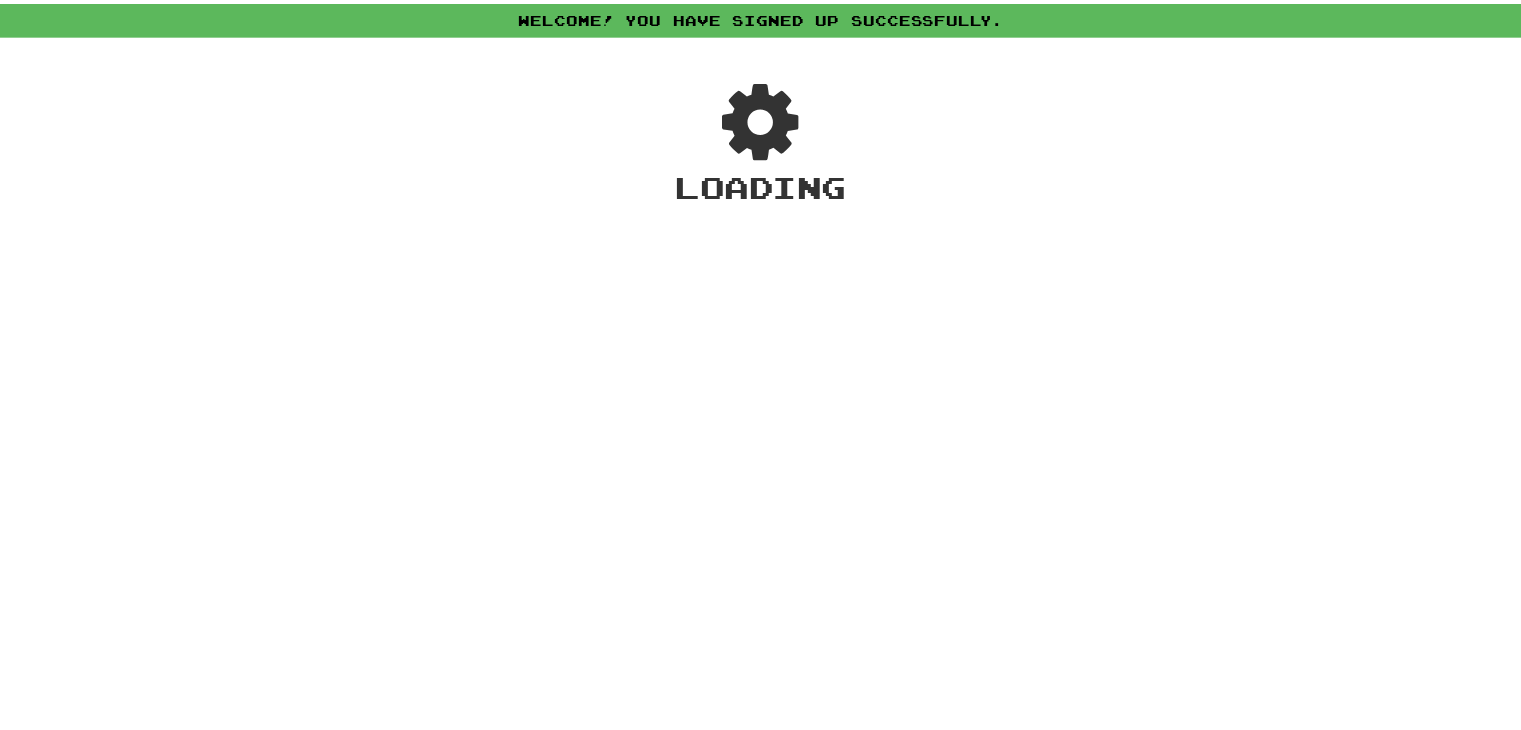 scroll, scrollTop: 0, scrollLeft: 0, axis: both 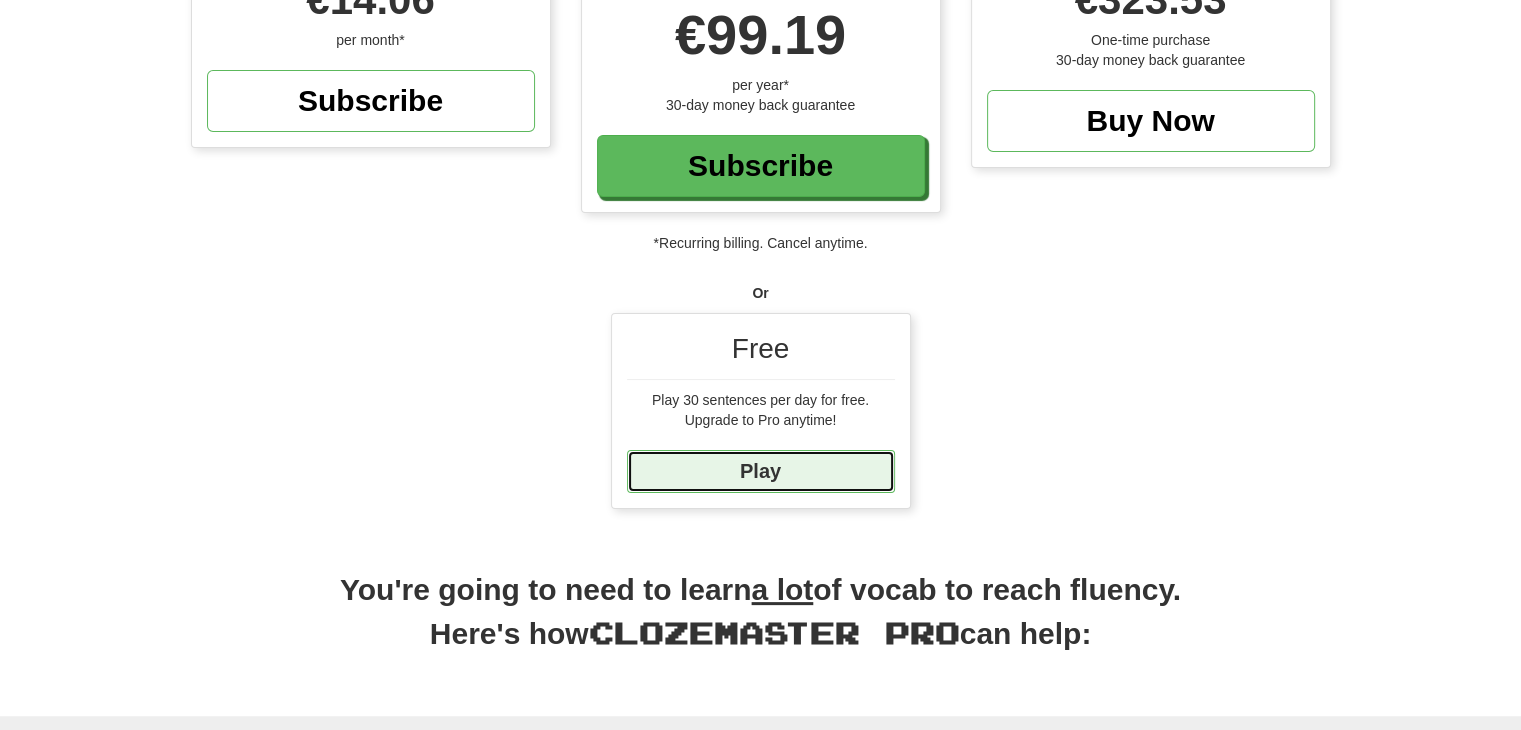click on "Play" at bounding box center (761, 471) 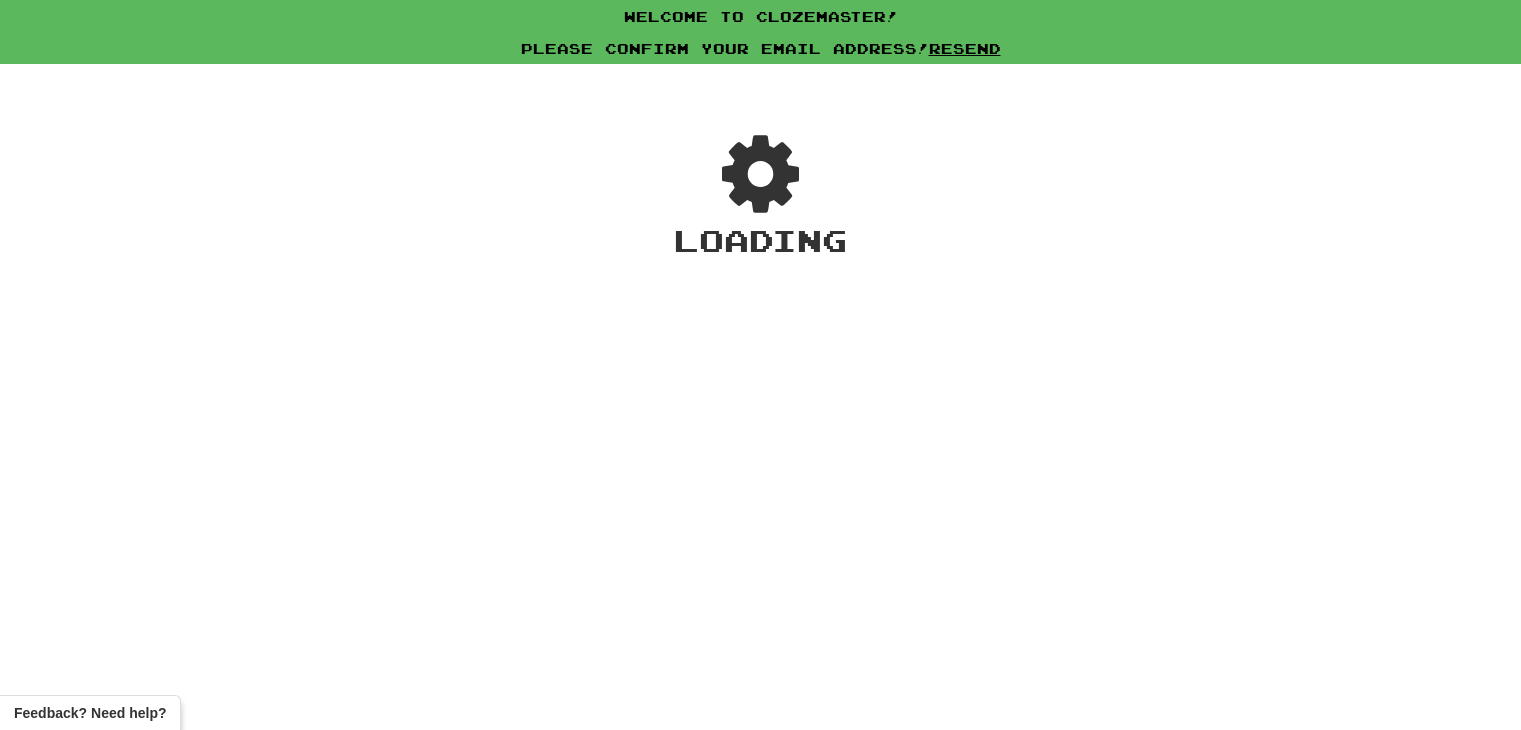 scroll, scrollTop: 0, scrollLeft: 0, axis: both 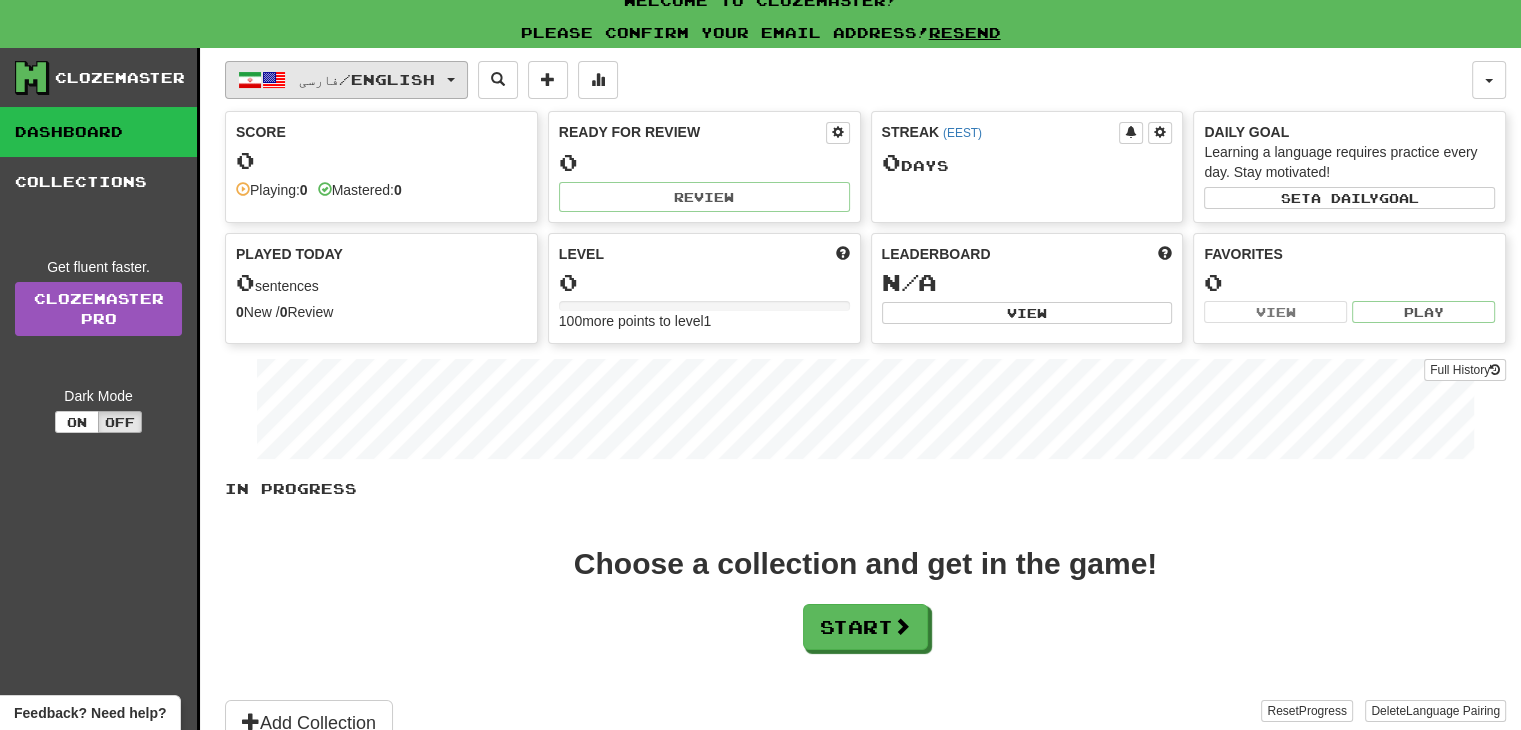 click on "فارسی  /  English" at bounding box center [367, 79] 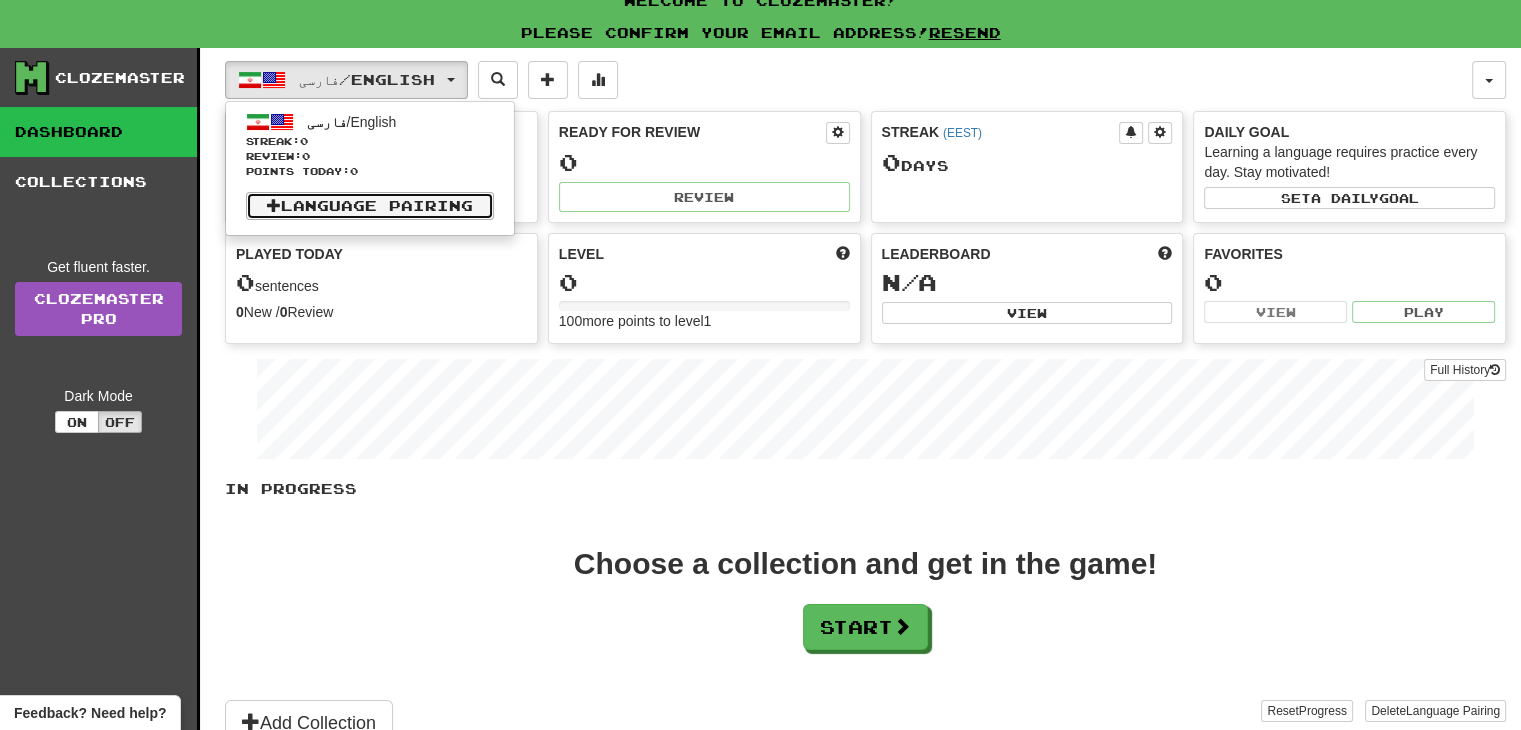 click on "Language Pairing" at bounding box center (370, 206) 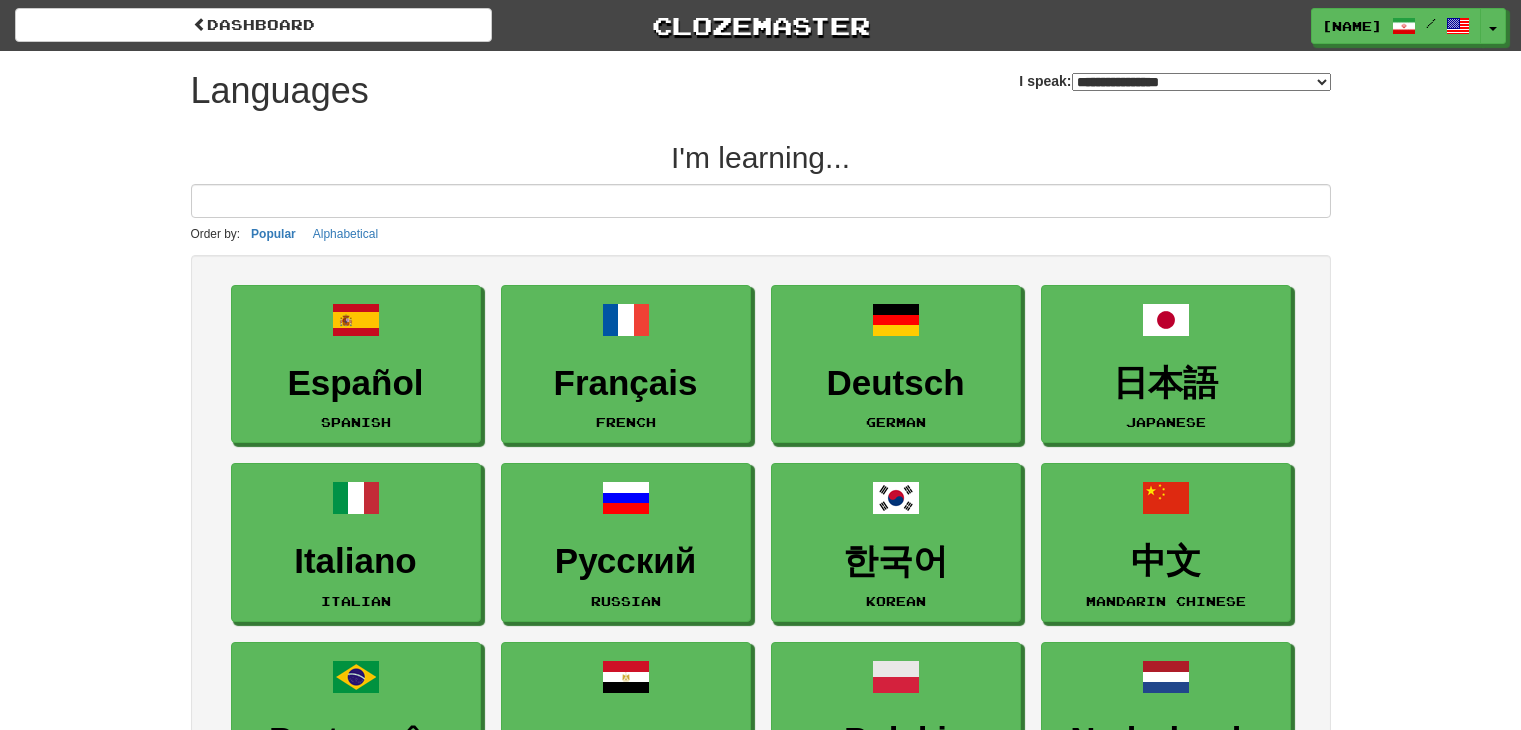 select on "*******" 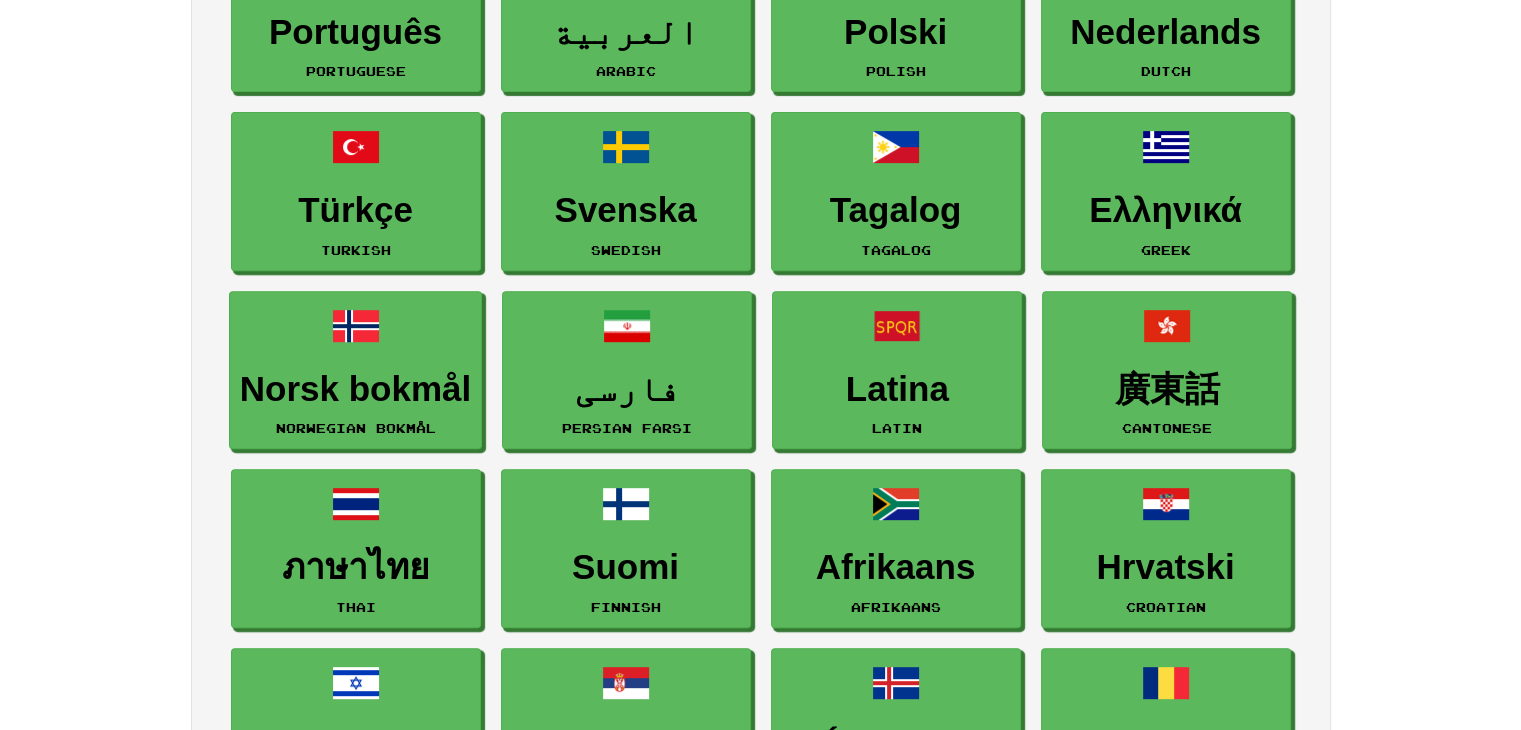 scroll, scrollTop: 723, scrollLeft: 0, axis: vertical 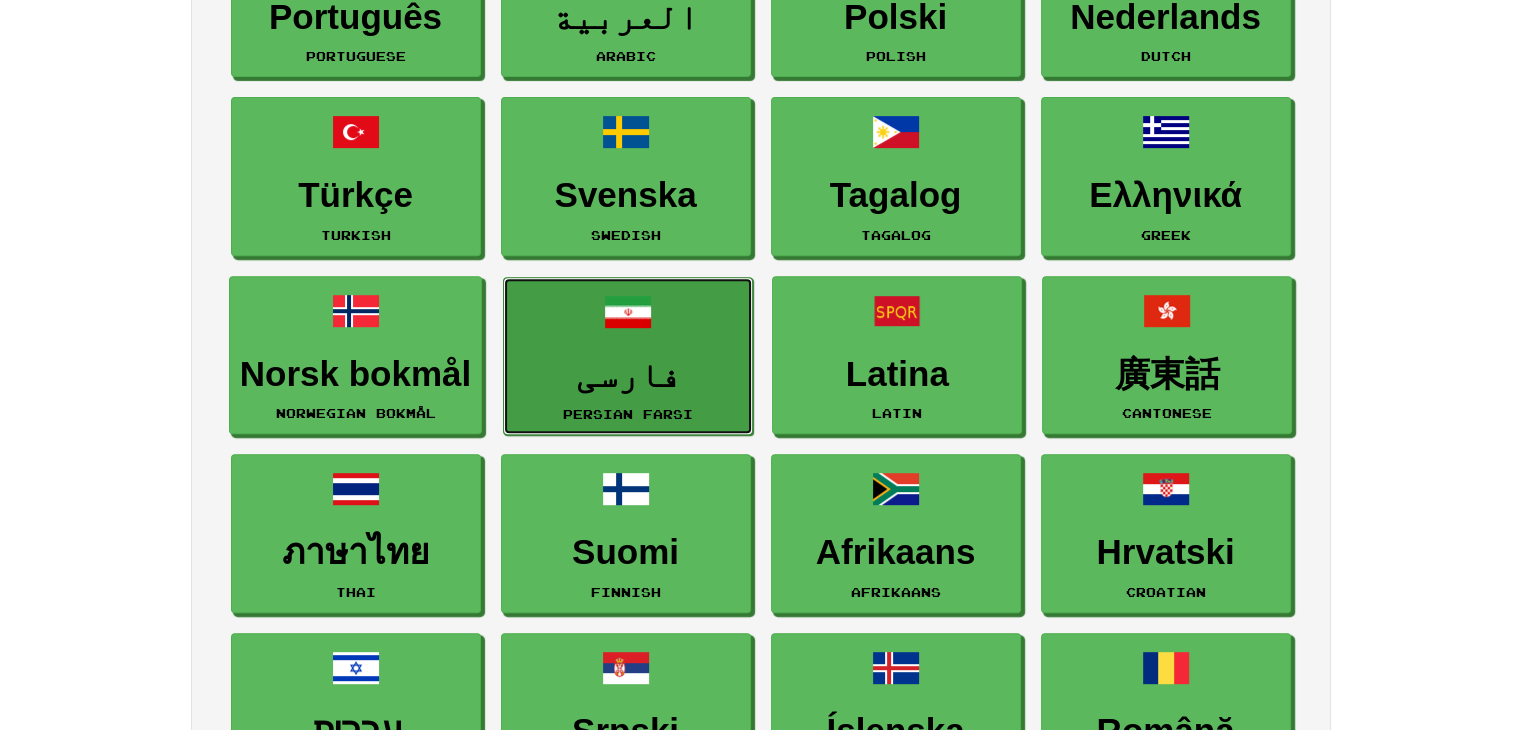 click on "فارسی Persian Farsi" at bounding box center [628, 356] 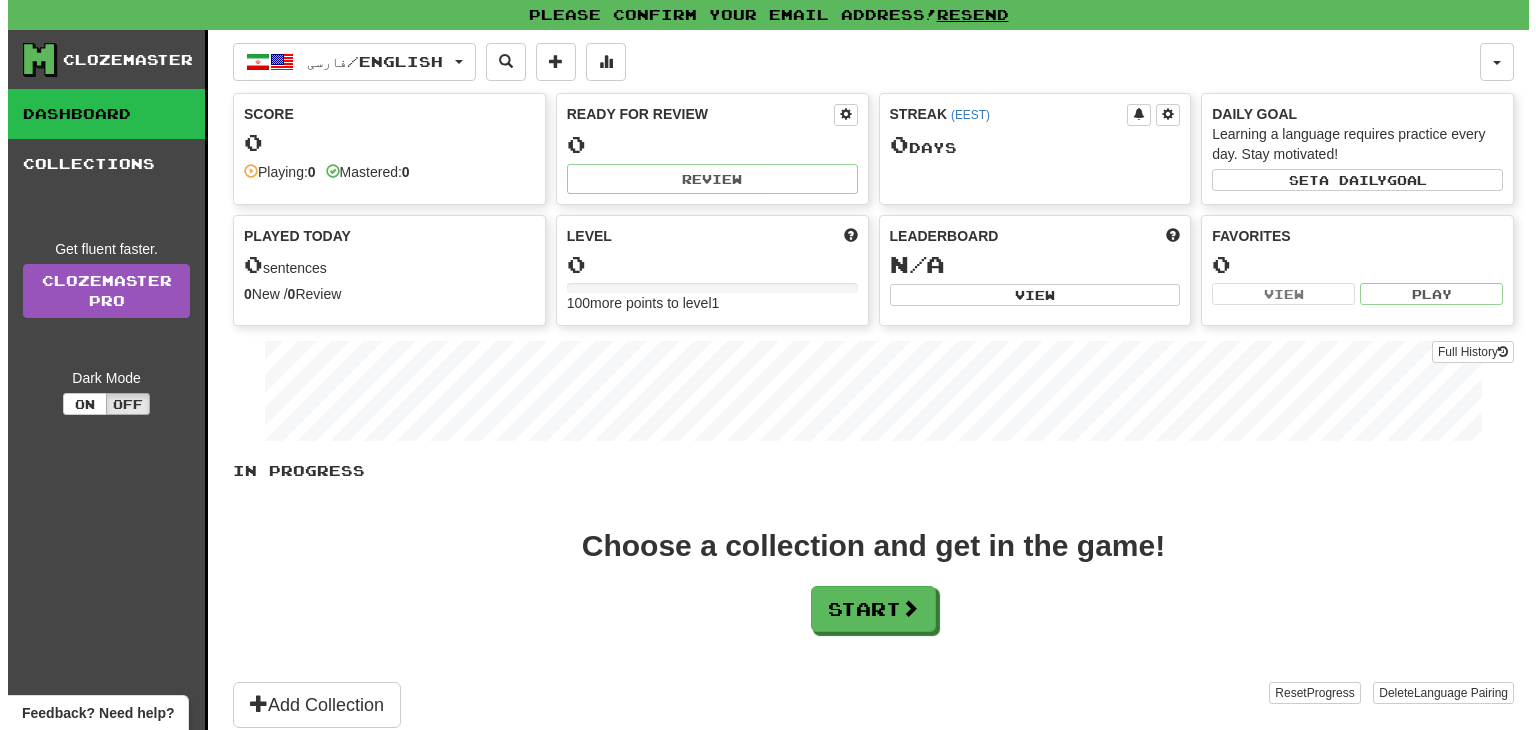scroll, scrollTop: 0, scrollLeft: 0, axis: both 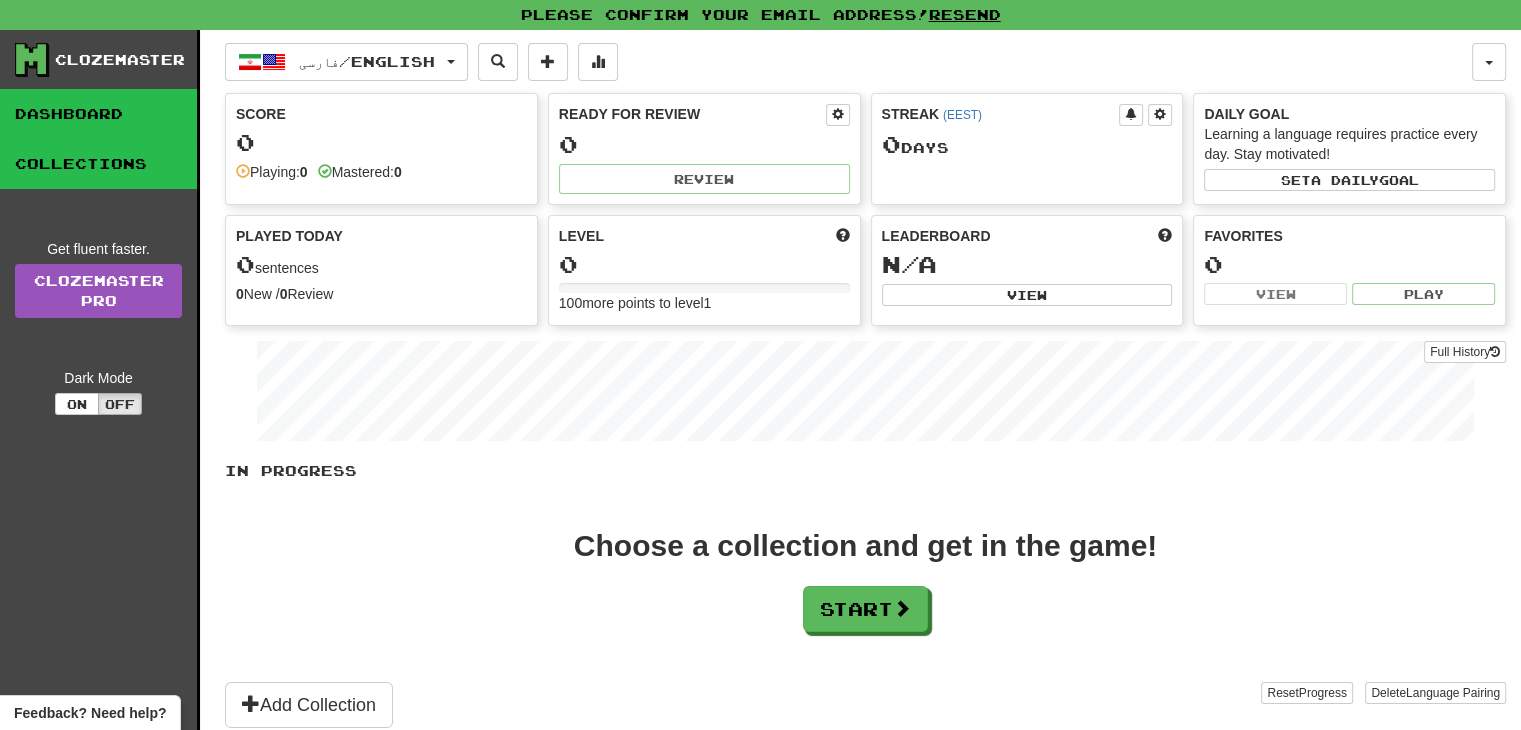 click on "Collections" at bounding box center [98, 164] 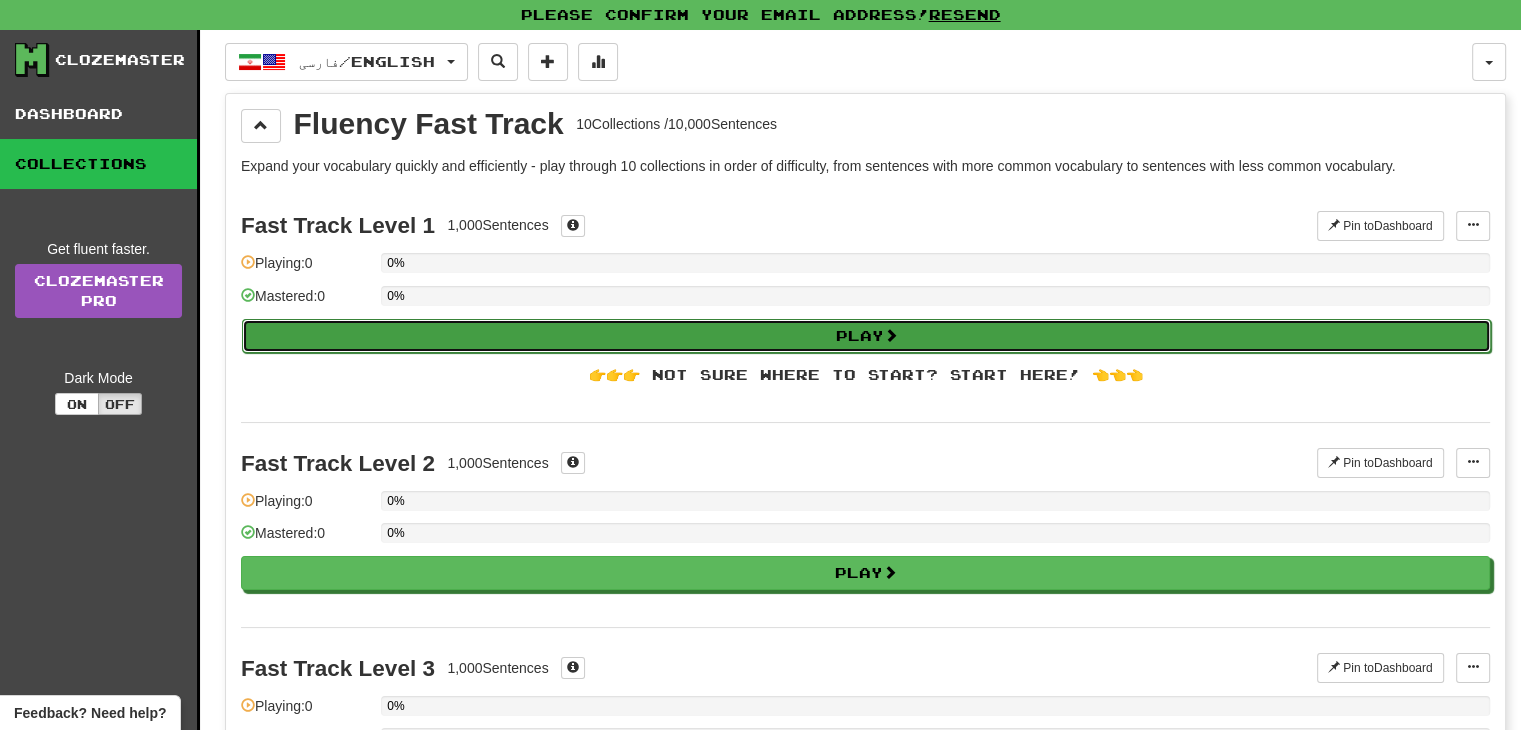 click on "Play" at bounding box center (866, 336) 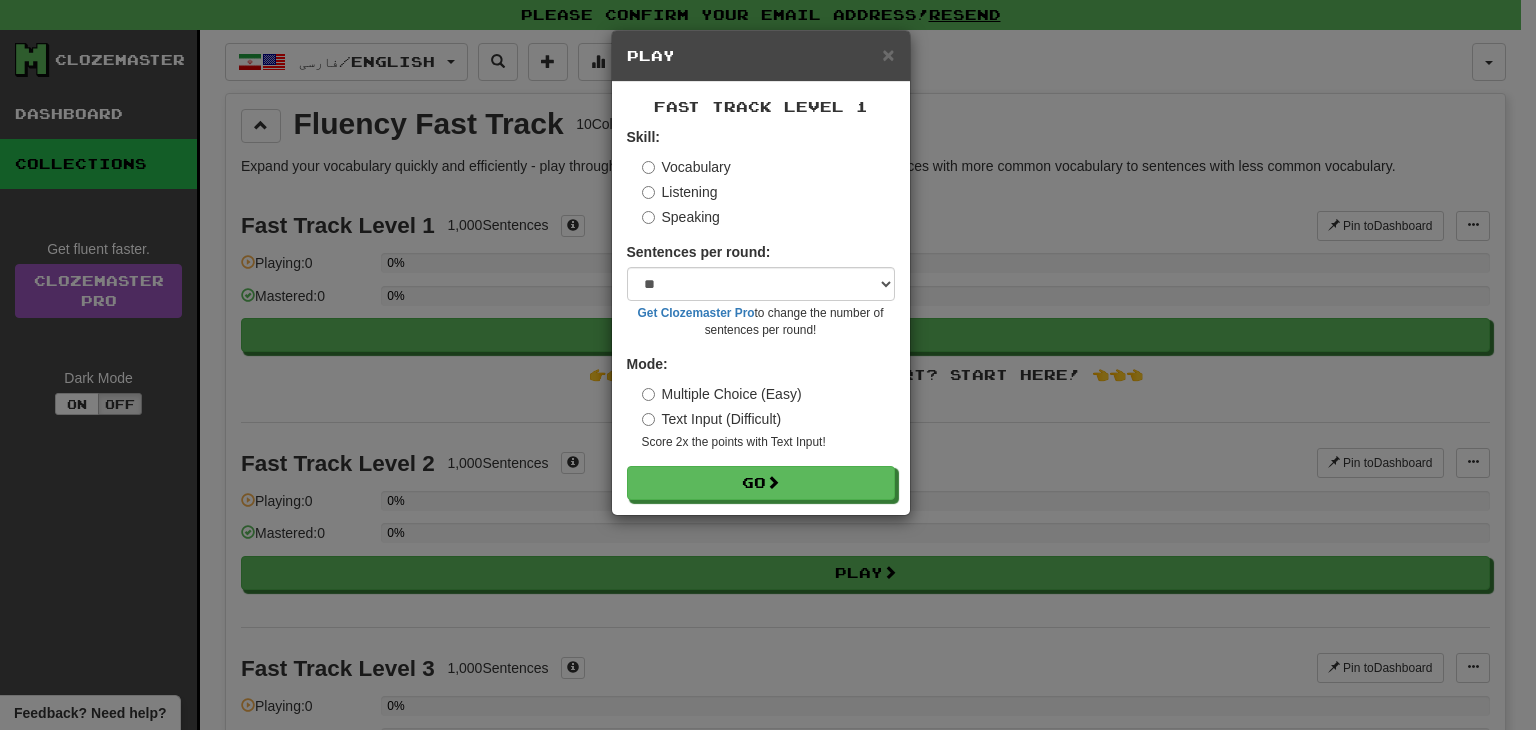 click on "Listening" at bounding box center (680, 192) 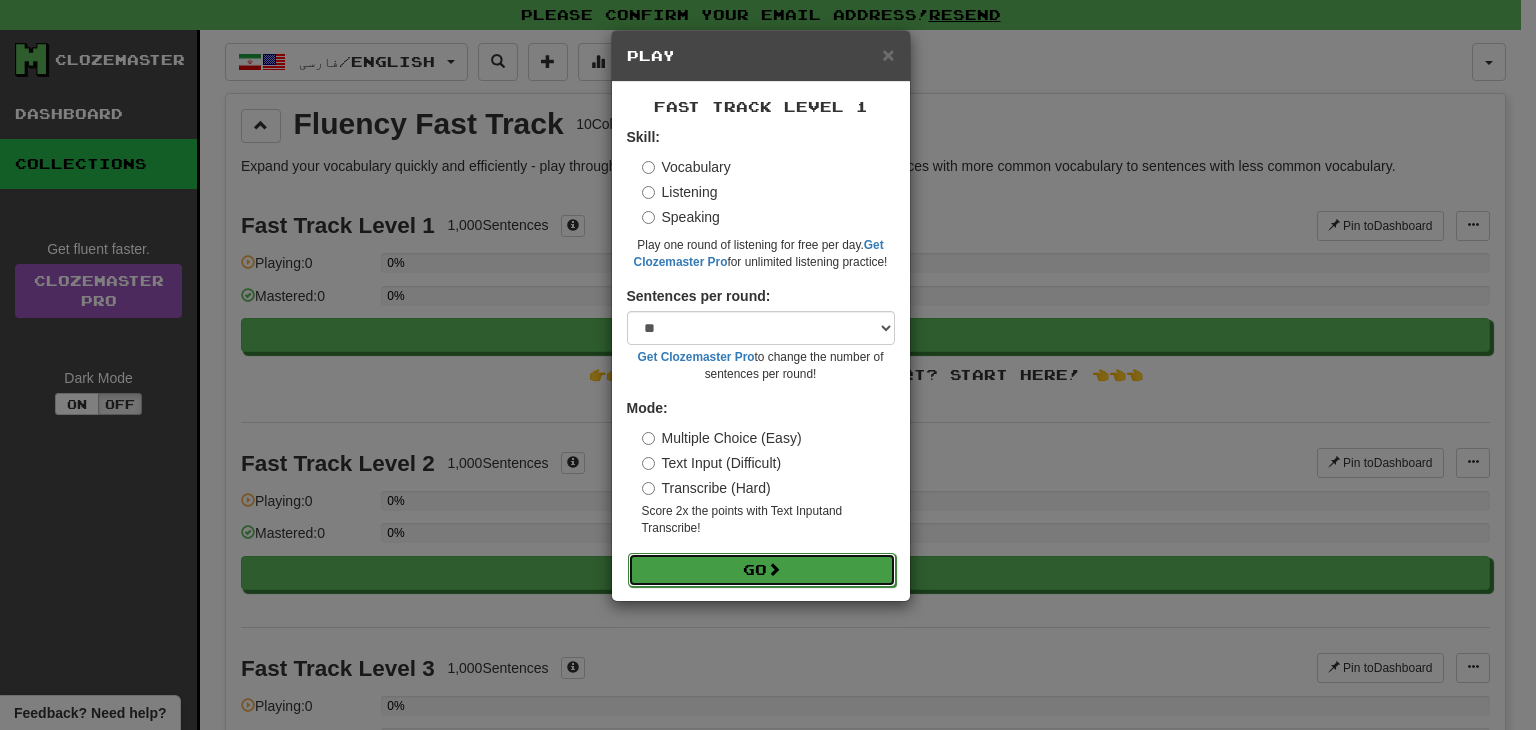 click at bounding box center [774, 569] 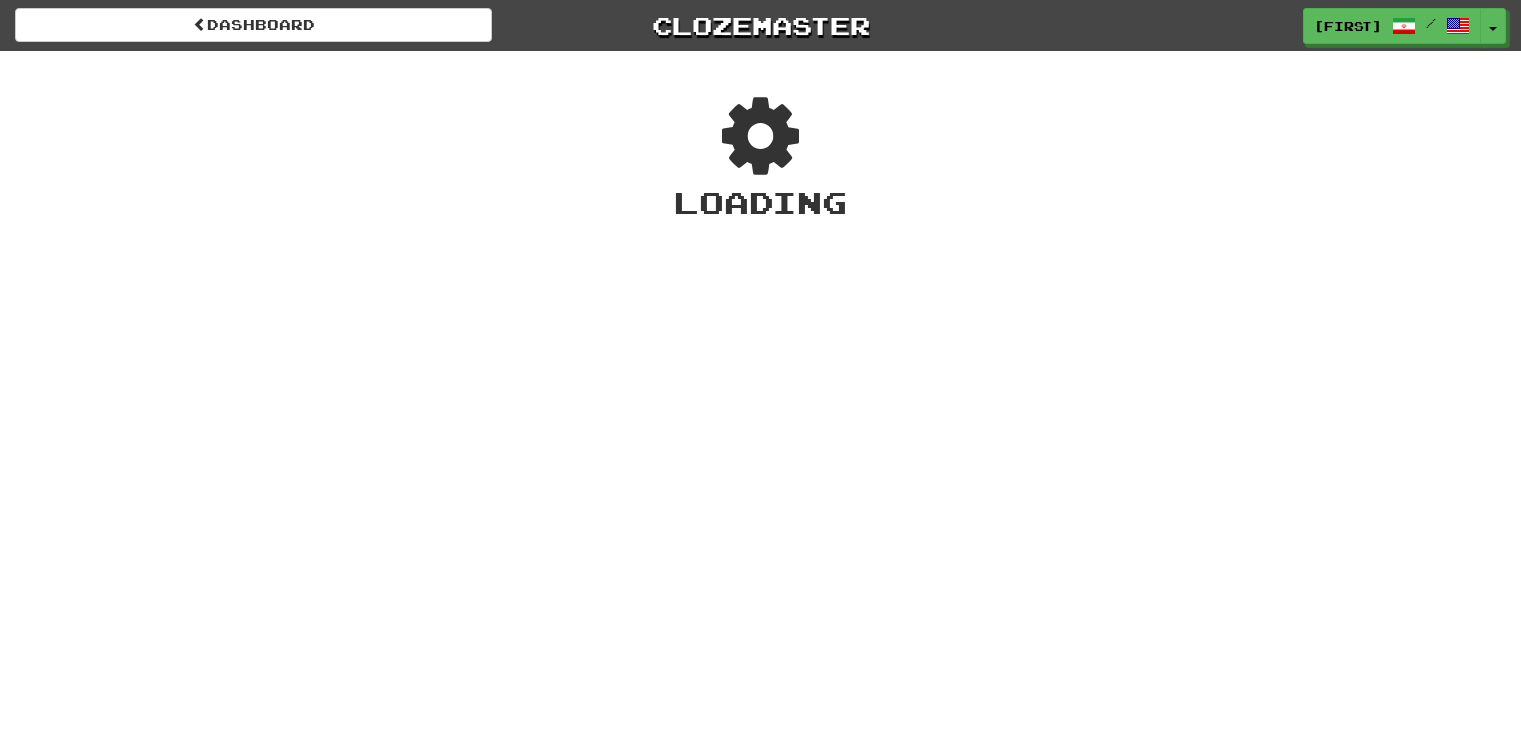 scroll, scrollTop: 0, scrollLeft: 0, axis: both 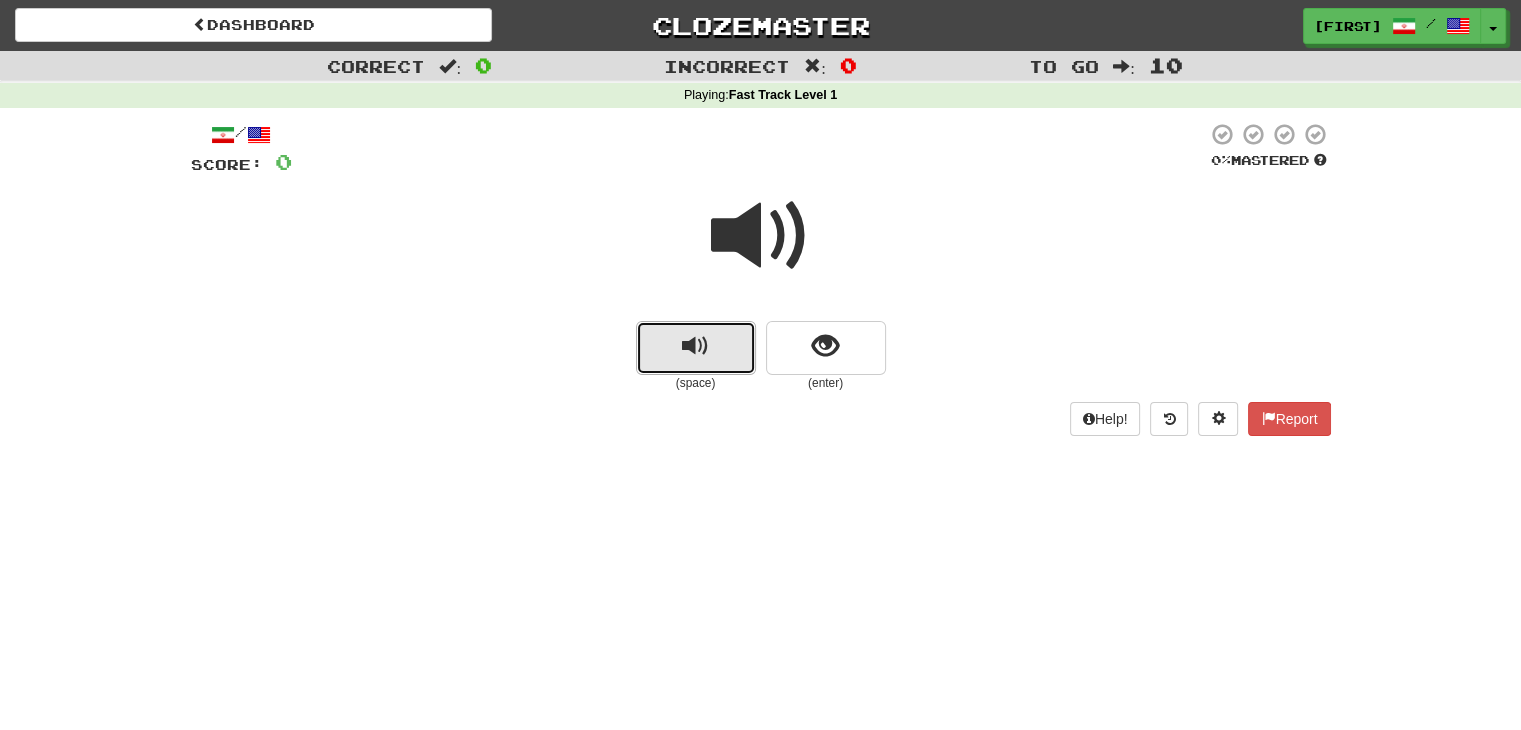 click at bounding box center [696, 348] 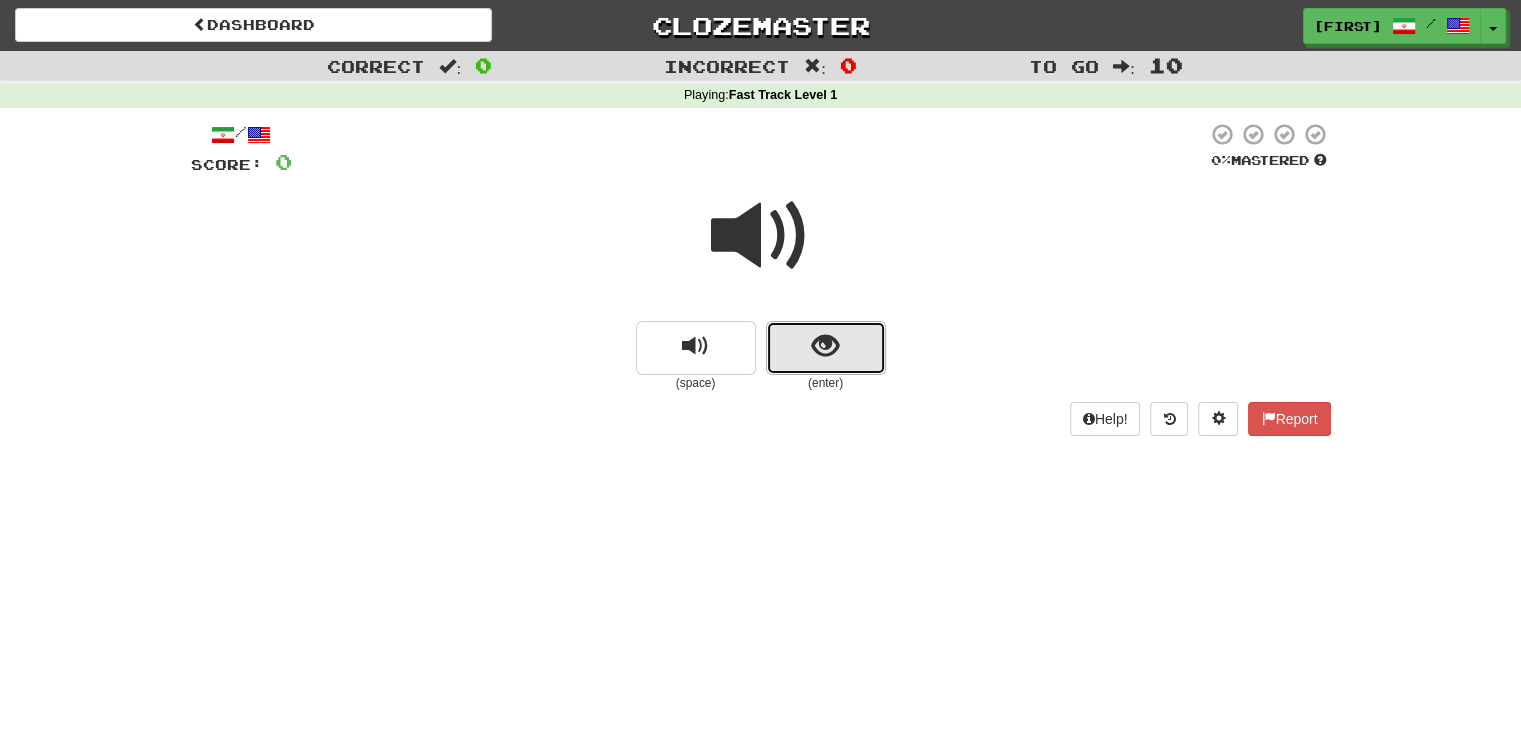 click at bounding box center [826, 348] 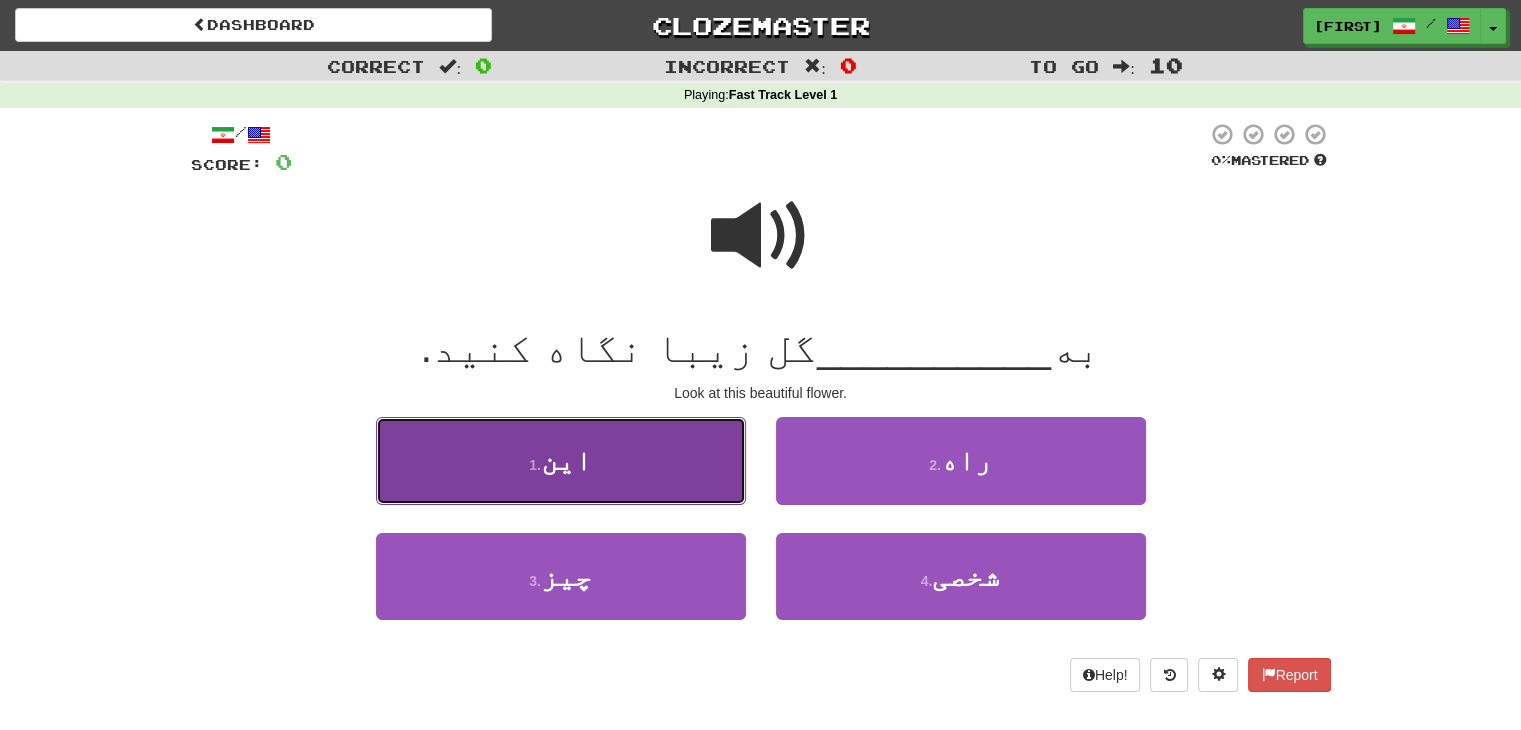 click on "1 .  این" at bounding box center (561, 460) 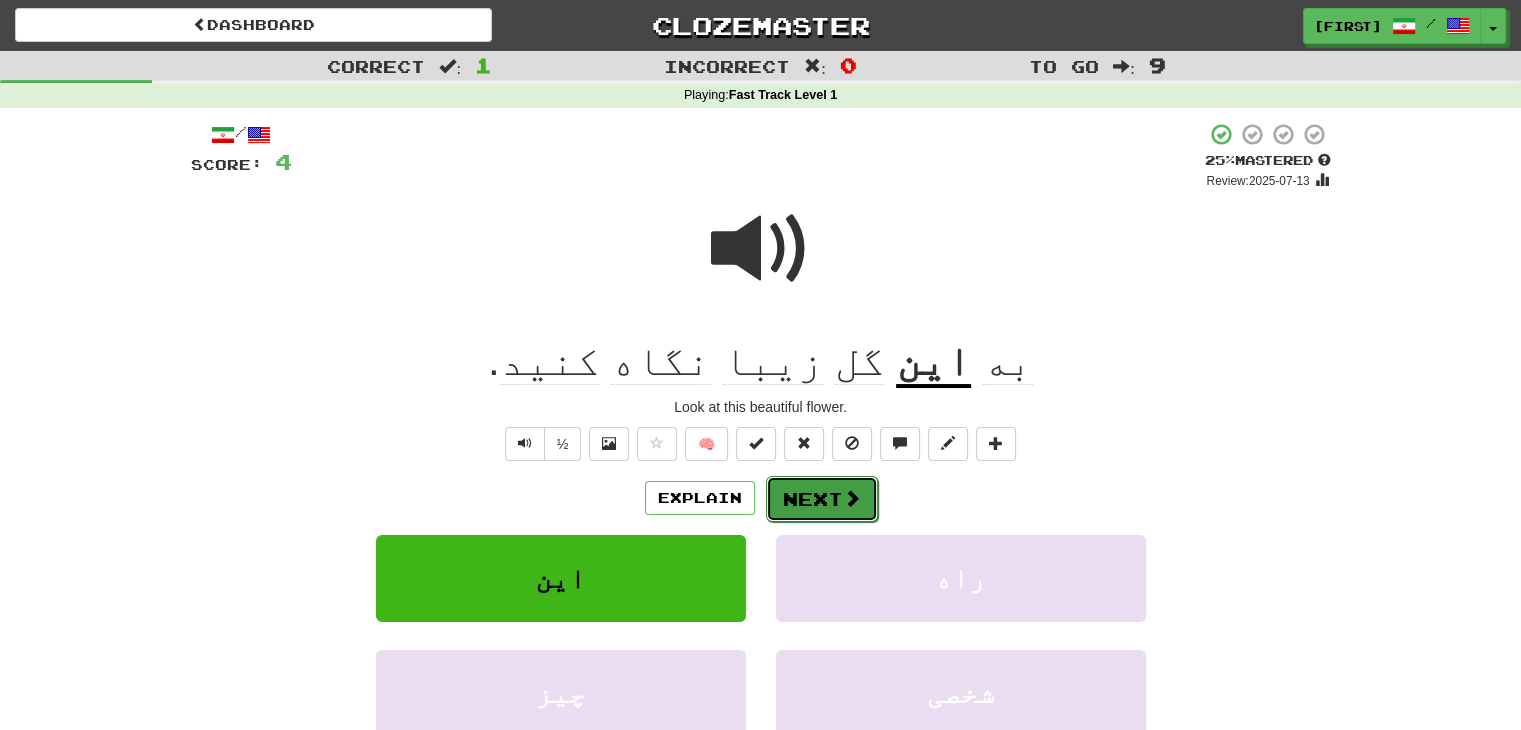 click on "Next" at bounding box center (822, 499) 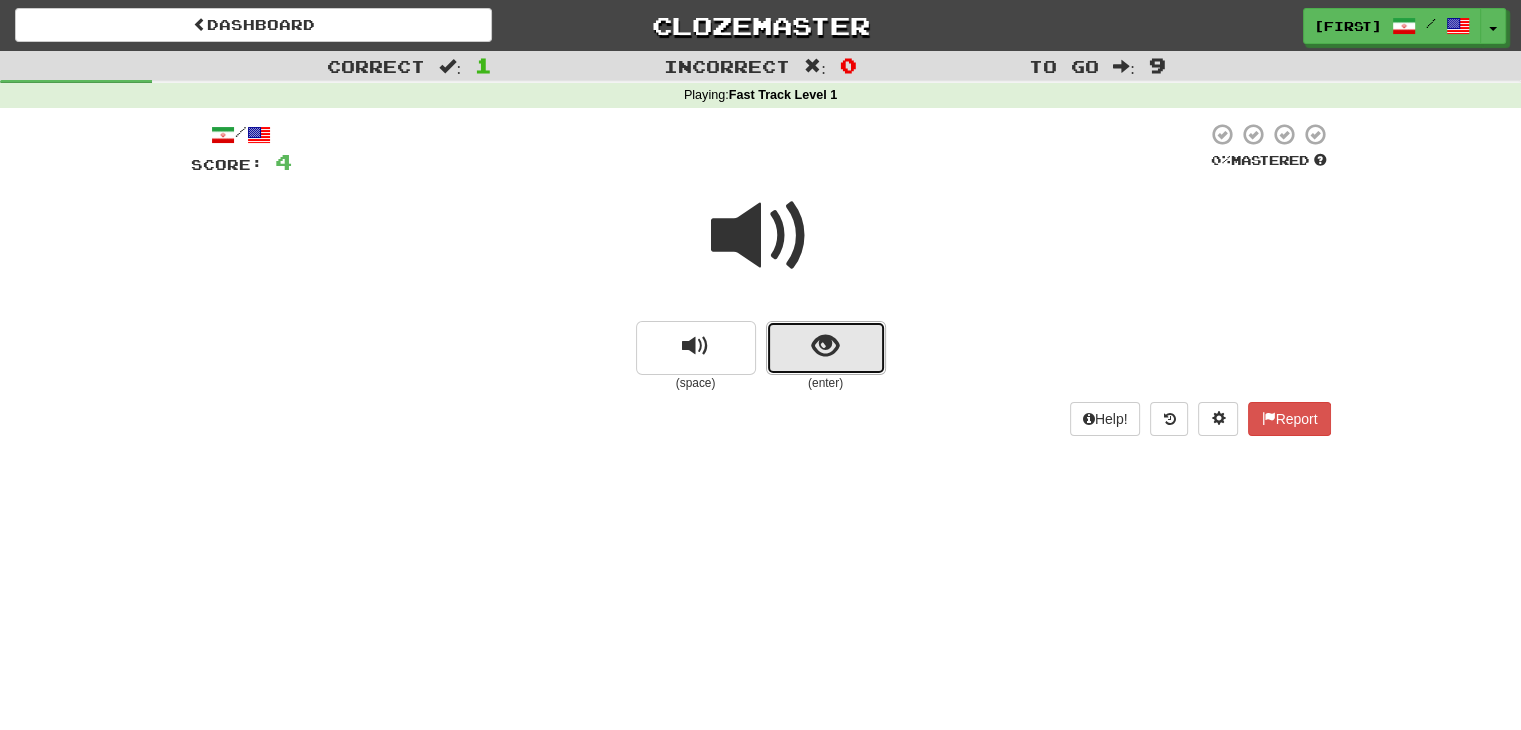 click at bounding box center (826, 348) 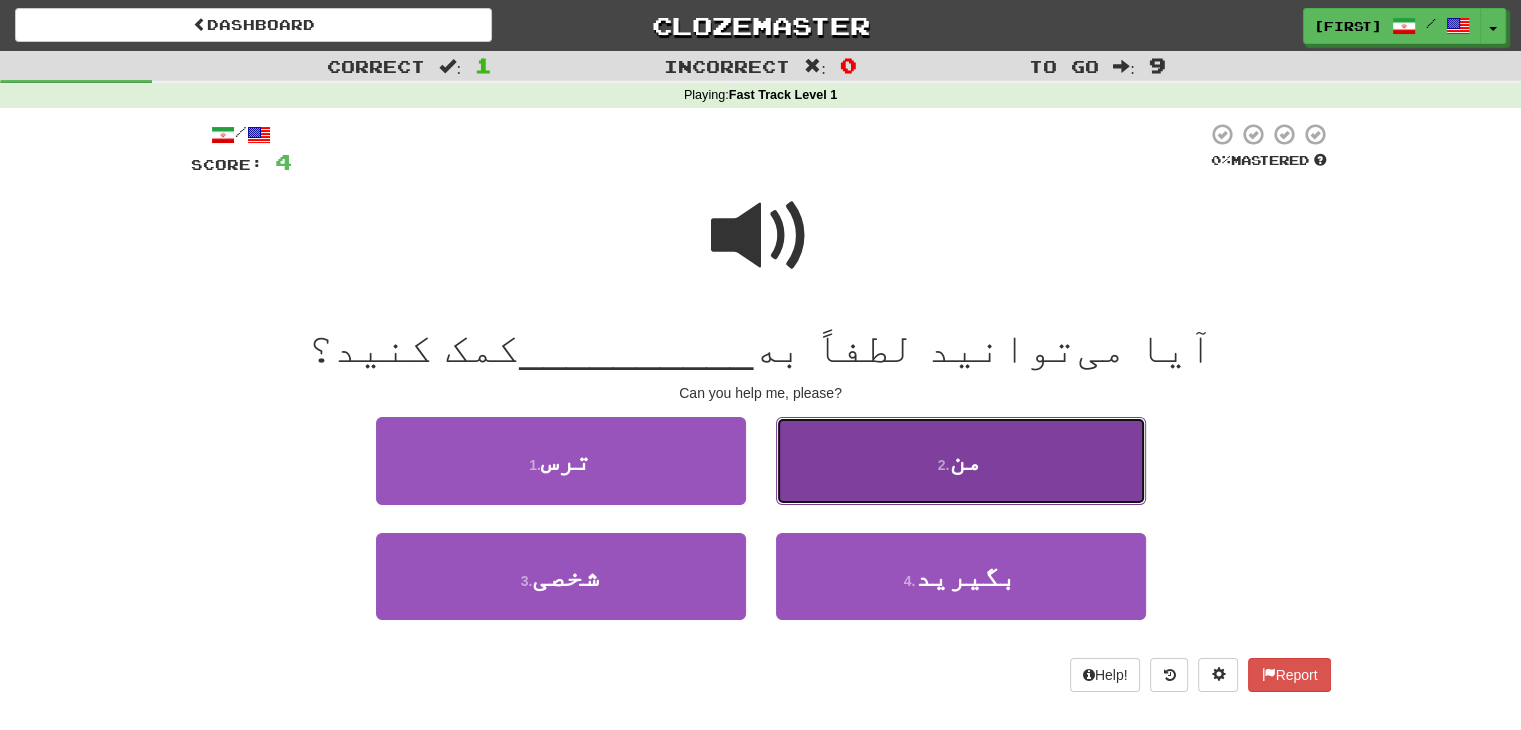 click on "2 .  من" at bounding box center [961, 460] 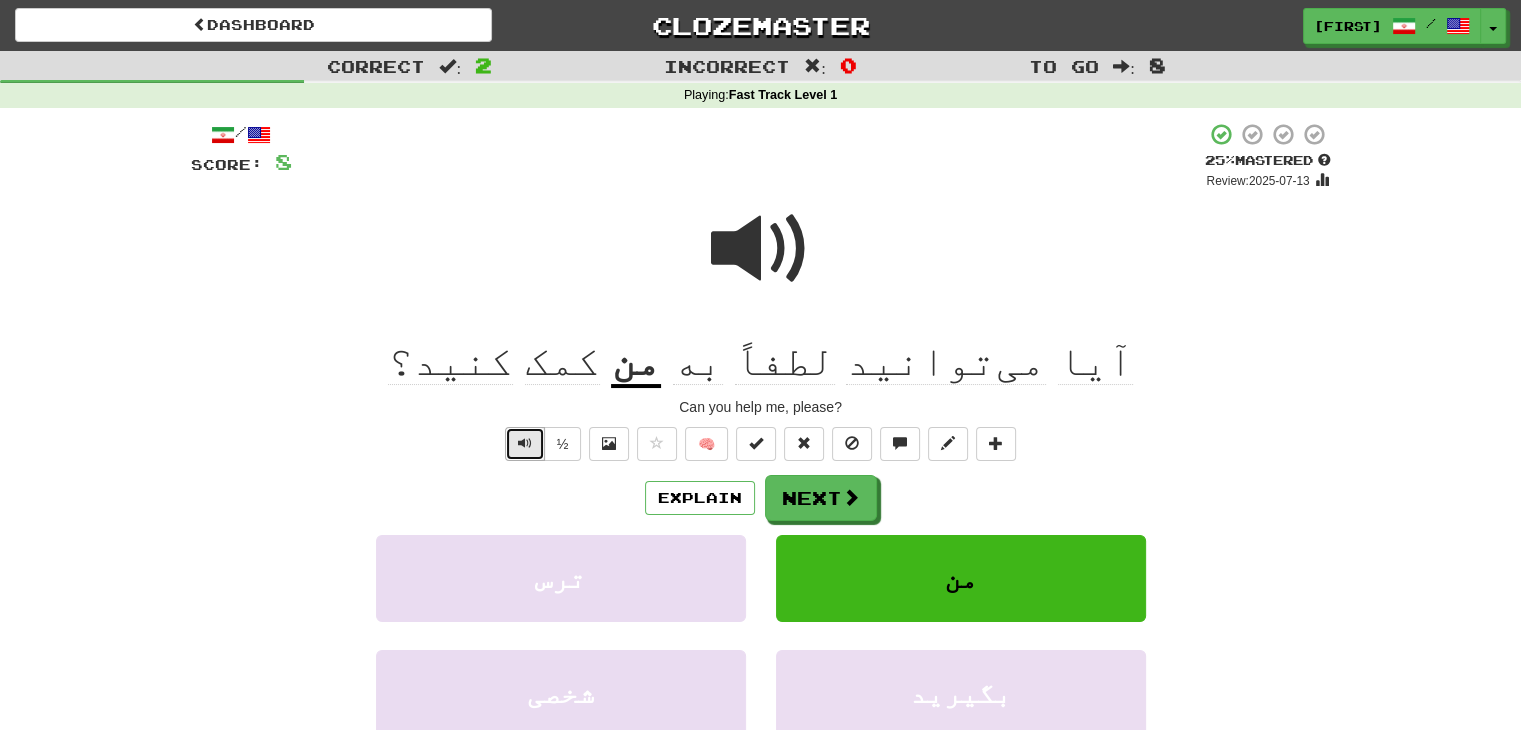 click at bounding box center (525, 443) 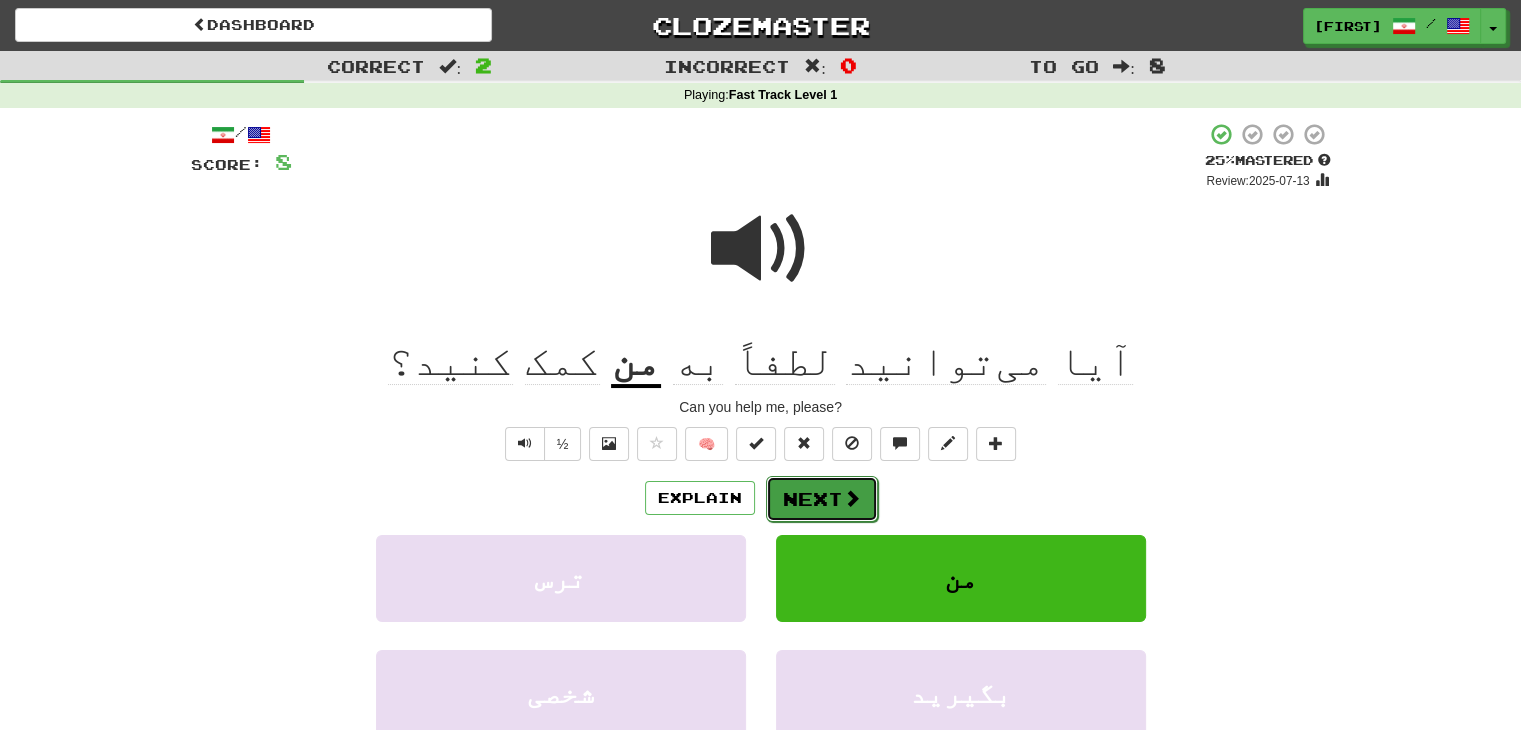 click on "Next" at bounding box center [822, 499] 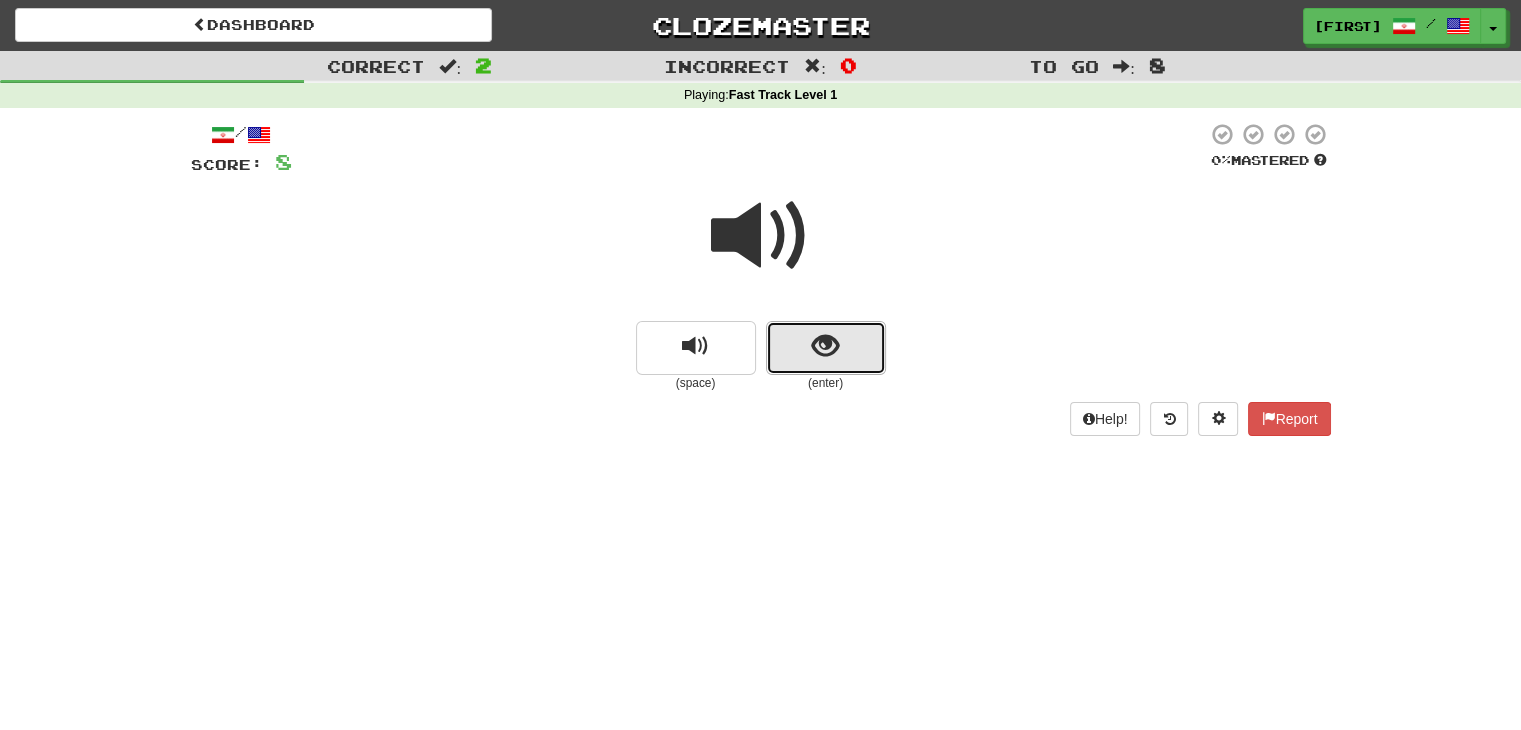 click at bounding box center (826, 348) 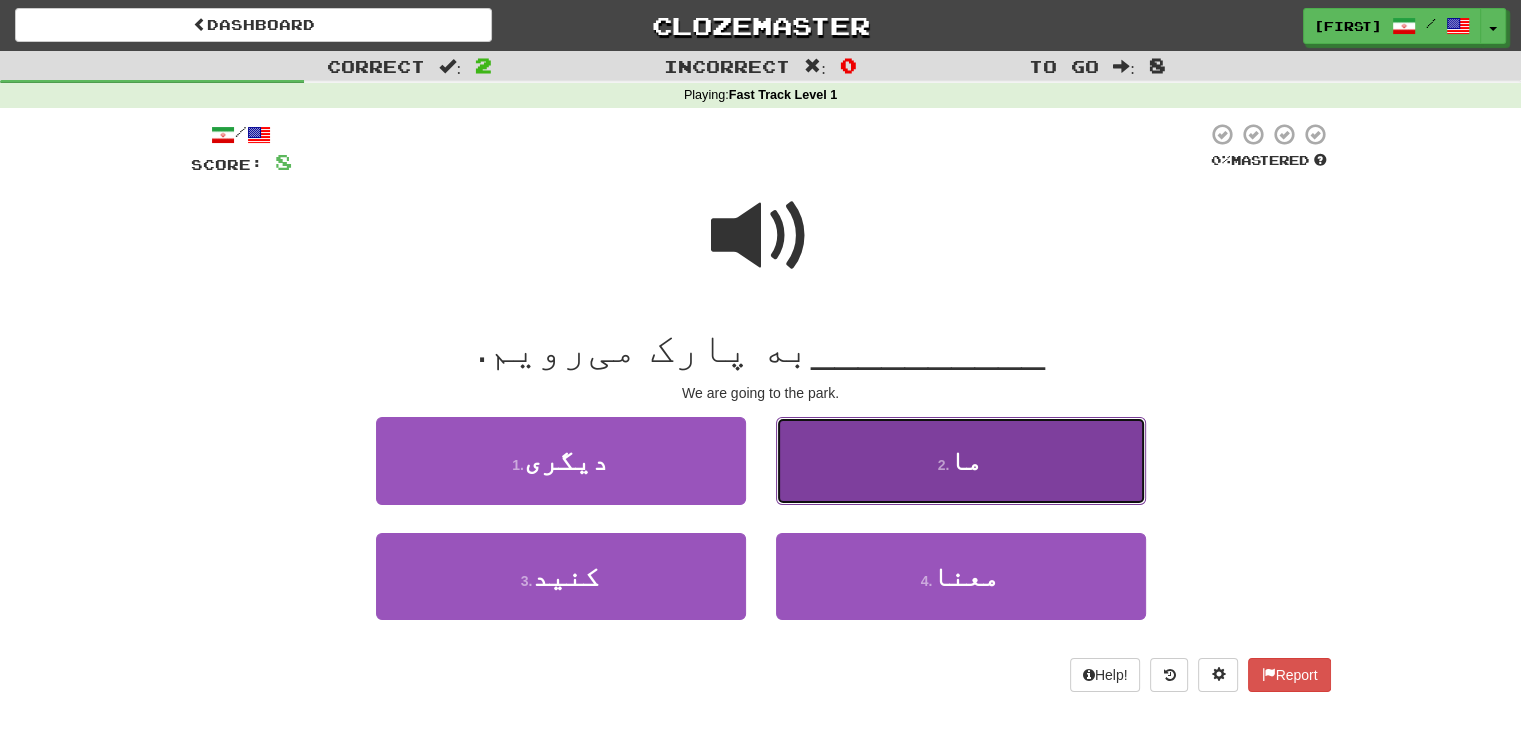 click on "2 .  ما" at bounding box center [961, 460] 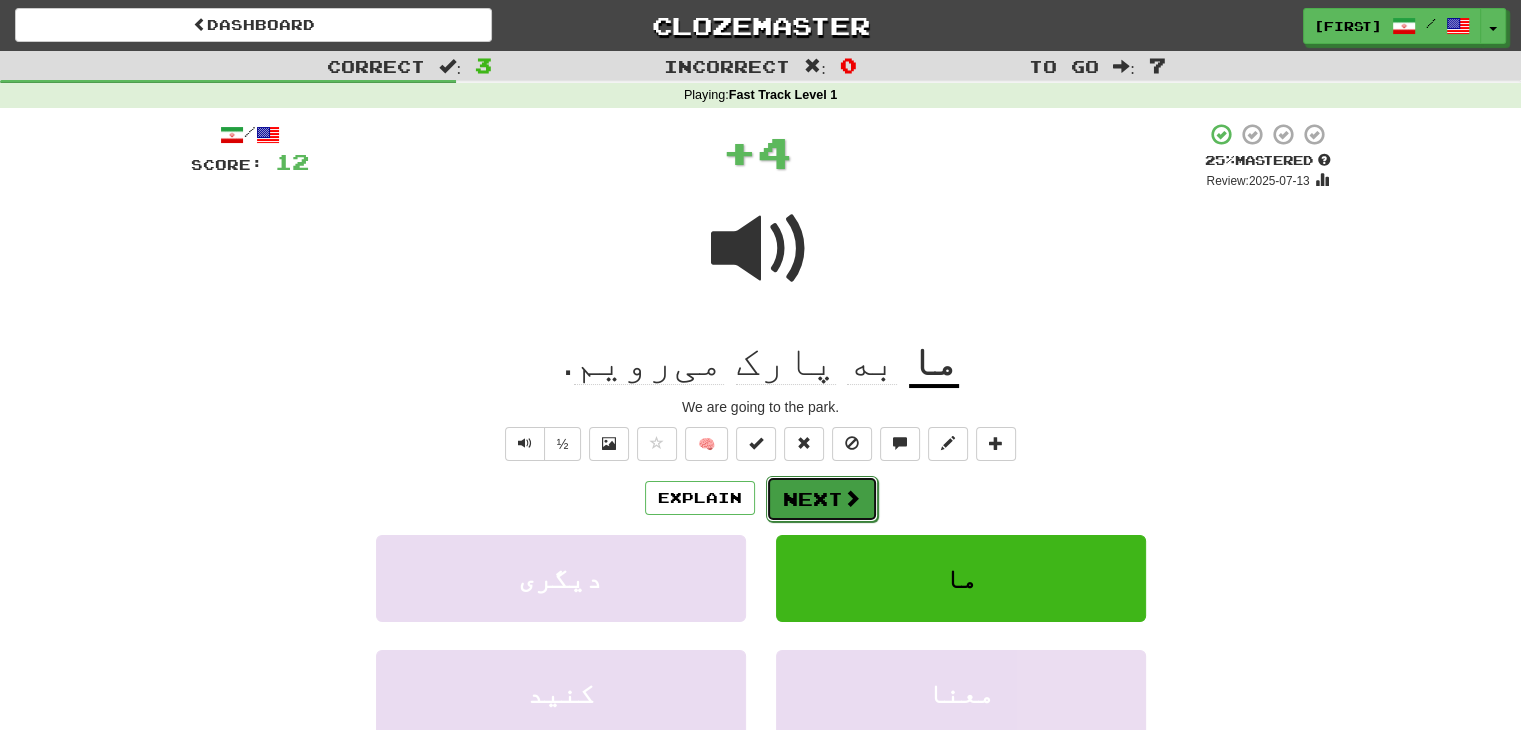 click at bounding box center (852, 498) 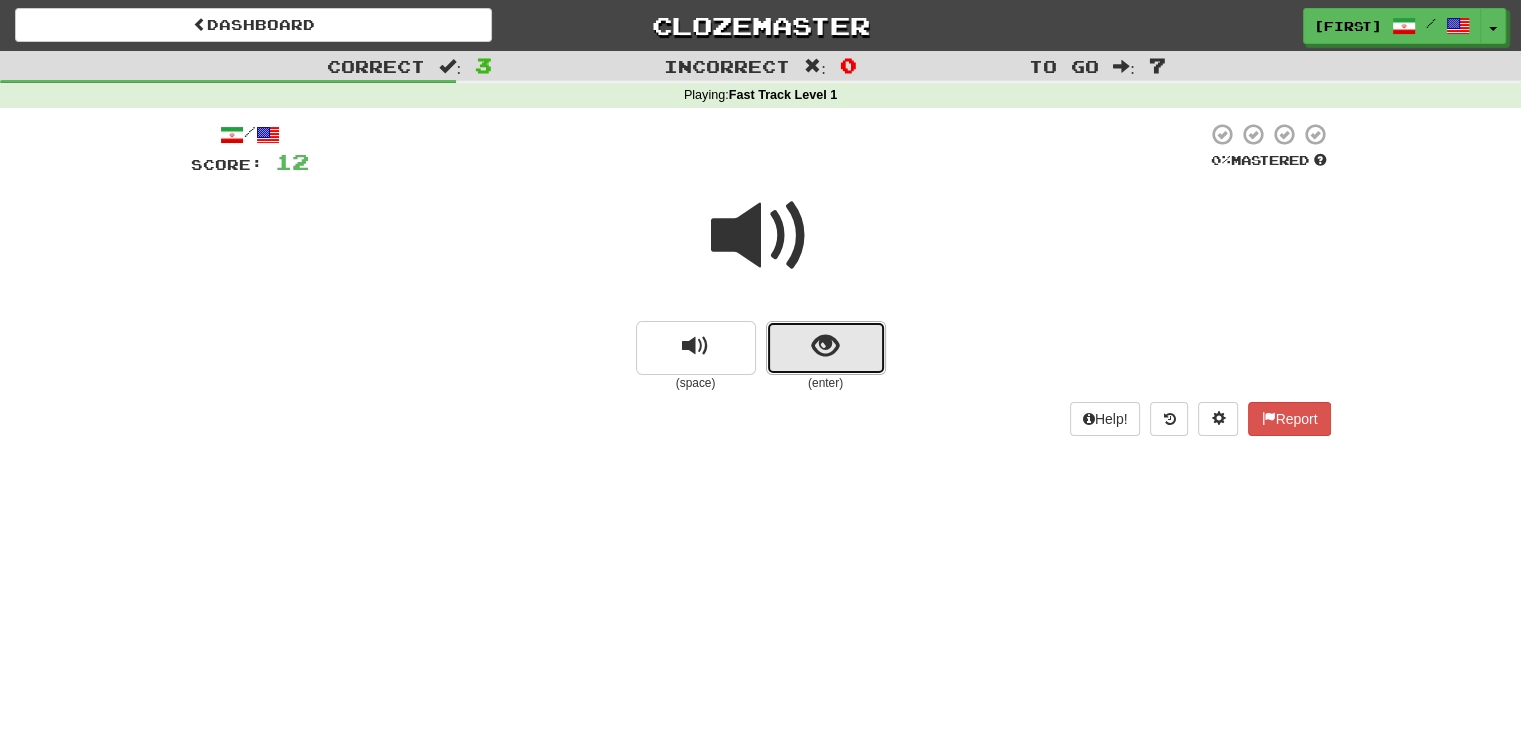 click at bounding box center [825, 346] 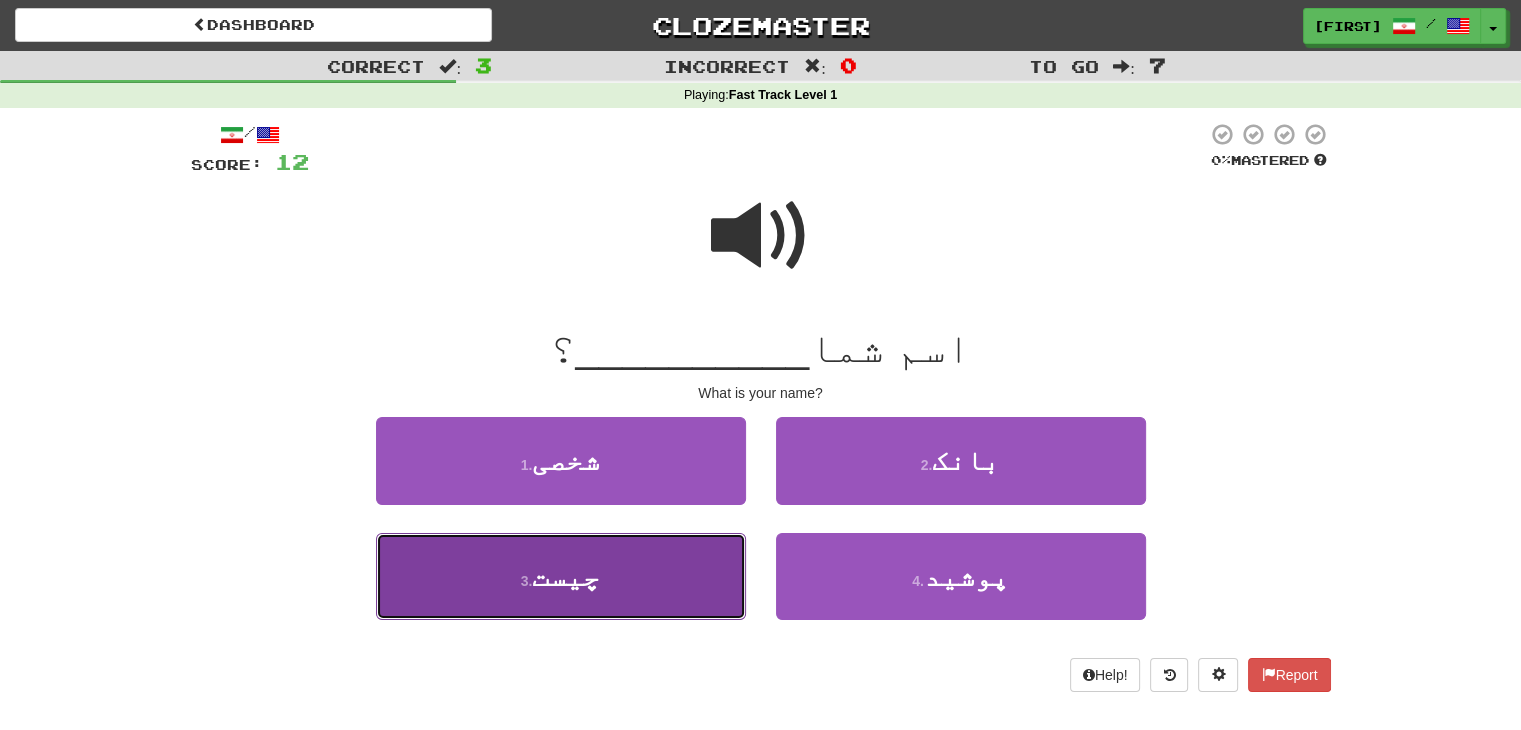 click on "3 .  چیست" at bounding box center [561, 576] 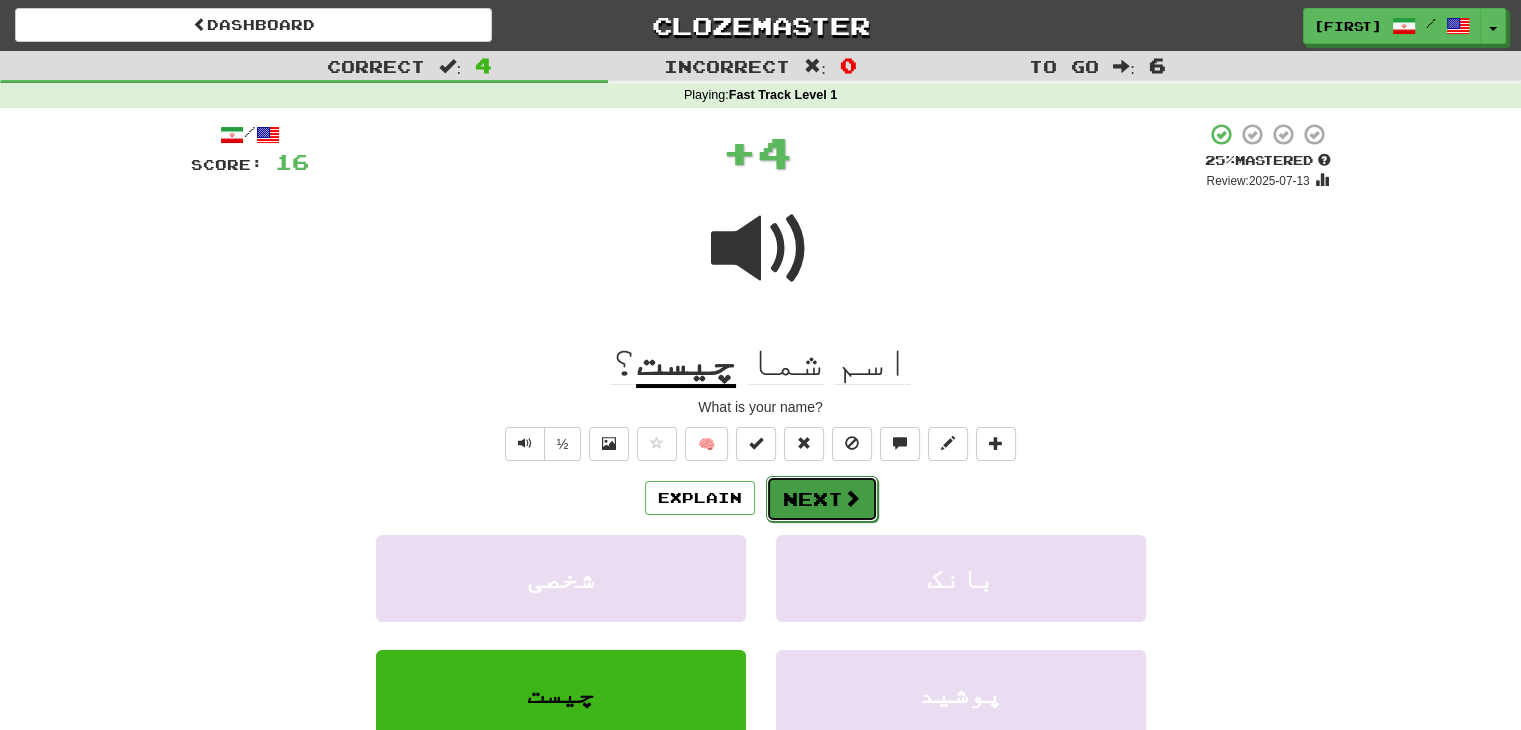 click on "Next" at bounding box center (822, 499) 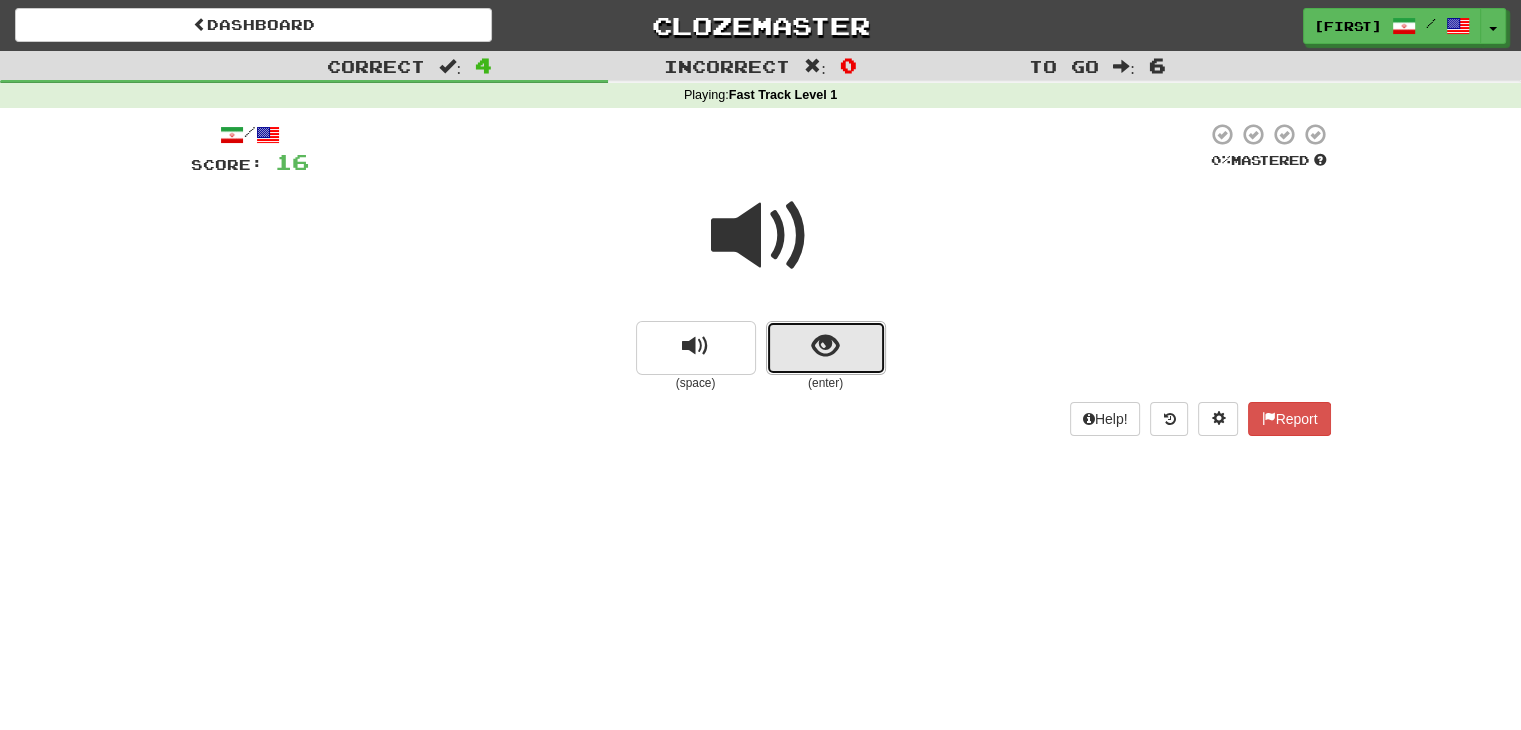 click at bounding box center [825, 346] 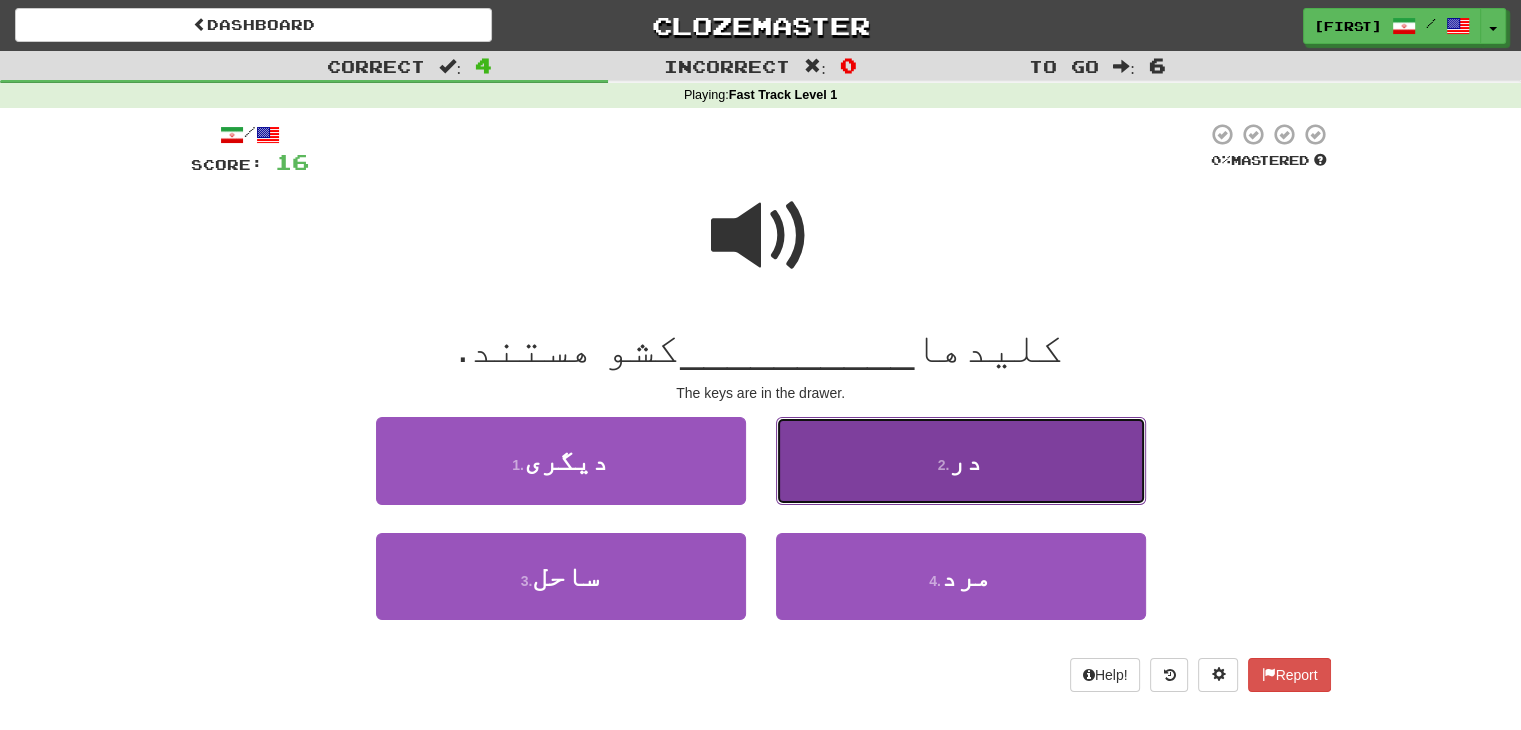 click on "در" at bounding box center (966, 460) 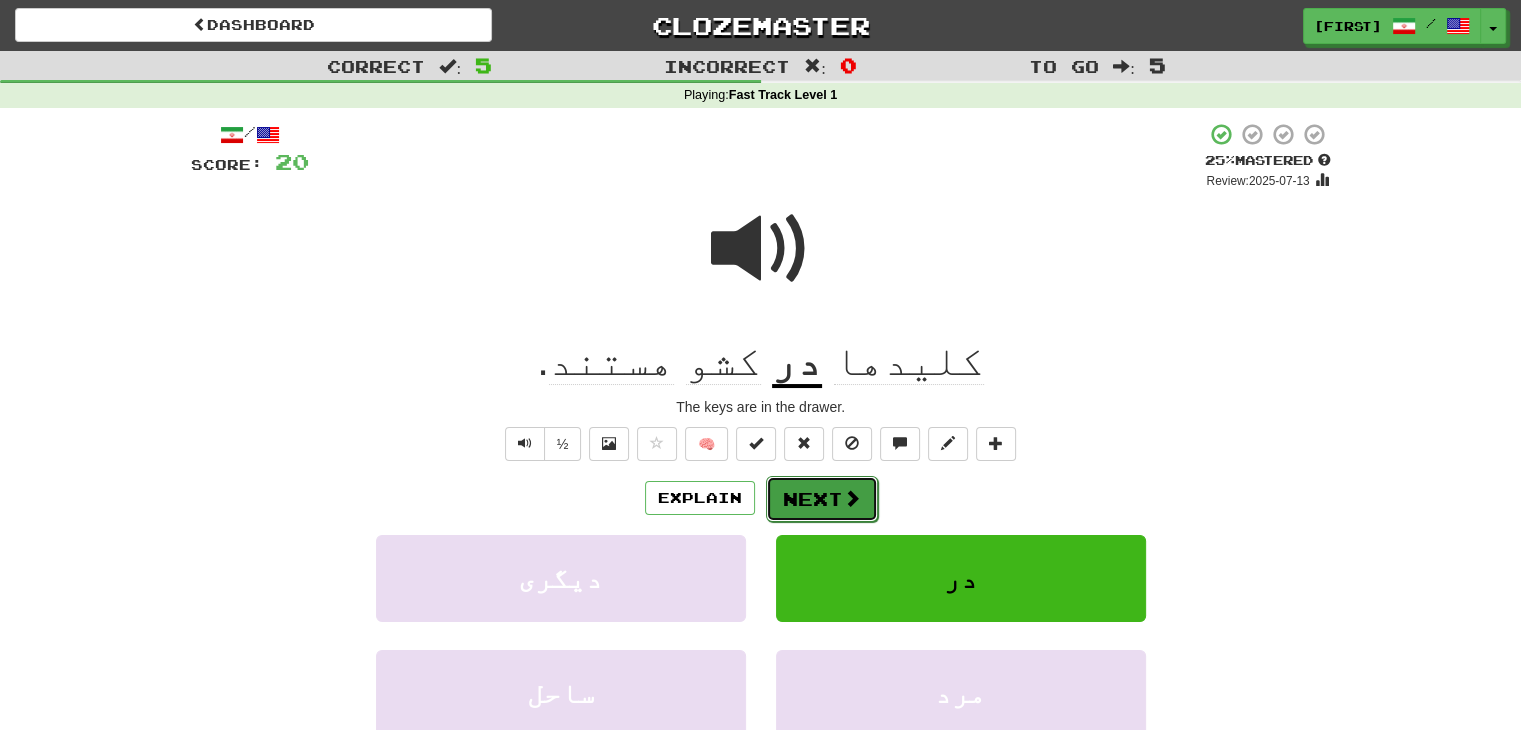 click on "Next" at bounding box center [822, 499] 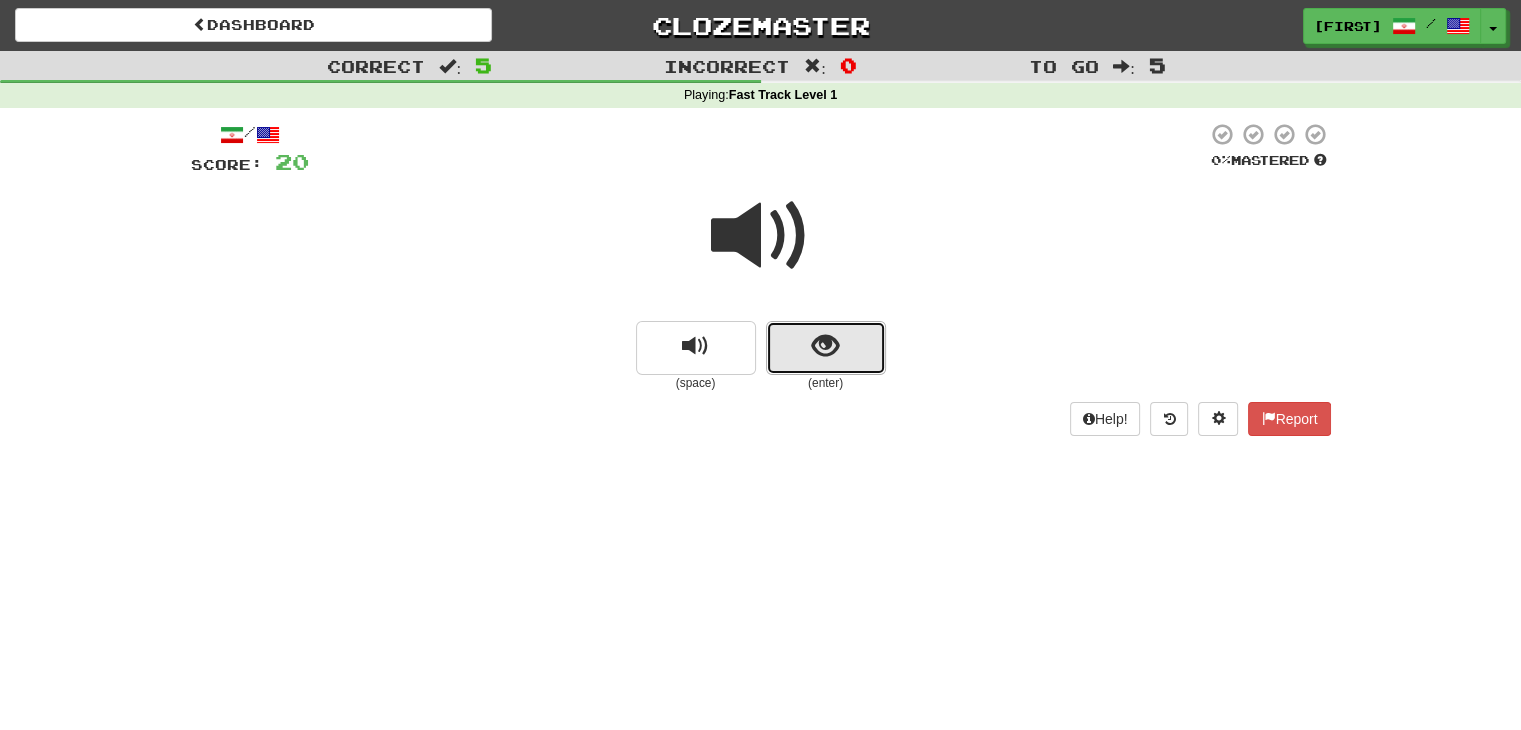 click at bounding box center [826, 348] 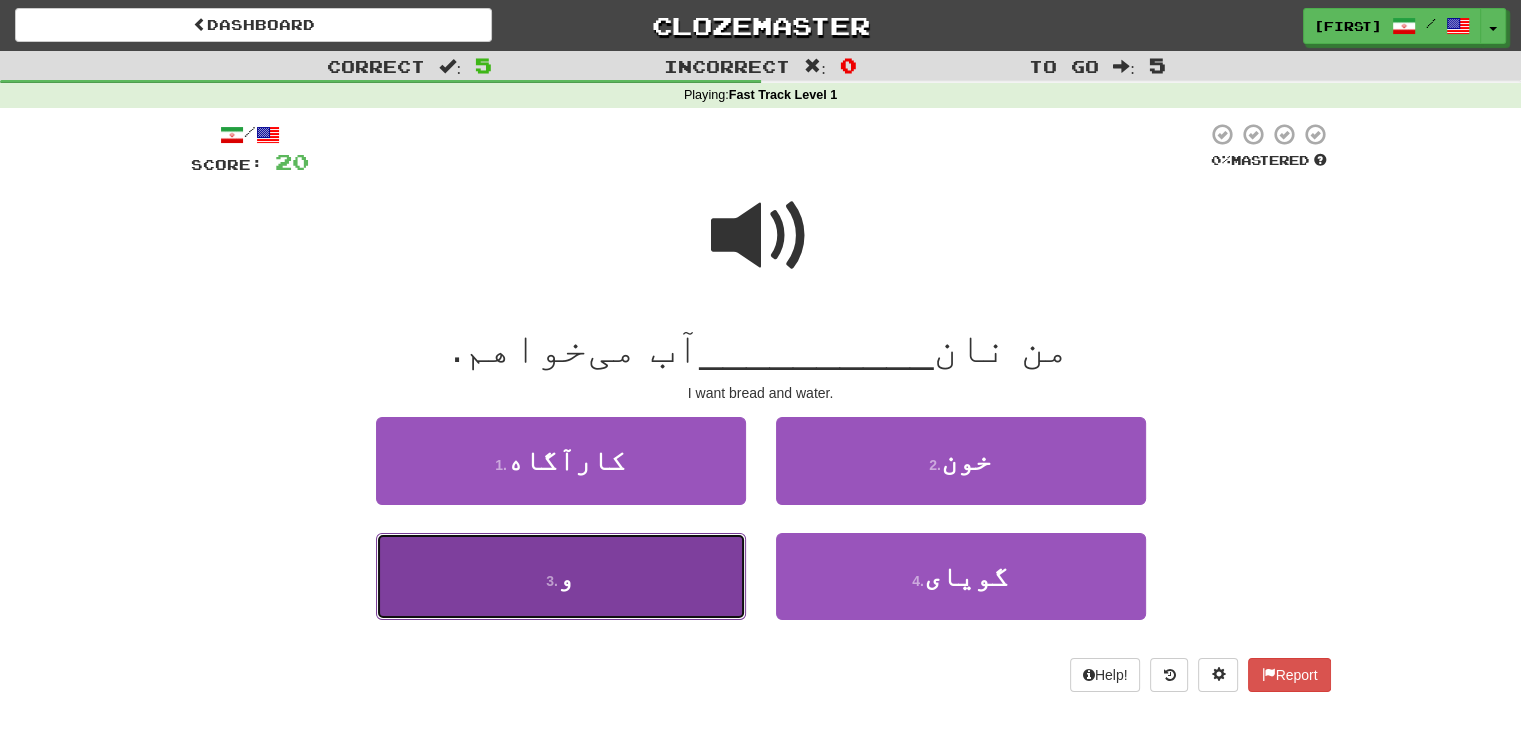 click on "3 .  و" at bounding box center [561, 576] 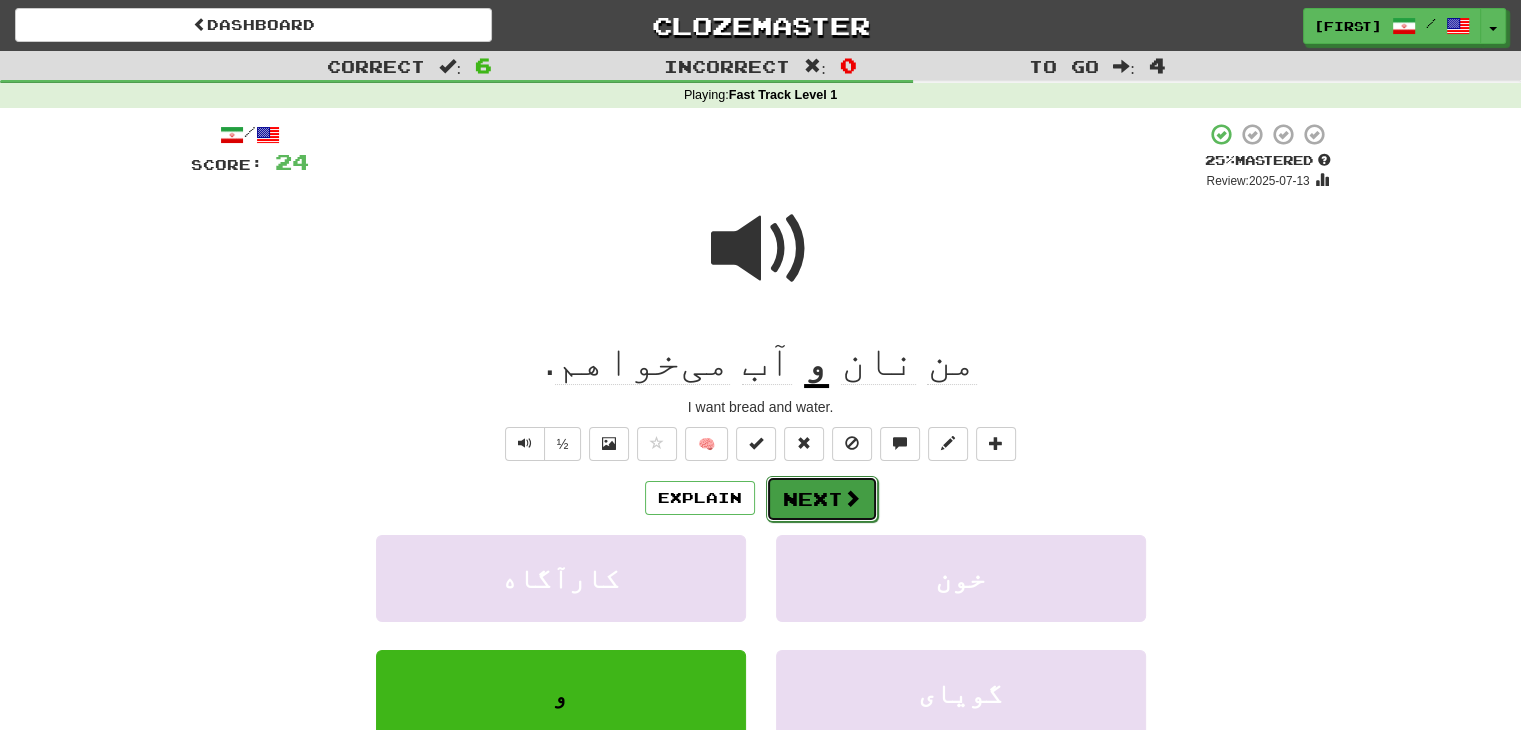 click on "Next" at bounding box center [822, 499] 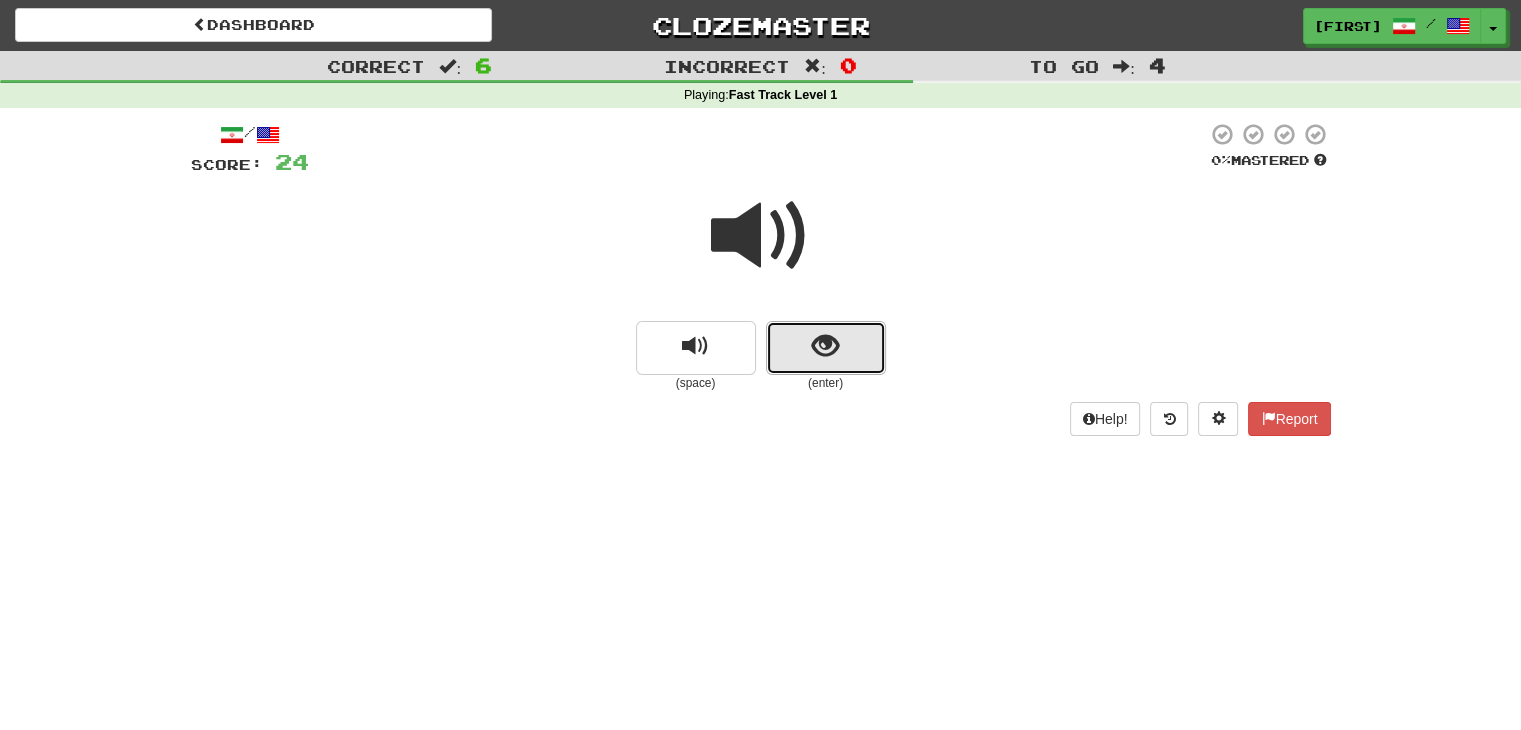 click at bounding box center [825, 346] 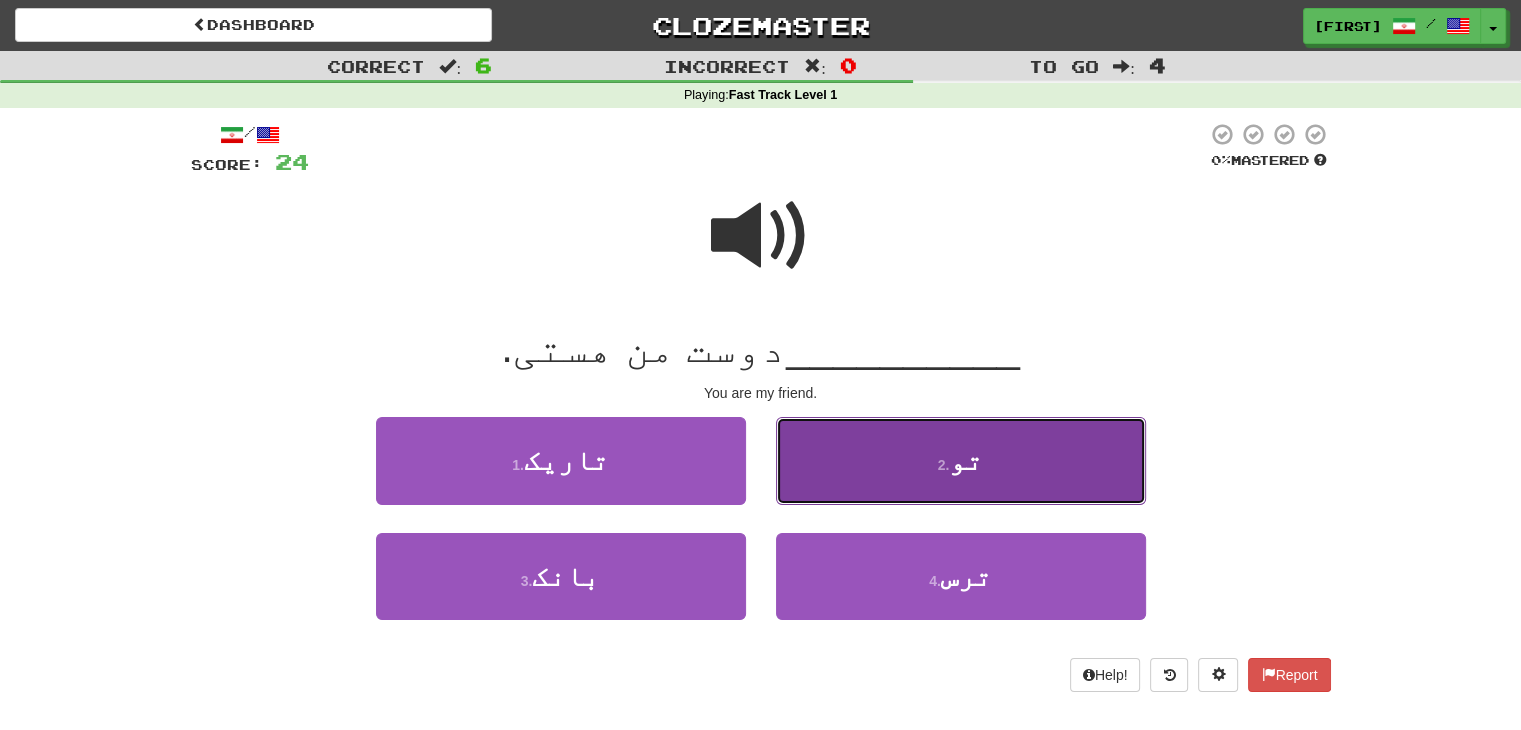 click on "2 .  تو" at bounding box center (961, 460) 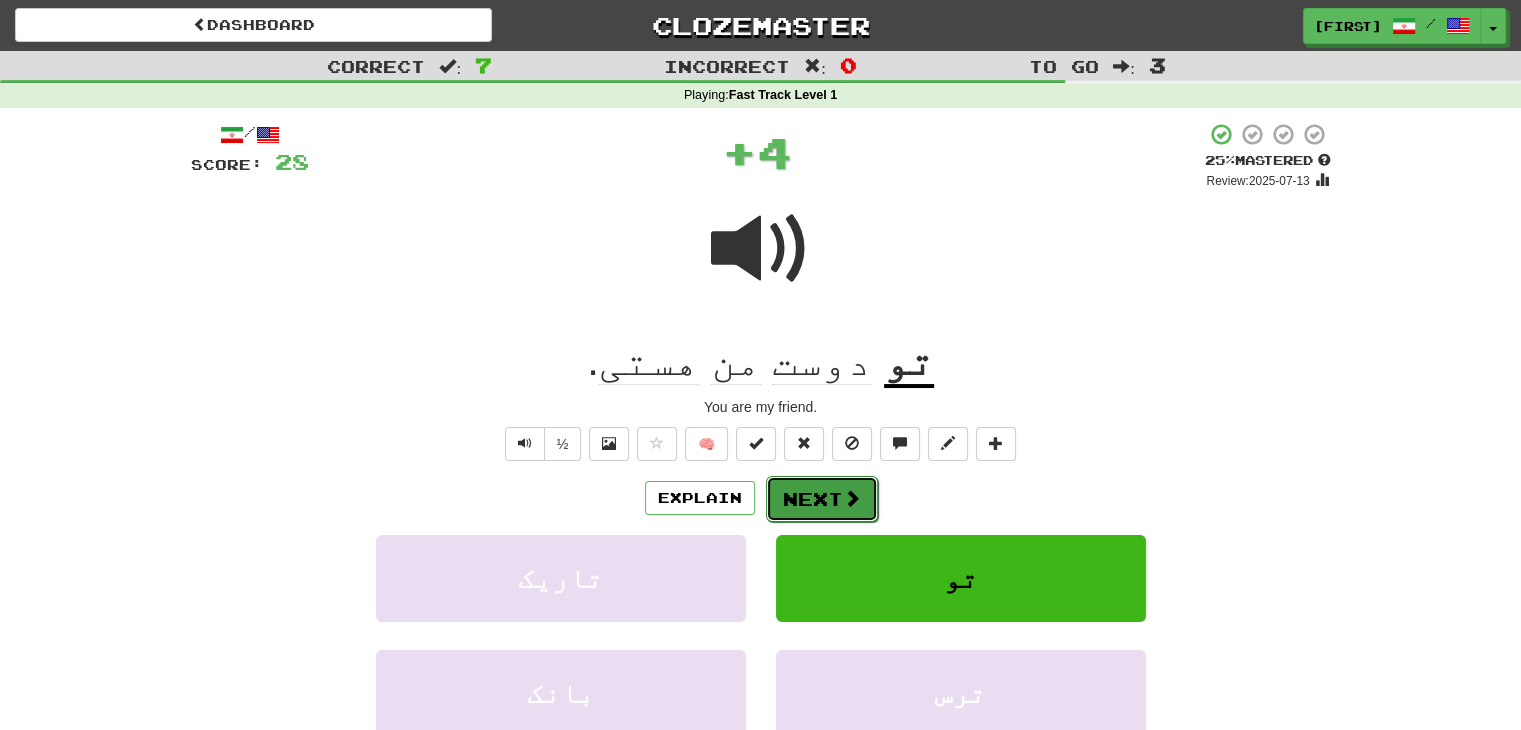 click at bounding box center [852, 498] 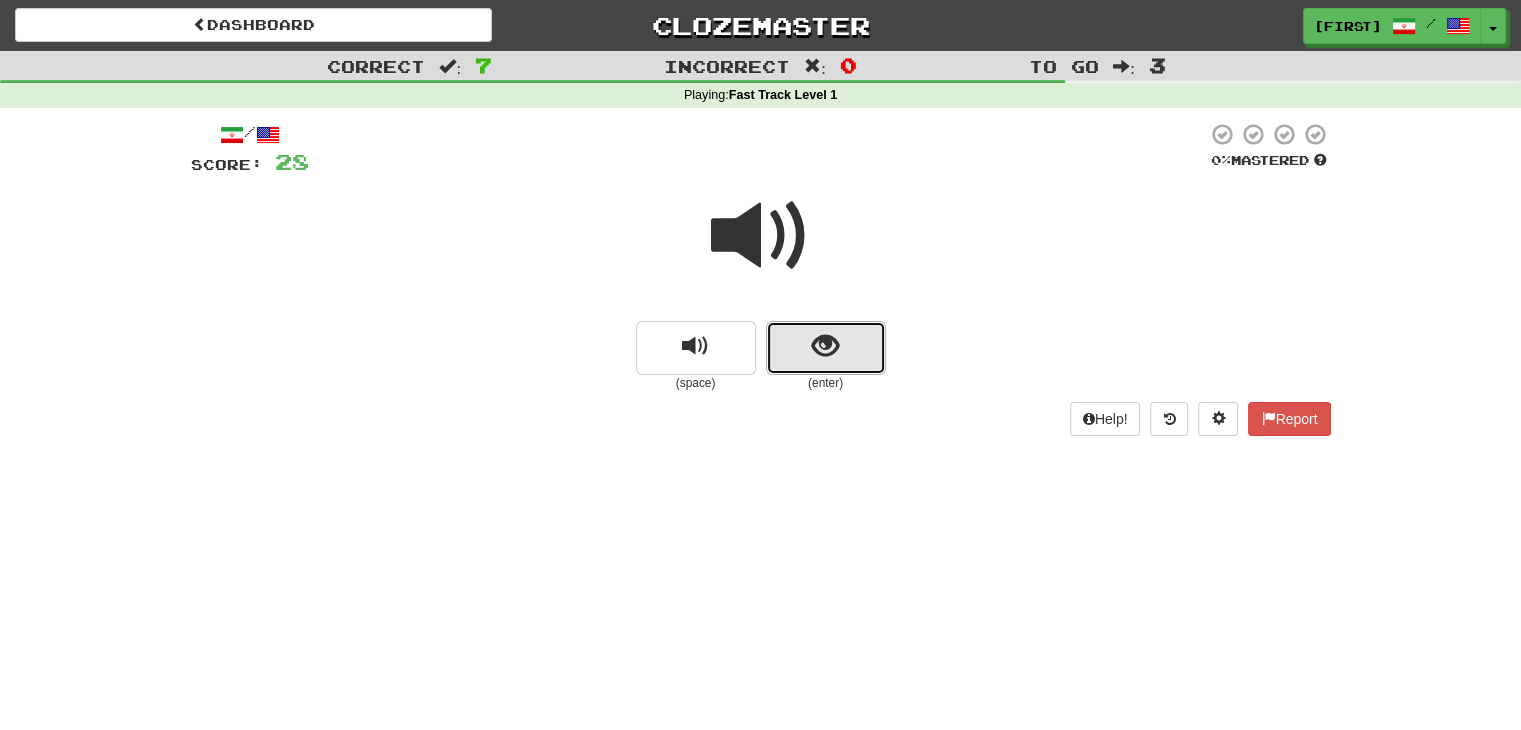 click at bounding box center [825, 346] 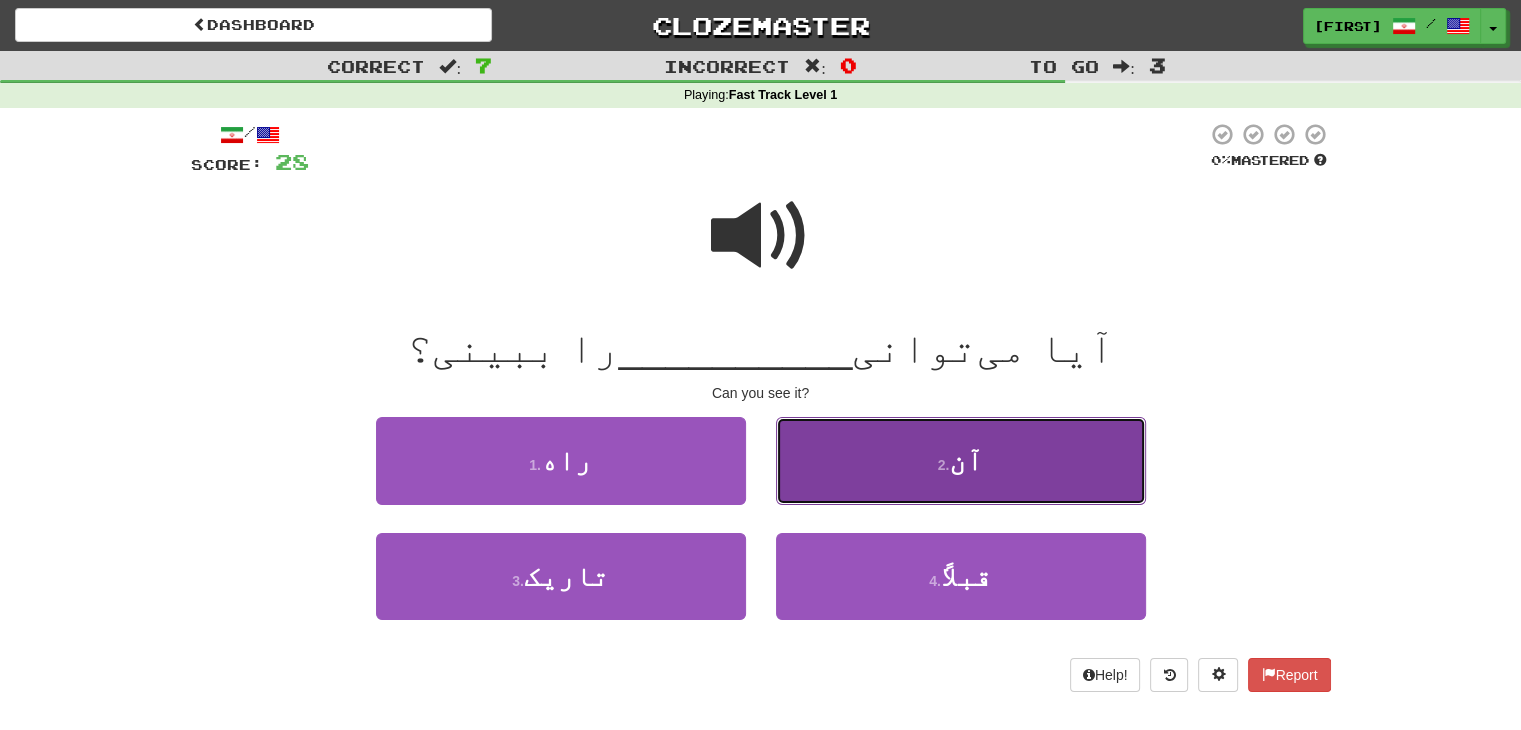 click on "2 .  آن" at bounding box center [961, 460] 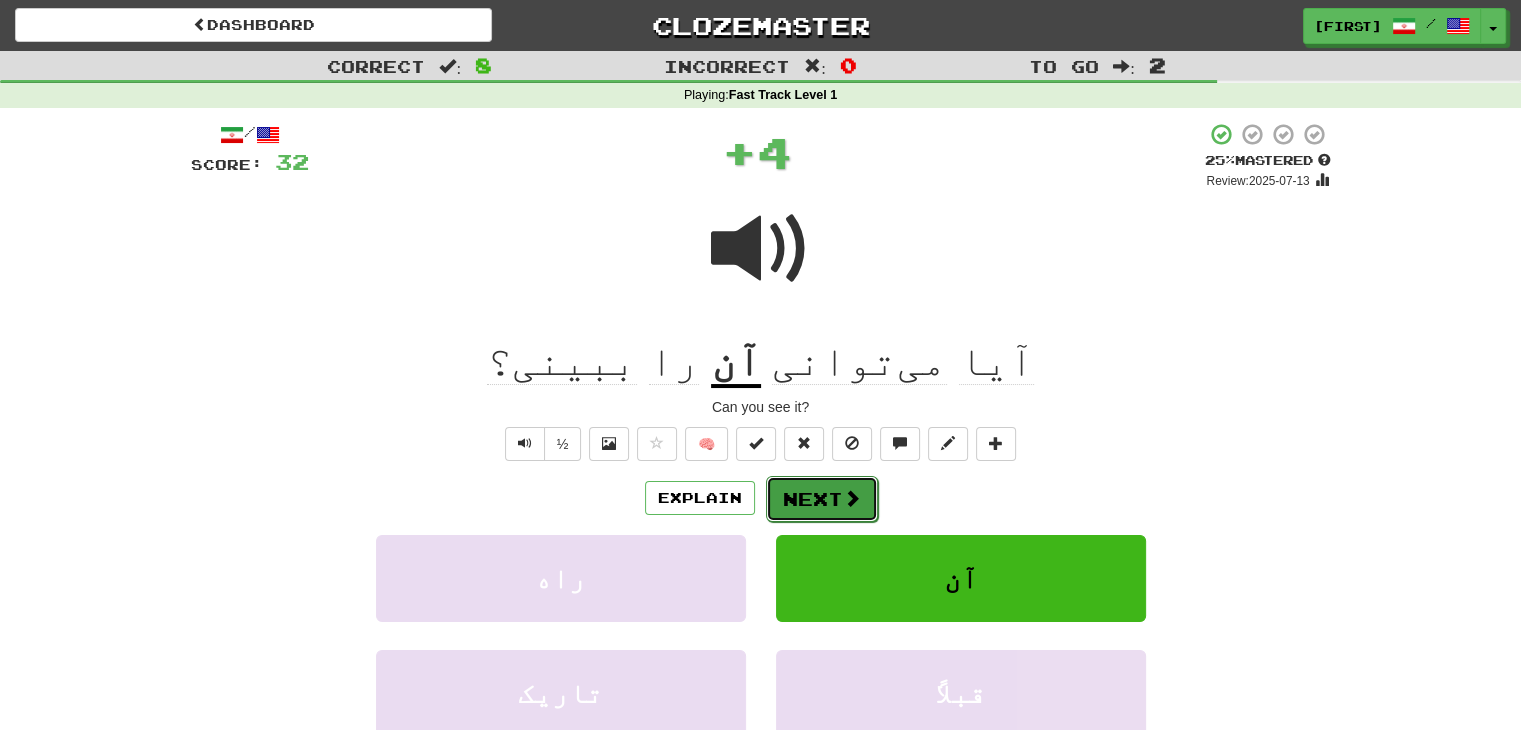 click on "Next" at bounding box center [822, 499] 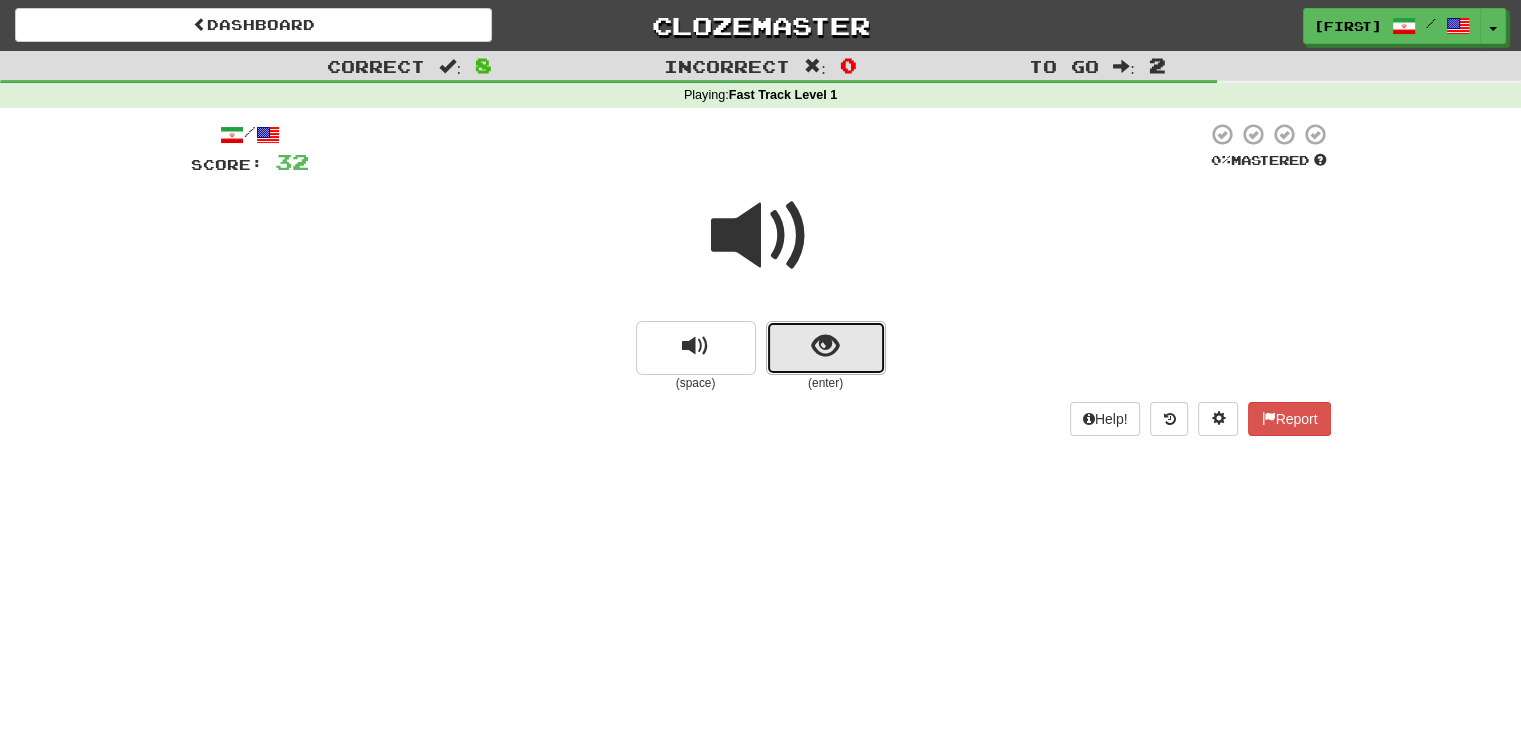 click at bounding box center (825, 346) 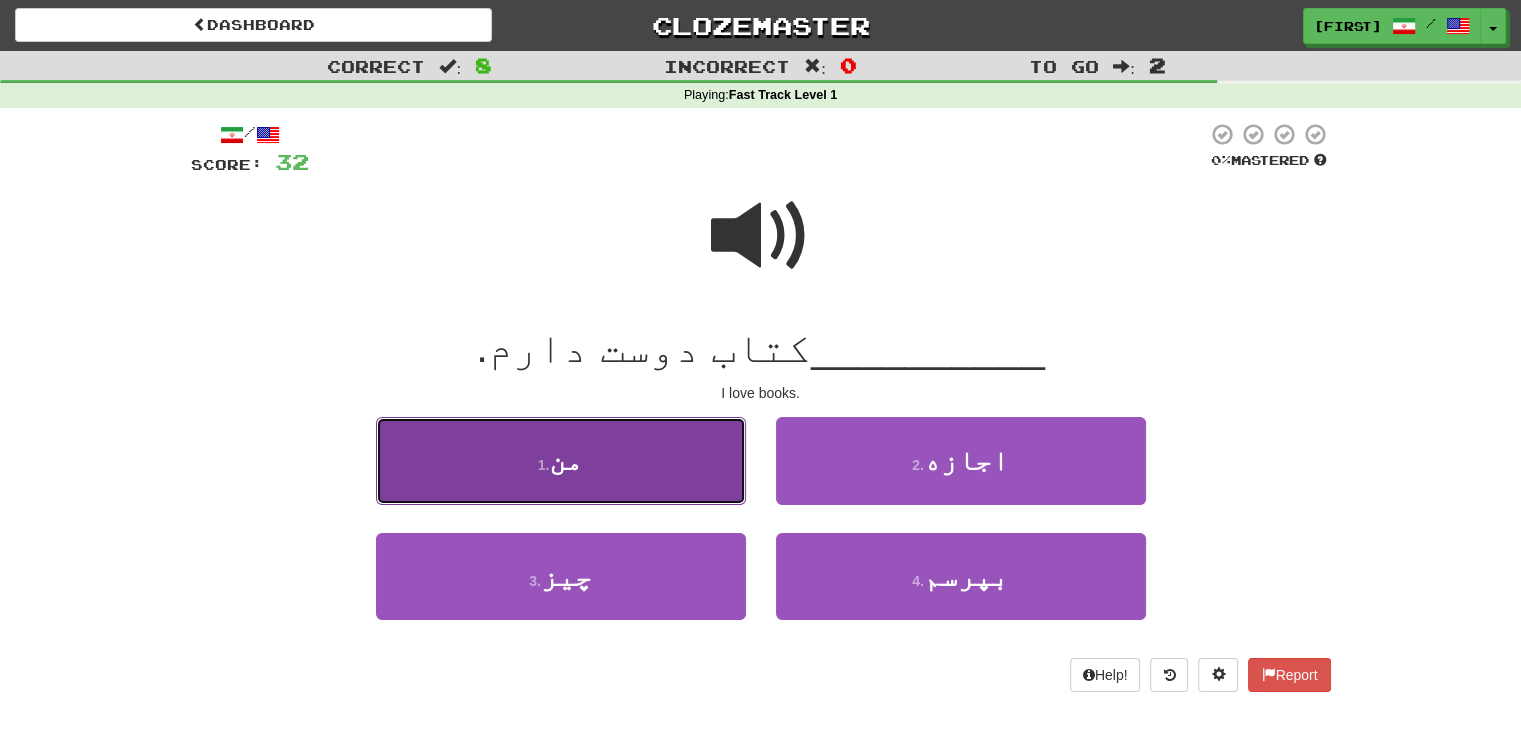 click on "1 .  من" at bounding box center [561, 460] 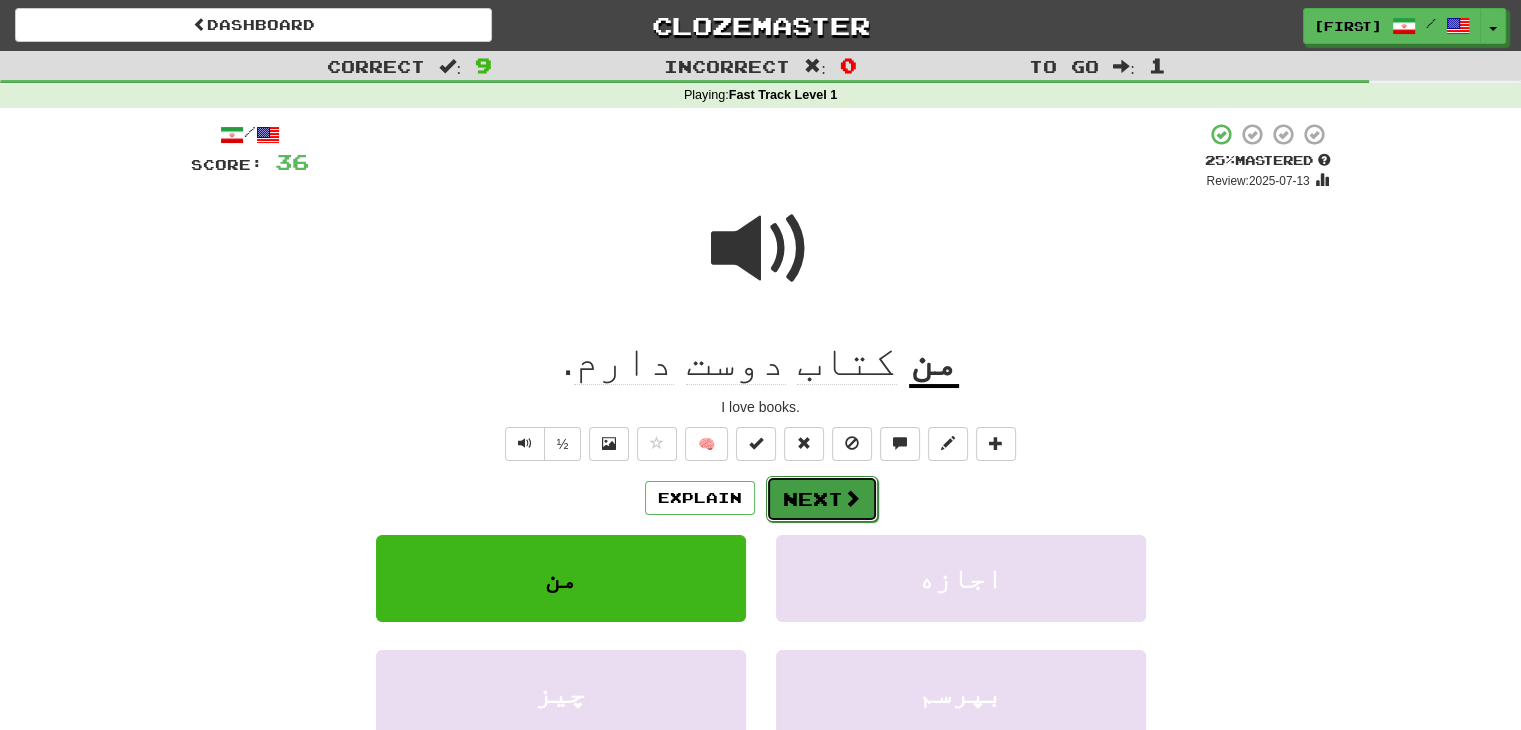 click at bounding box center (852, 498) 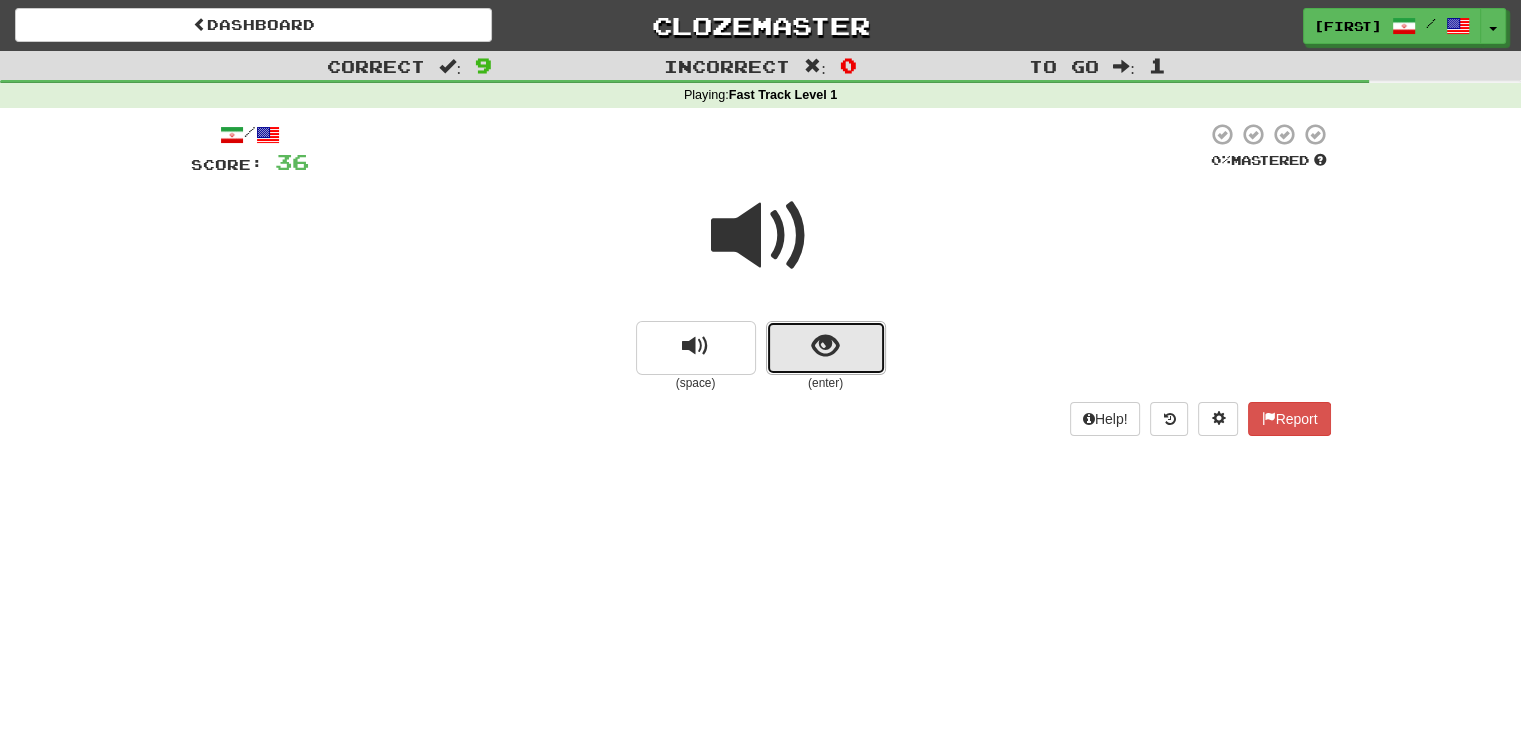 click at bounding box center [826, 348] 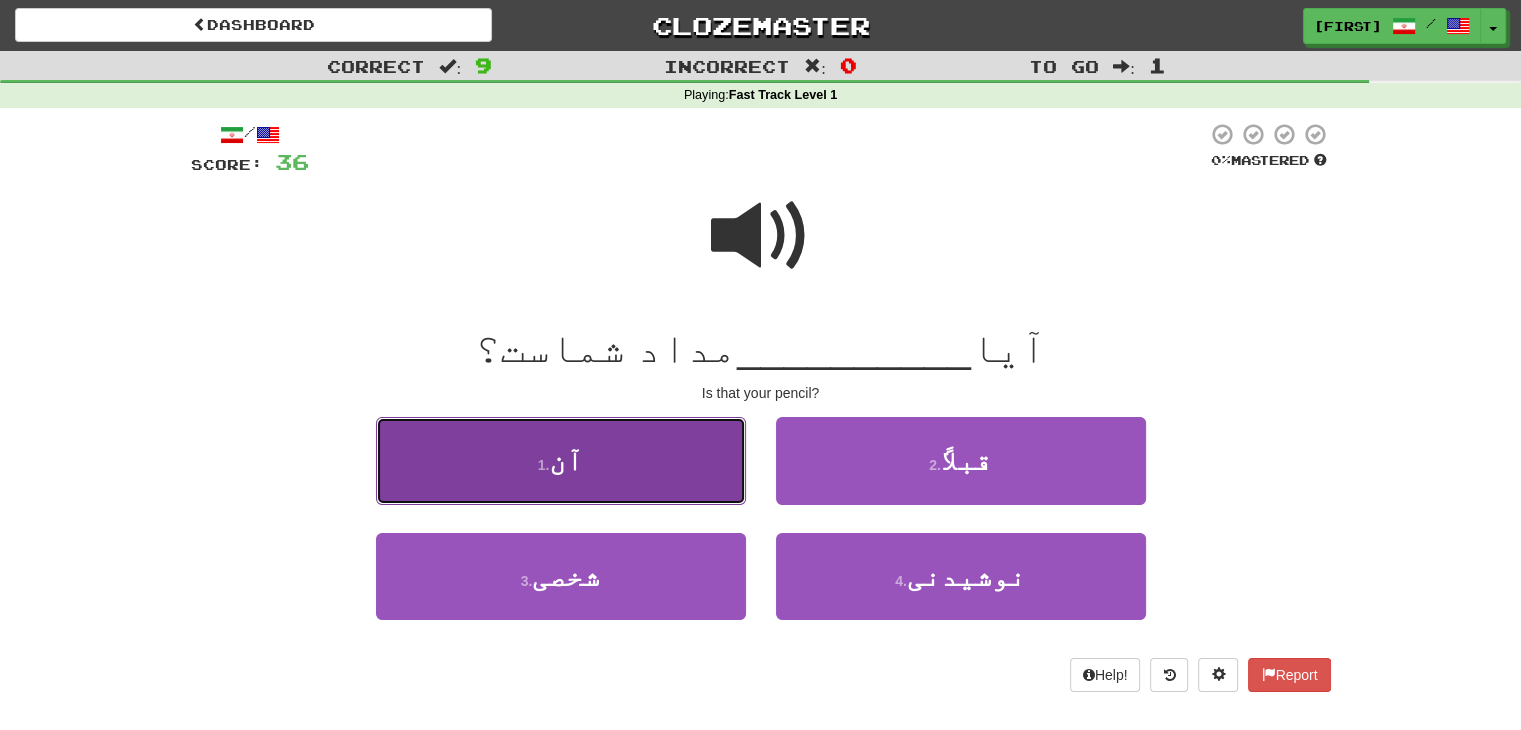 click on "1 .  آن" at bounding box center [561, 460] 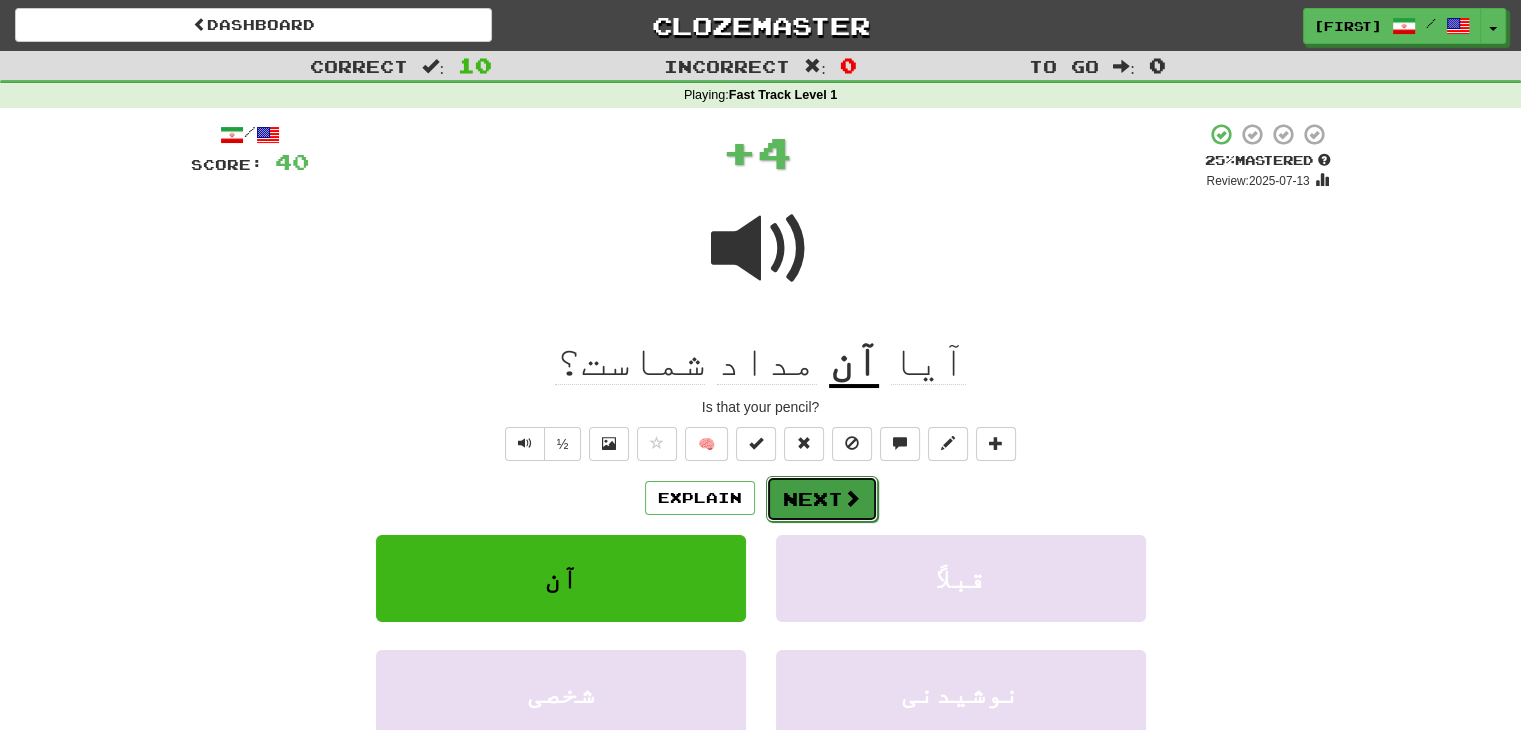 click on "Next" at bounding box center (822, 499) 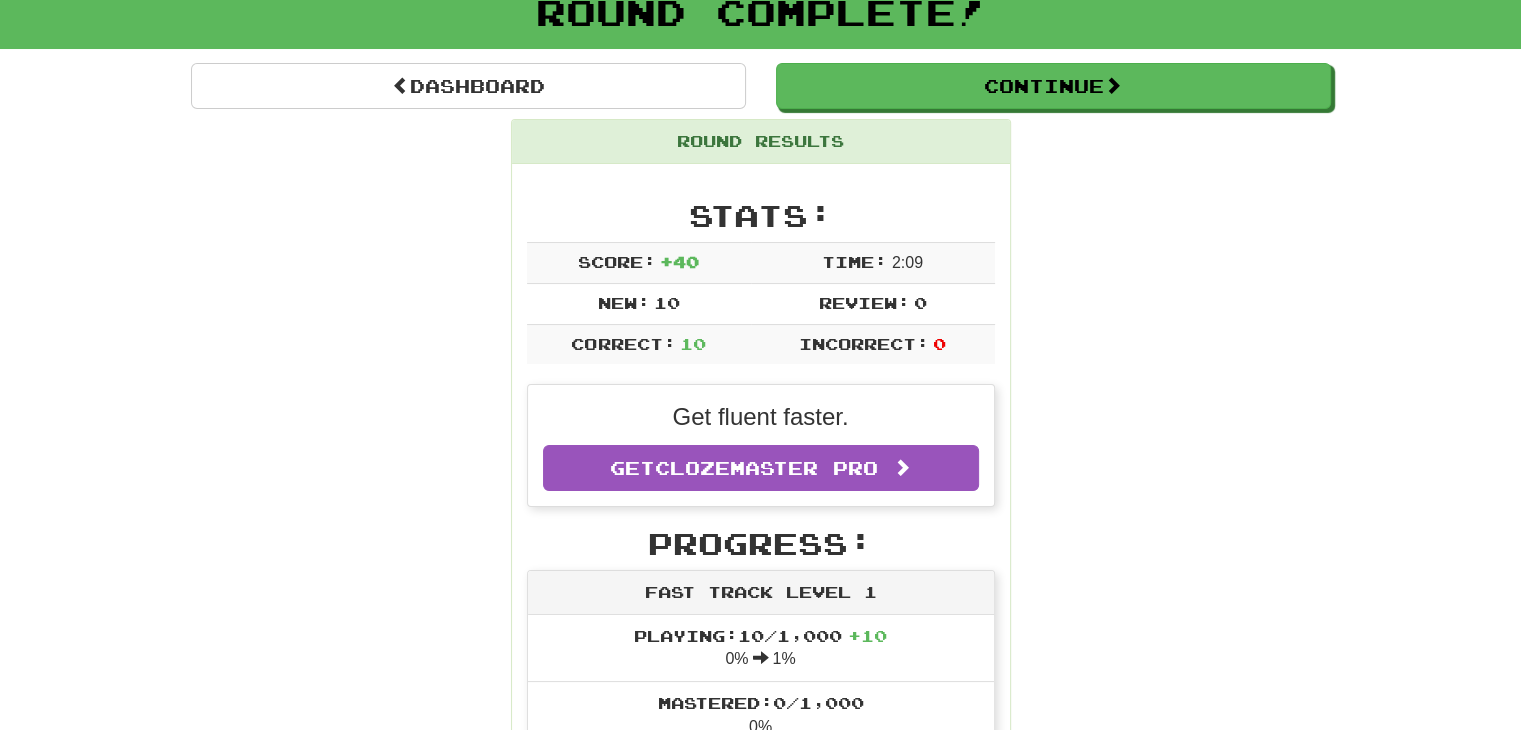 scroll, scrollTop: 0, scrollLeft: 0, axis: both 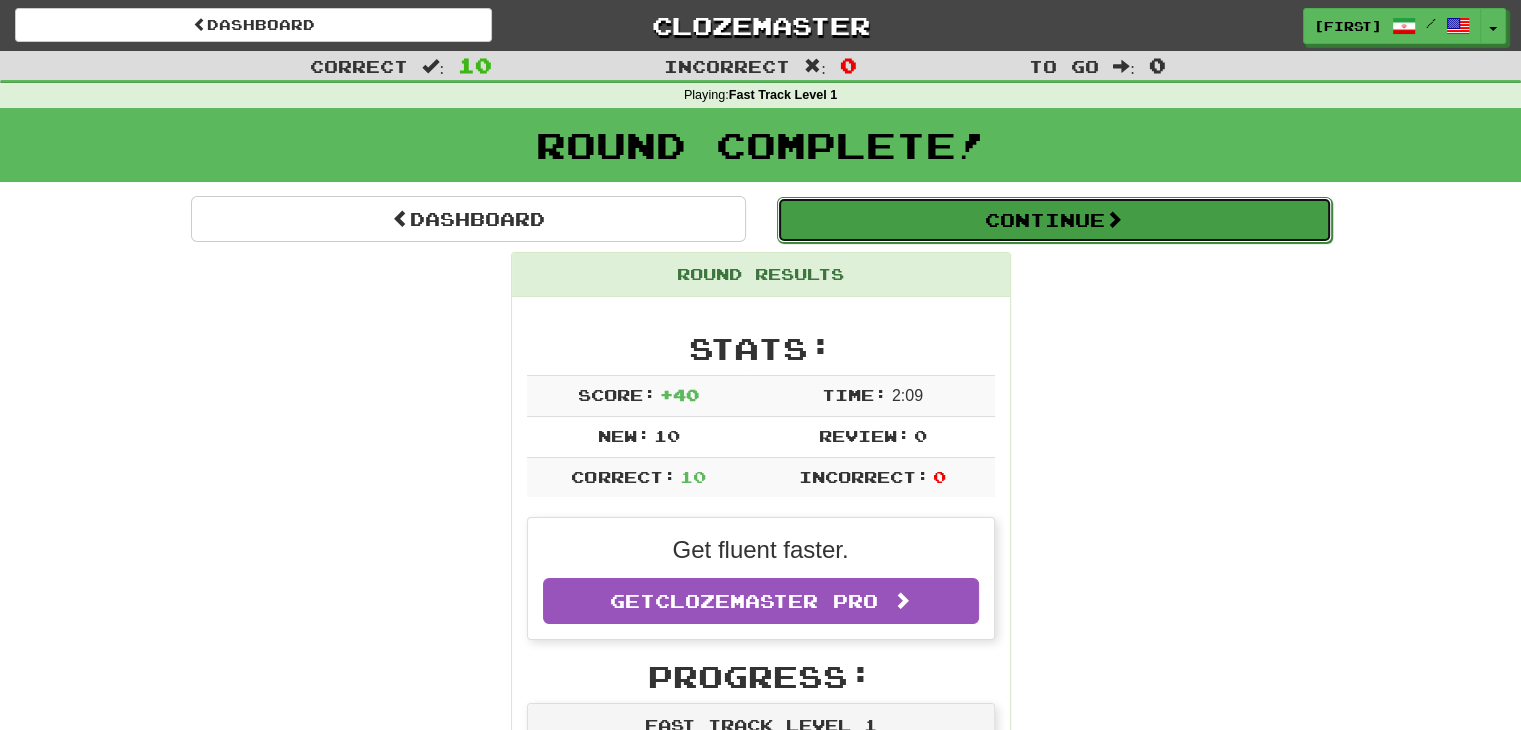 click on "Continue" at bounding box center (1054, 220) 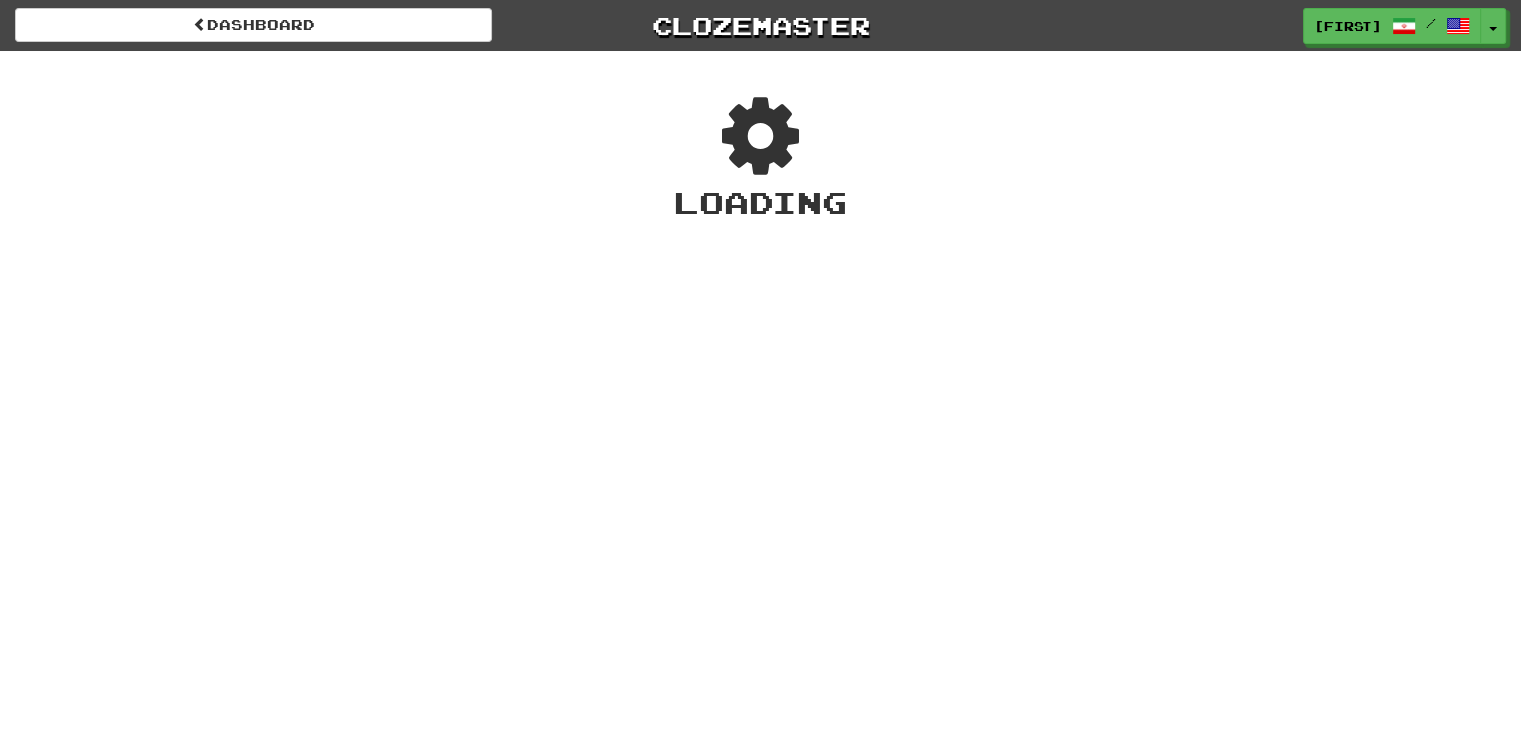 click at bounding box center (761, 136) 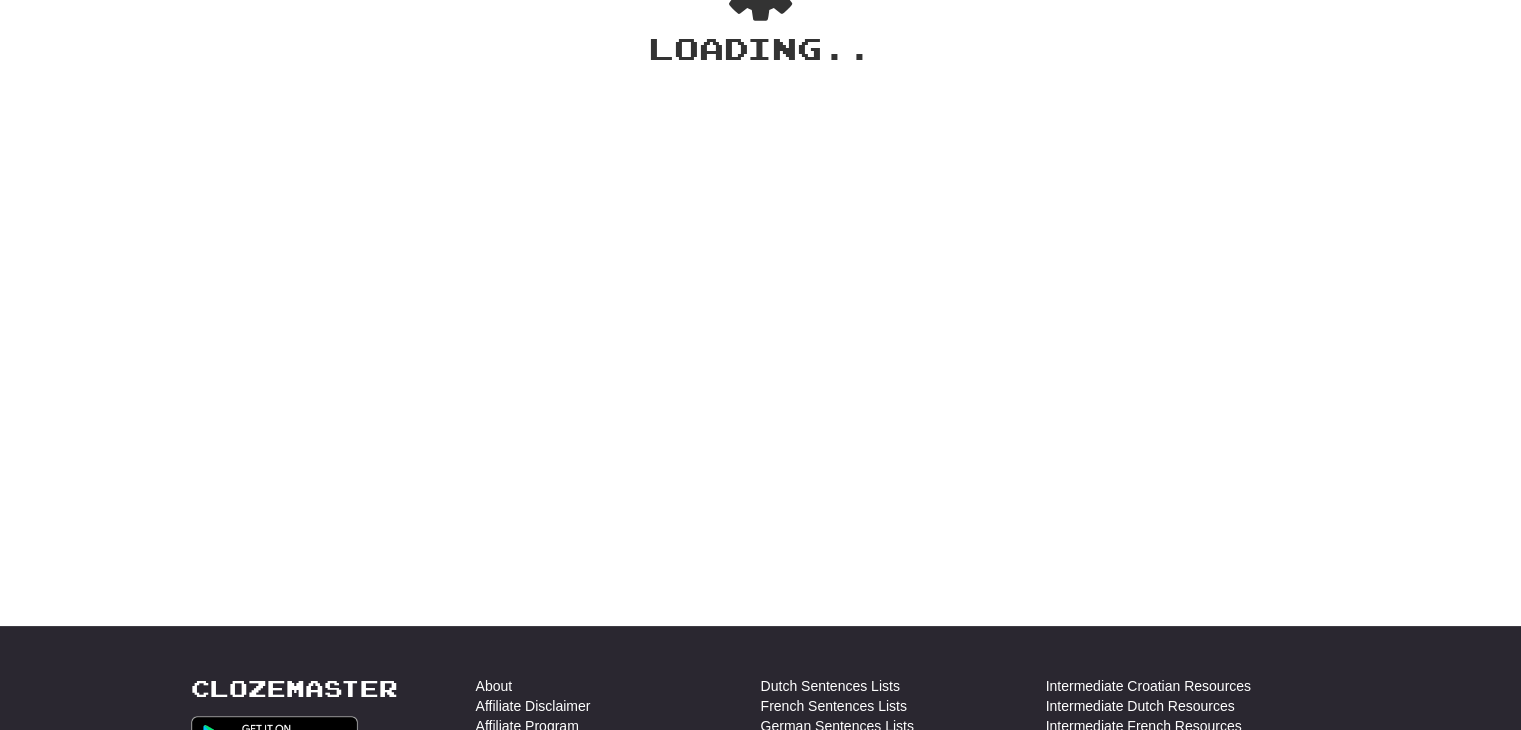 scroll, scrollTop: 0, scrollLeft: 0, axis: both 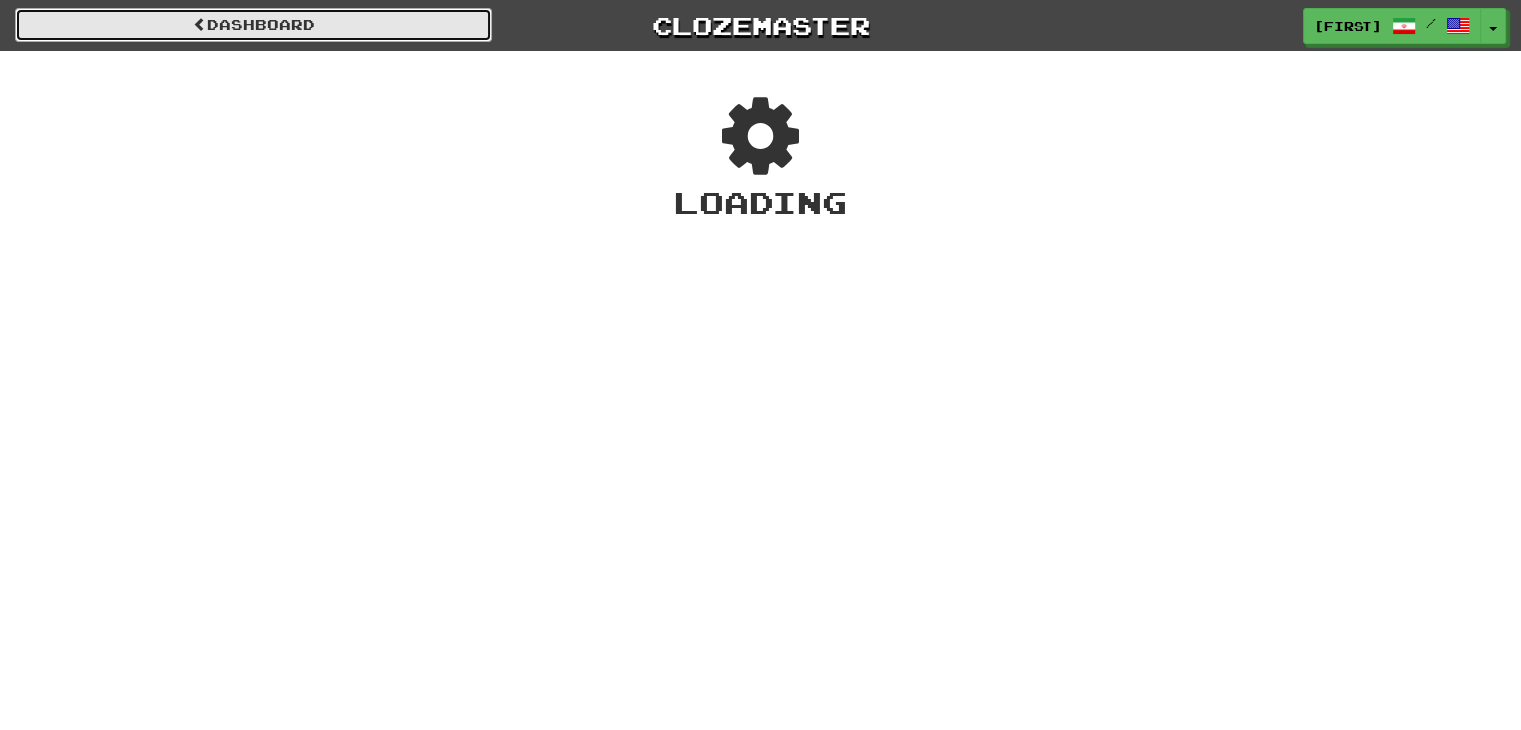 click on "Dashboard" at bounding box center (253, 25) 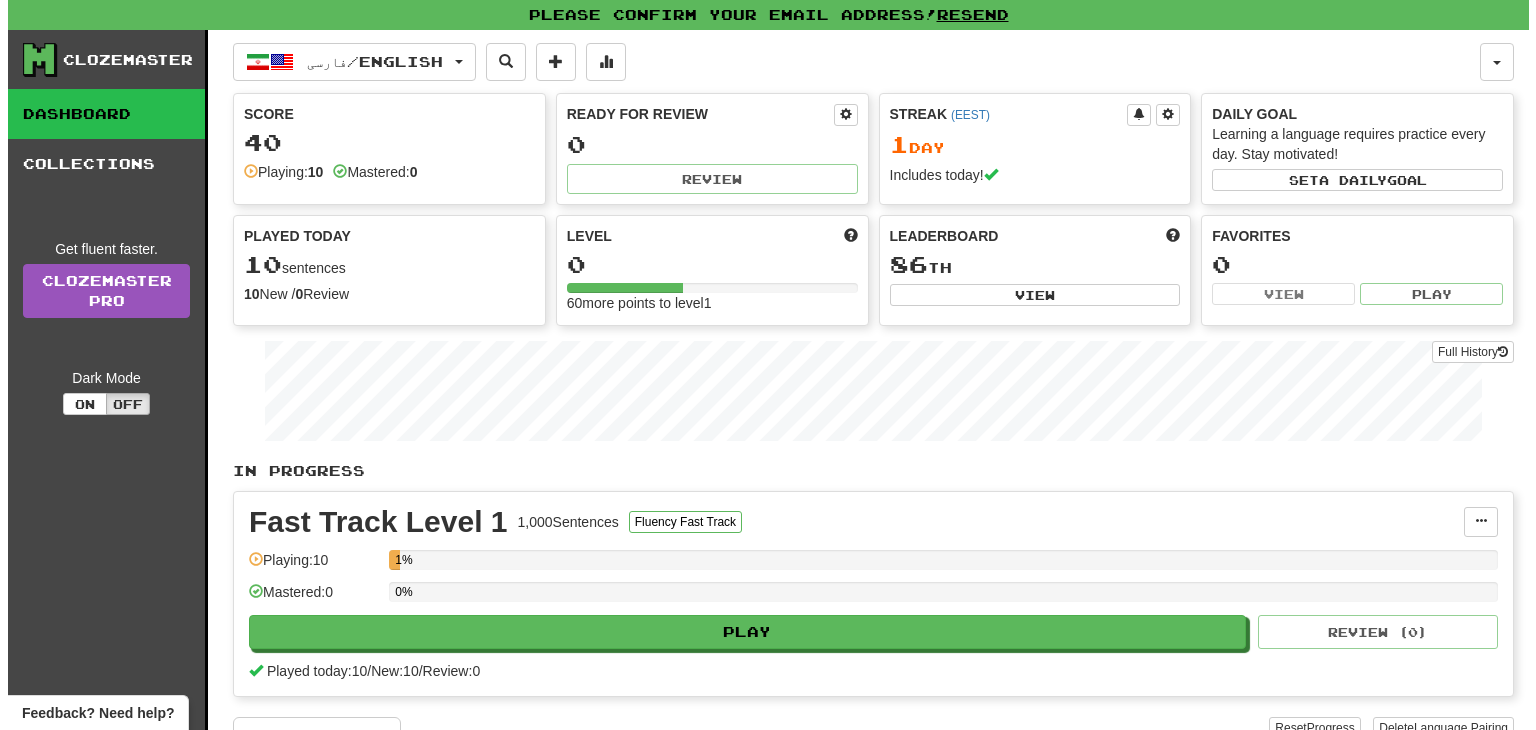scroll, scrollTop: 0, scrollLeft: 0, axis: both 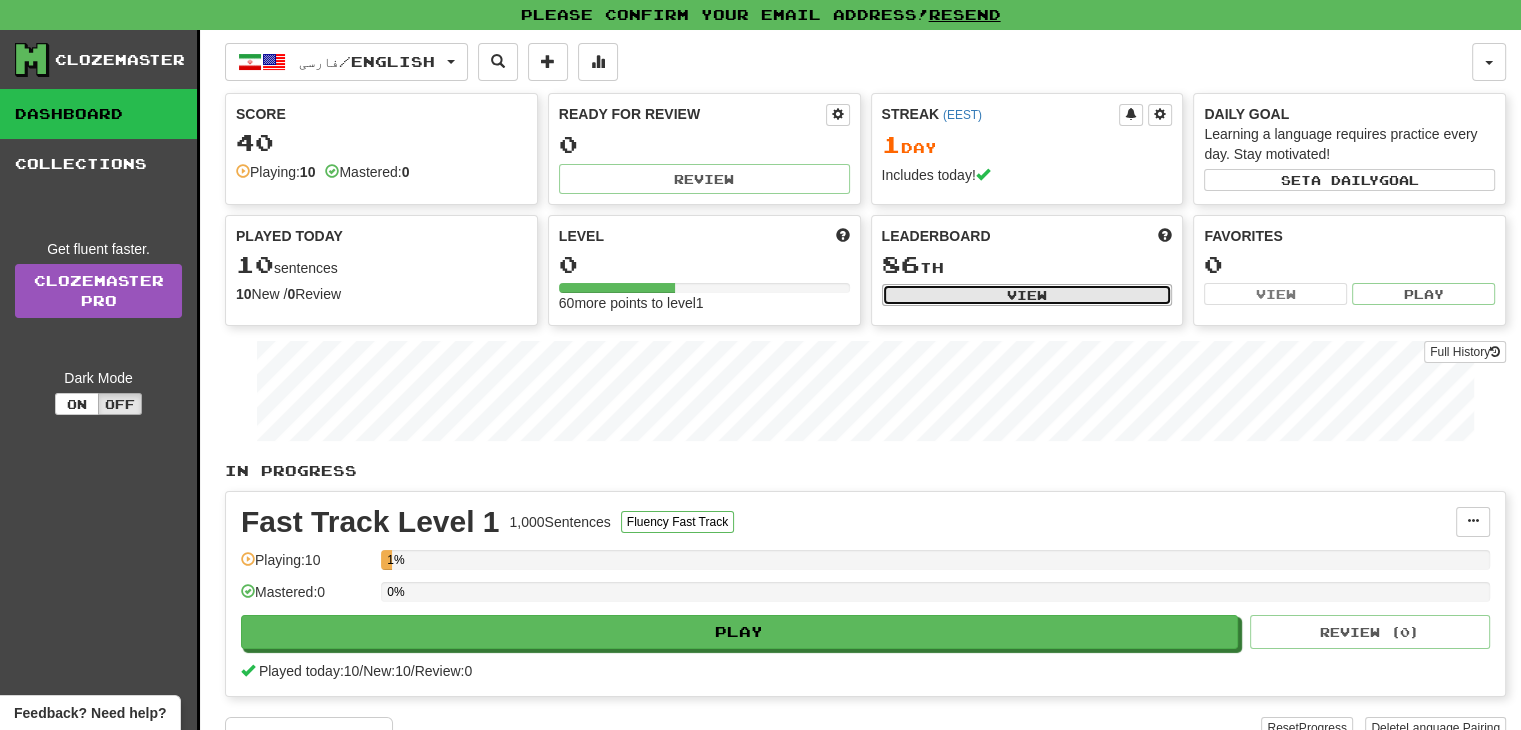 click on "View" at bounding box center [1027, 295] 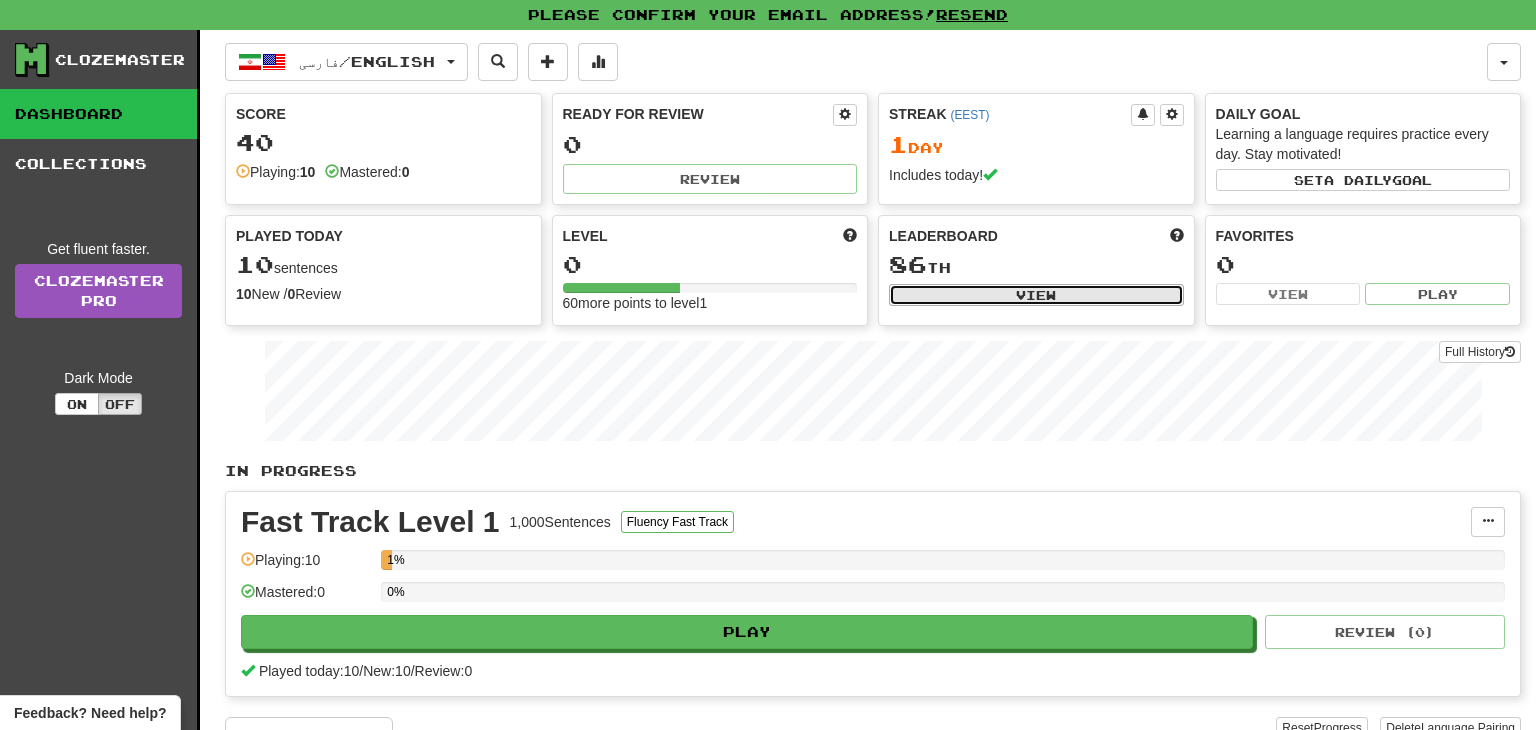 select on "**********" 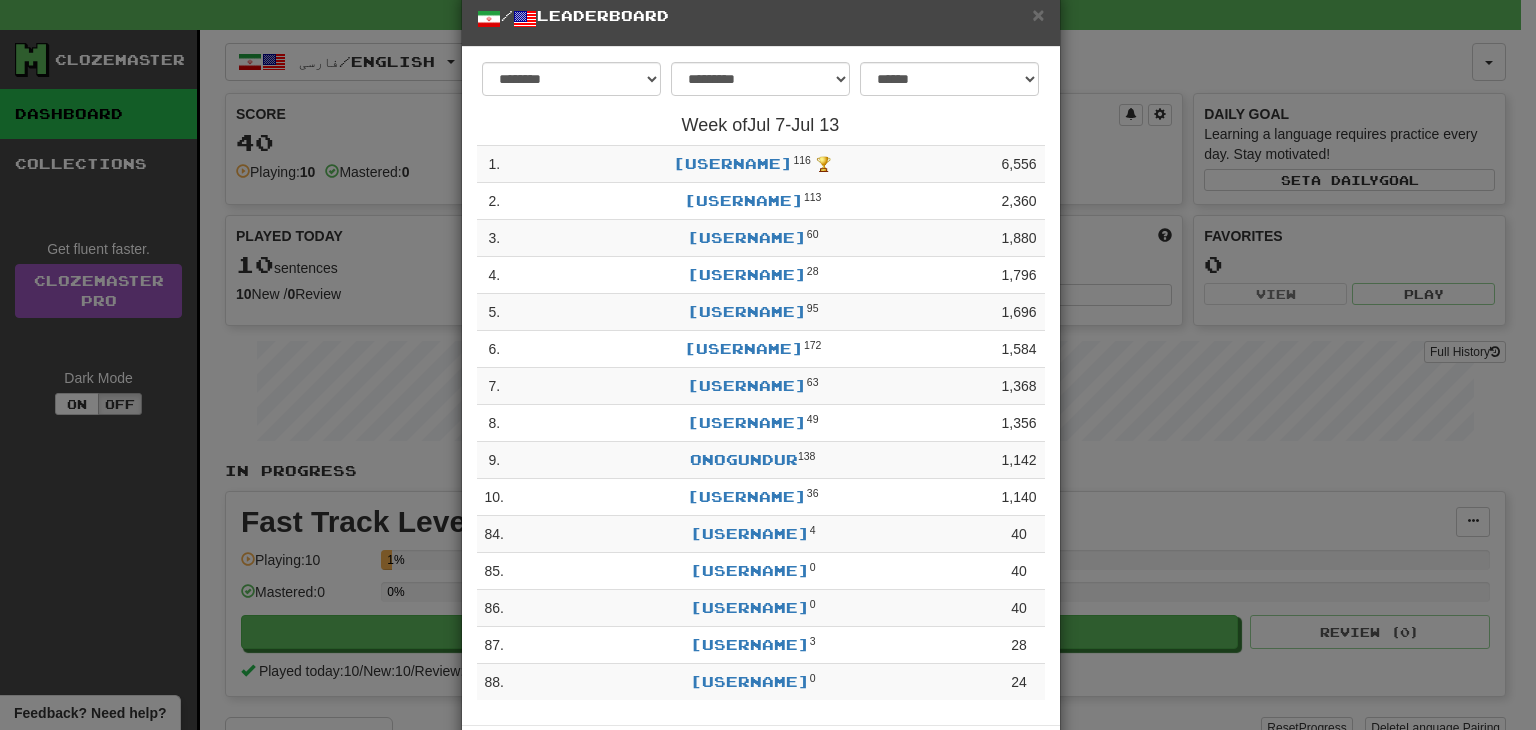 scroll, scrollTop: 0, scrollLeft: 0, axis: both 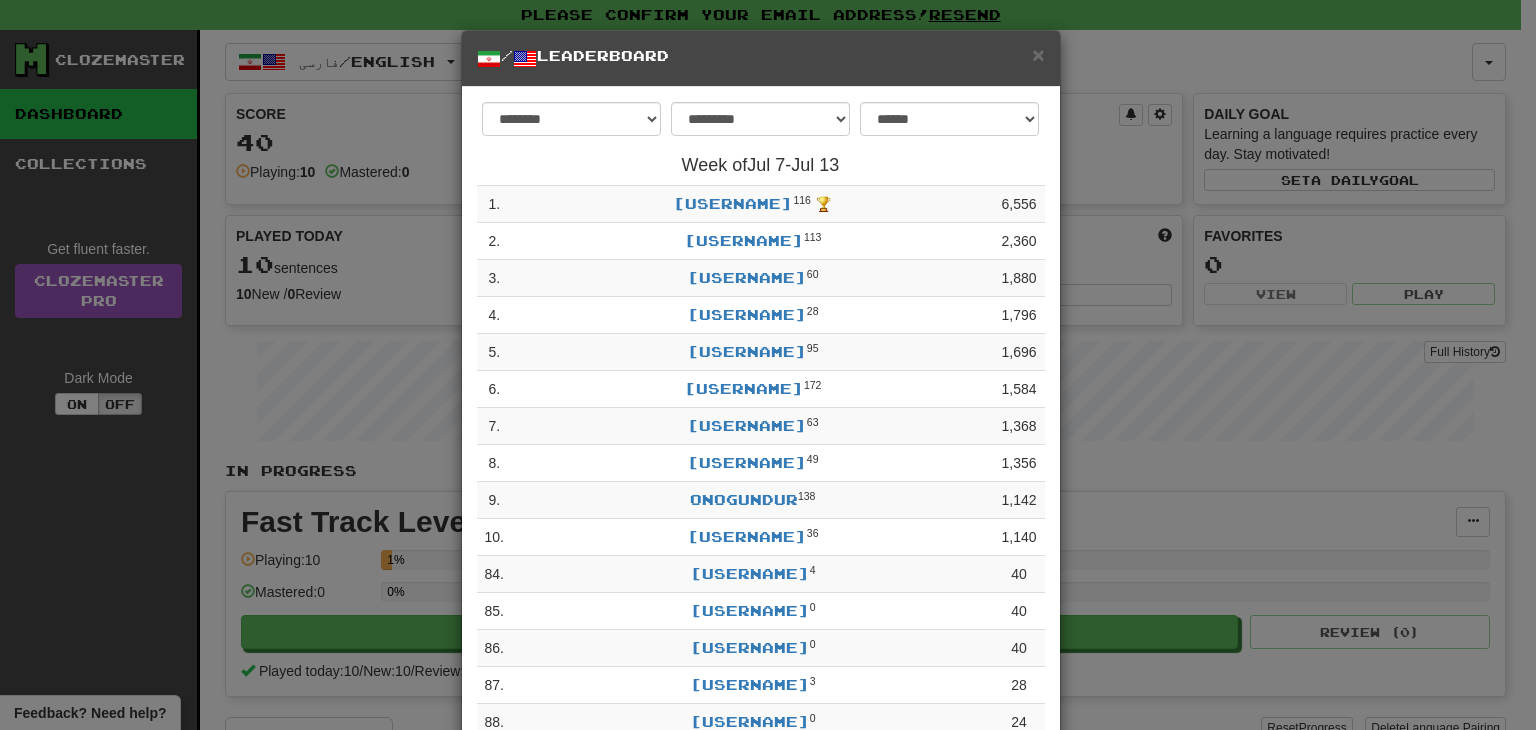 click on "**********" at bounding box center (768, 365) 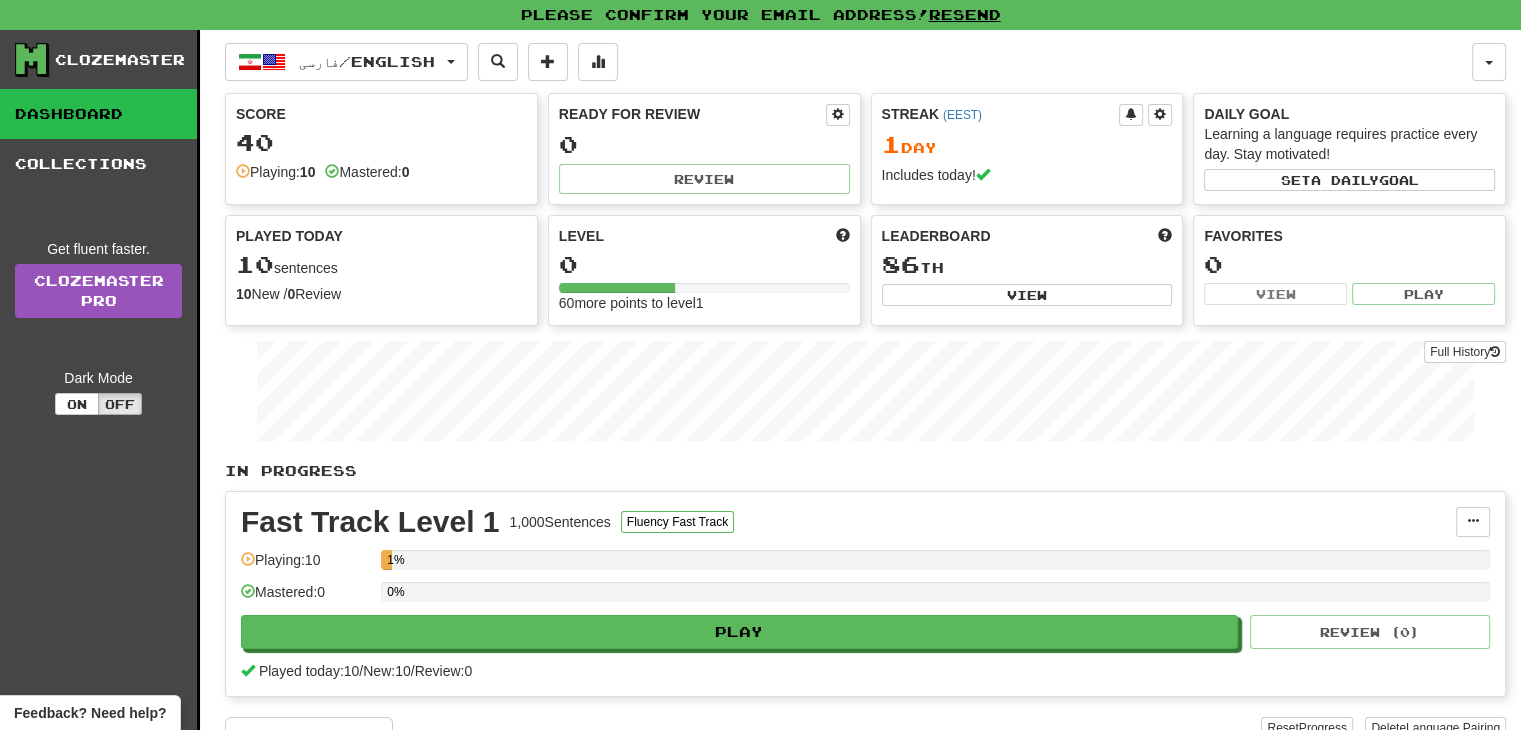 click on "Fast Track Level 1 1,000  Sentences Fluency Fast Track Manage Sentences Unpin from Dashboard  Playing:  10 1%  Mastered:  0 0% Play Review ( 0 )   Played today:  10  /  New:  10  /  Review:  0" at bounding box center [865, 594] 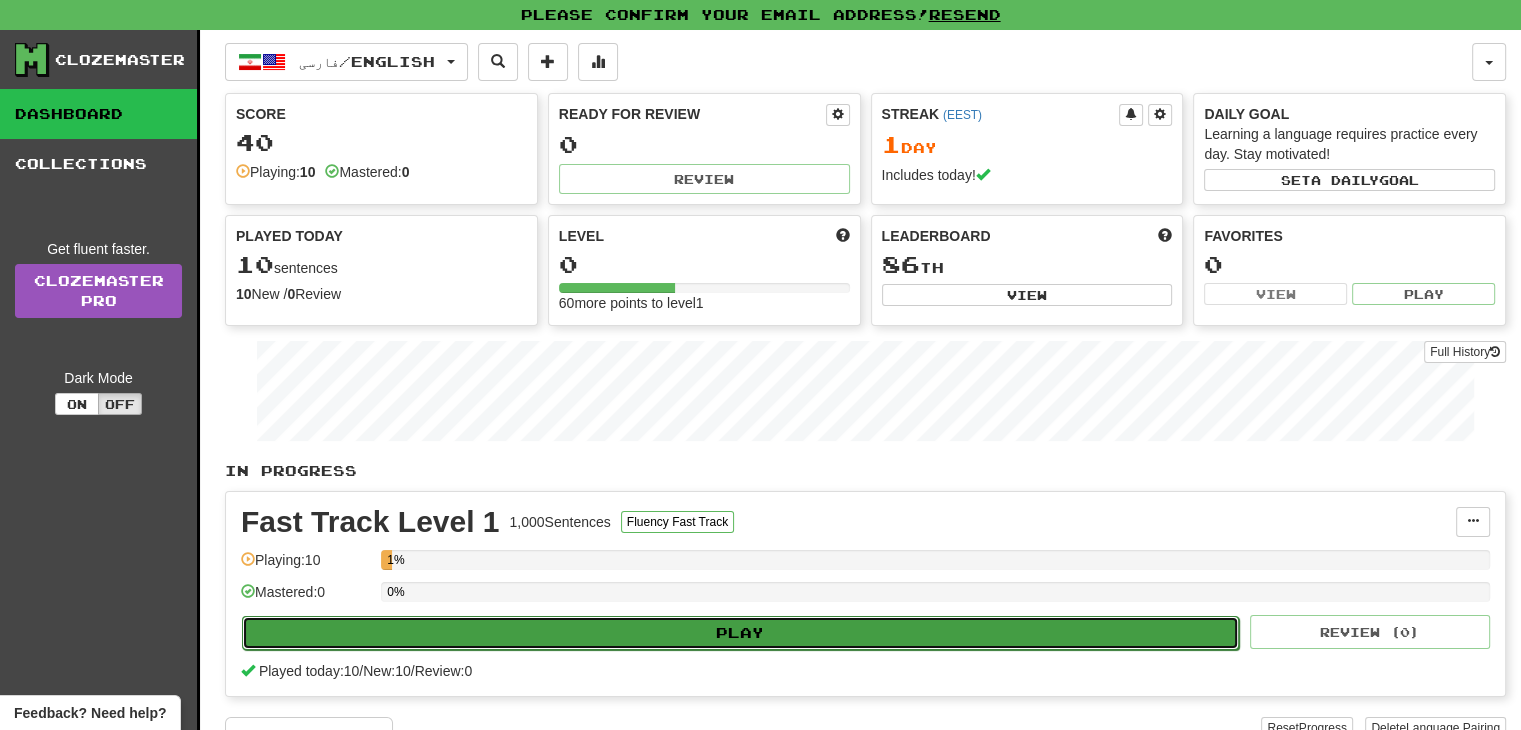 click on "Play" at bounding box center [740, 633] 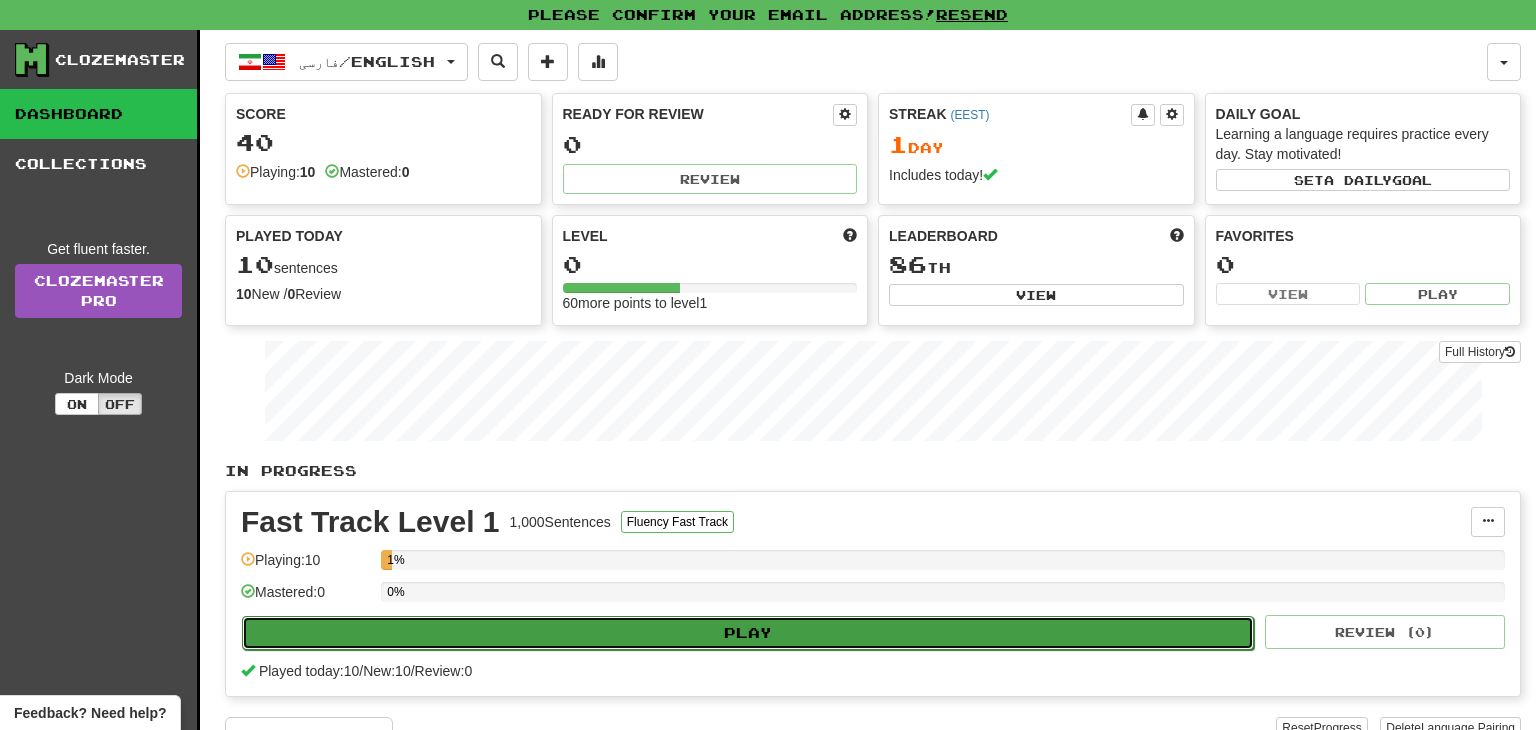 select on "**" 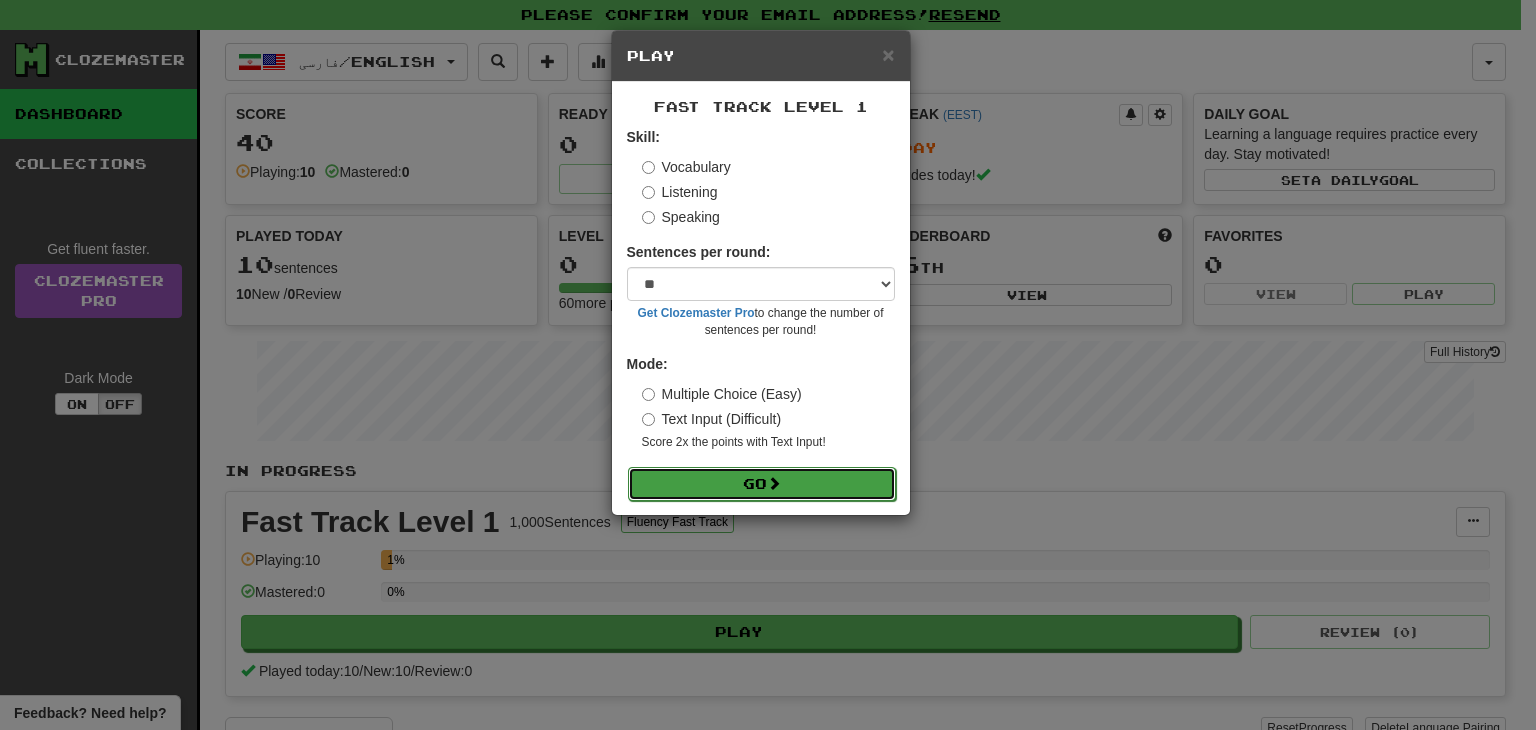 click on "Go" at bounding box center [762, 484] 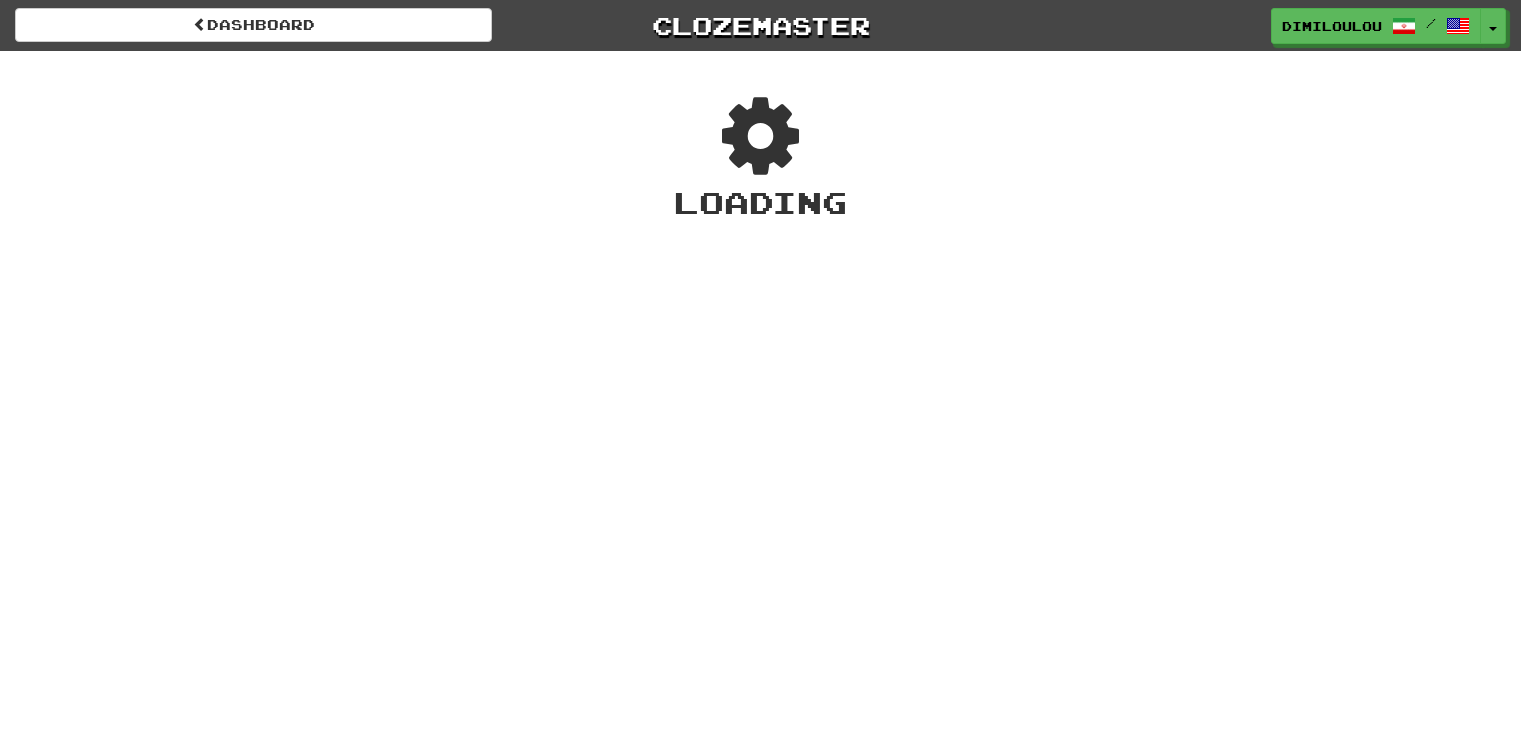 scroll, scrollTop: 0, scrollLeft: 0, axis: both 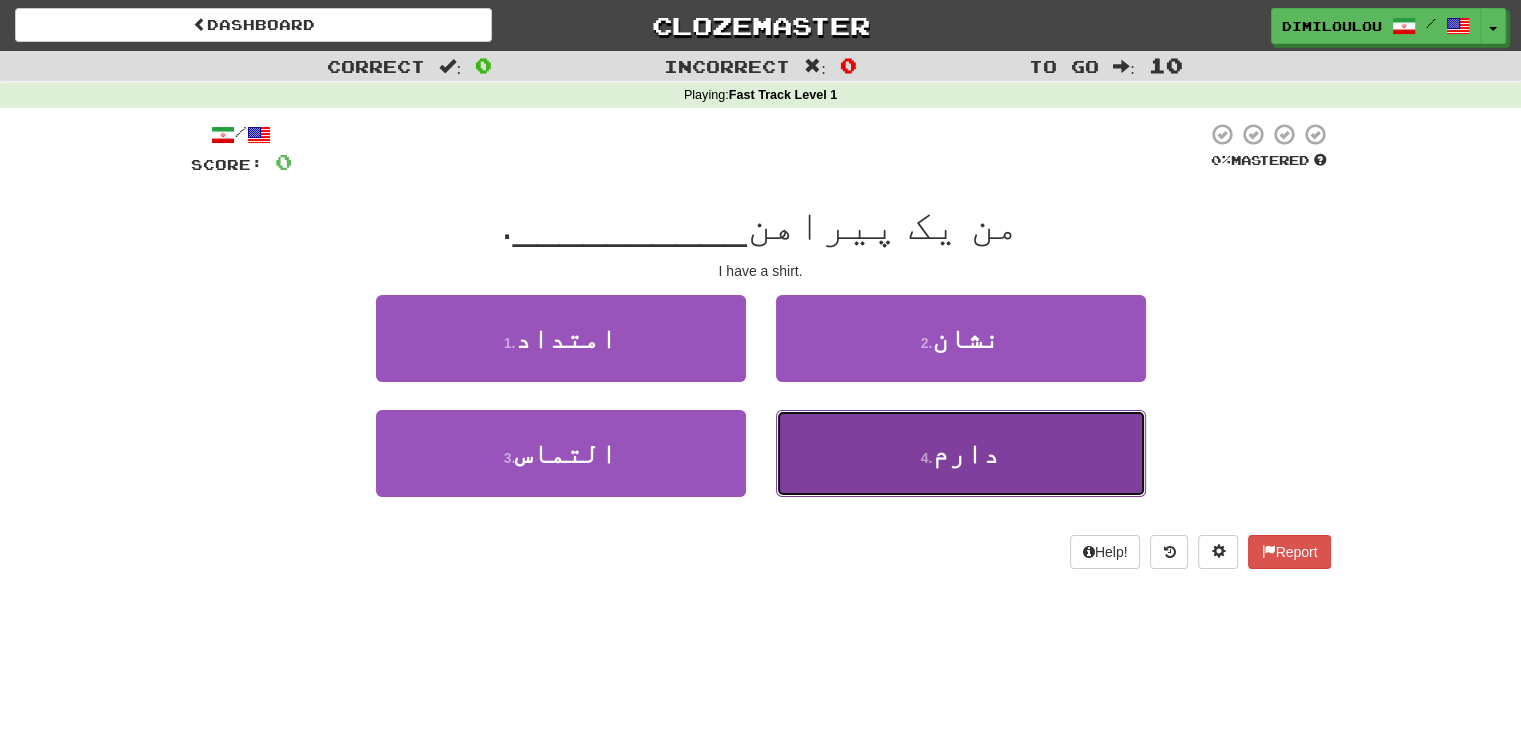 click on "4 .  دارم" at bounding box center [961, 453] 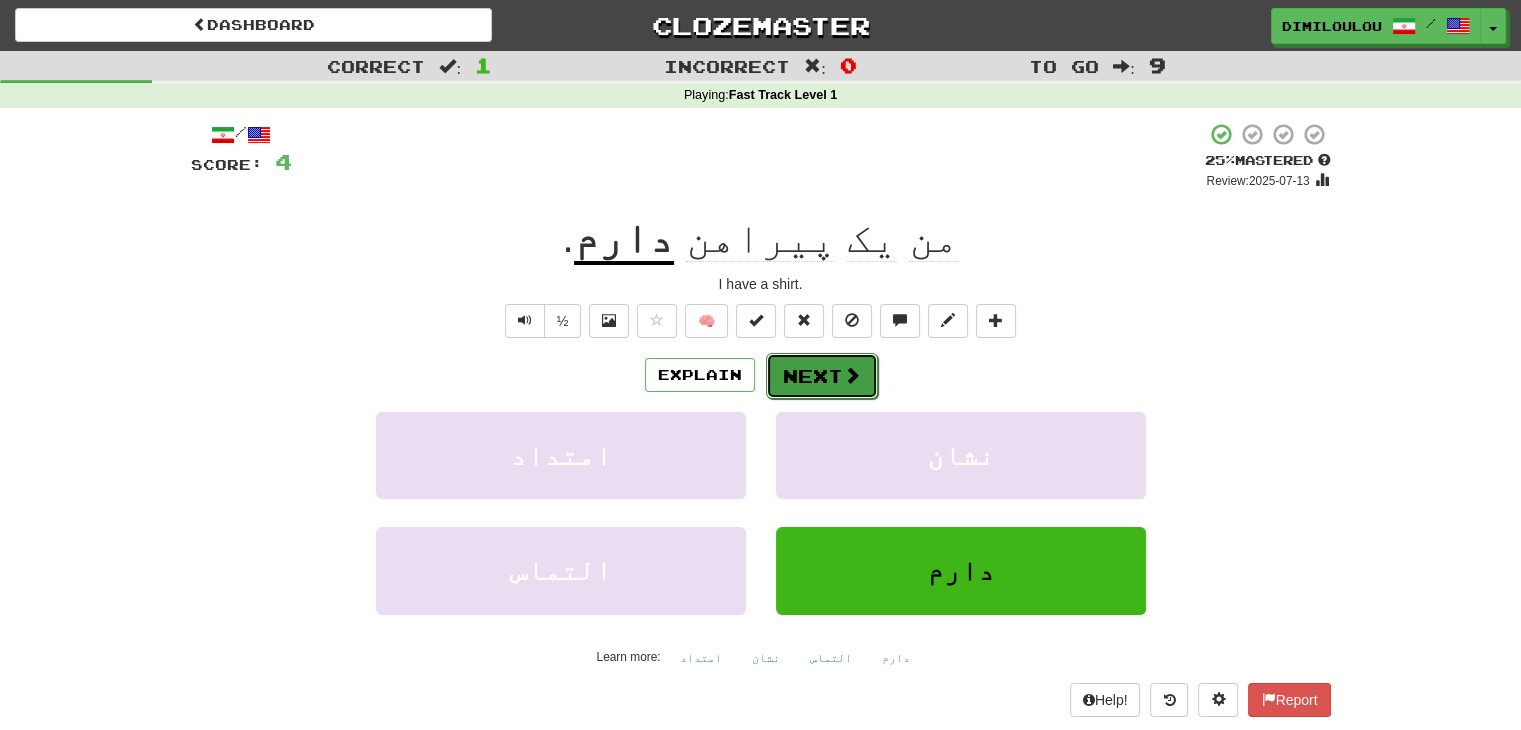 click at bounding box center (852, 375) 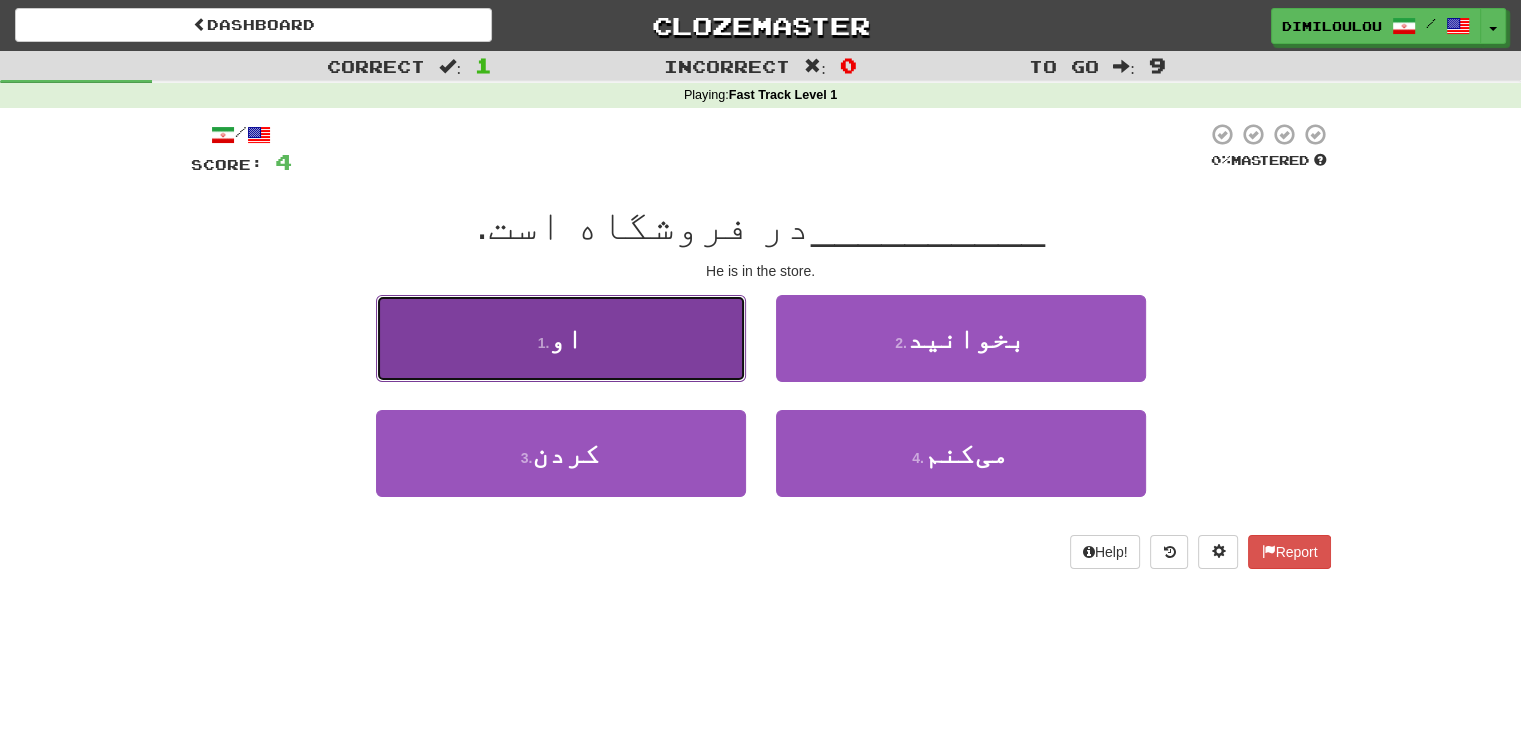 click on "1 .  او" at bounding box center (561, 338) 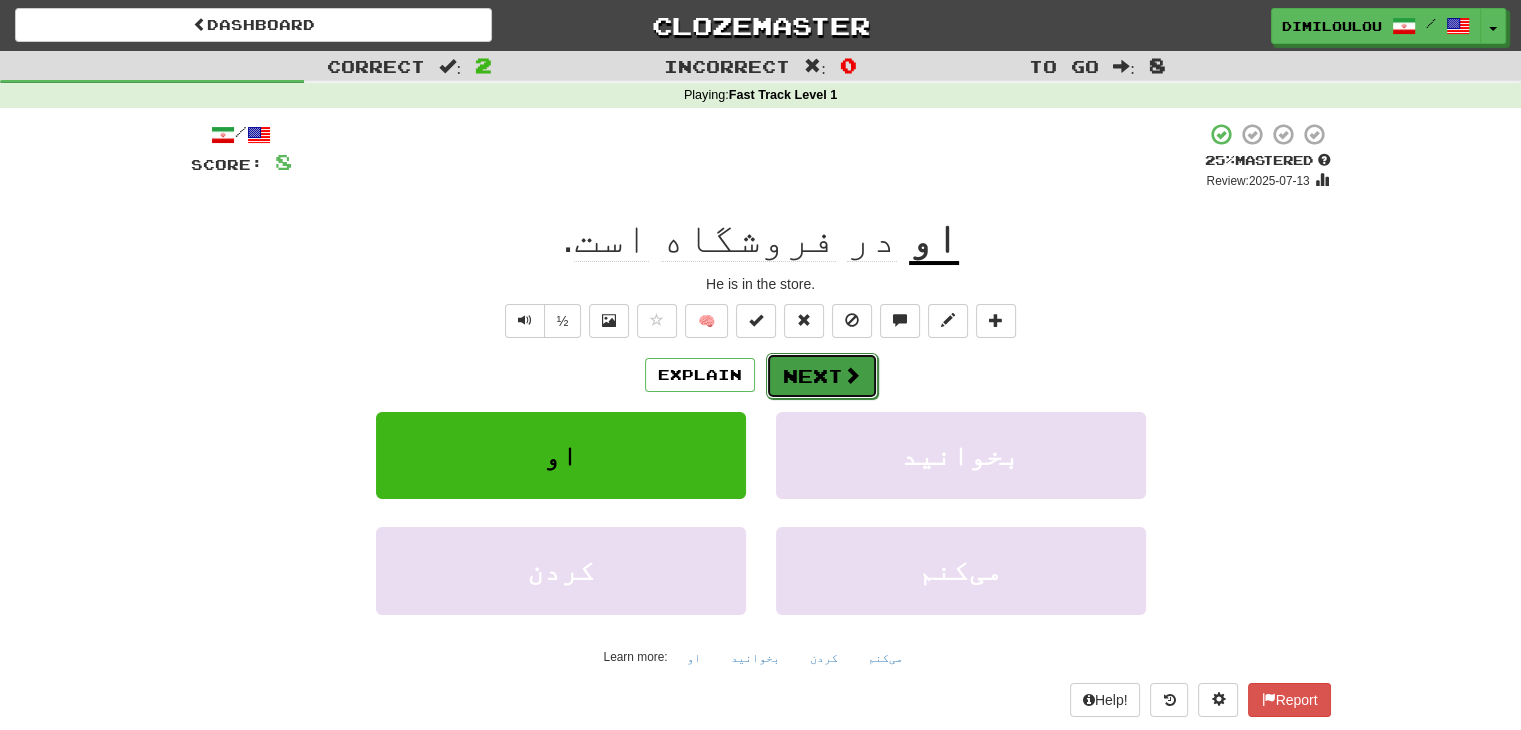 click at bounding box center [852, 375] 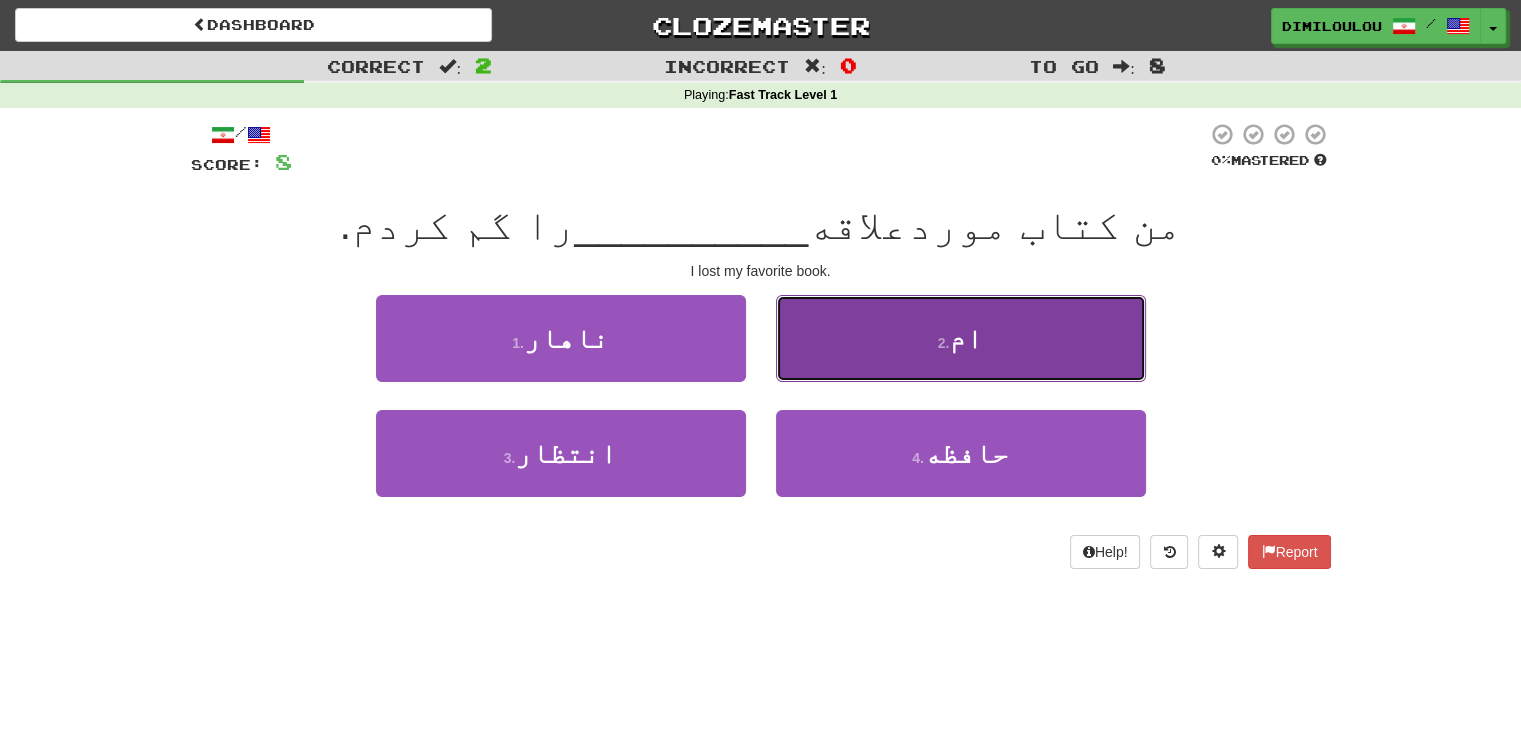 click on "2 .  ام" at bounding box center (961, 338) 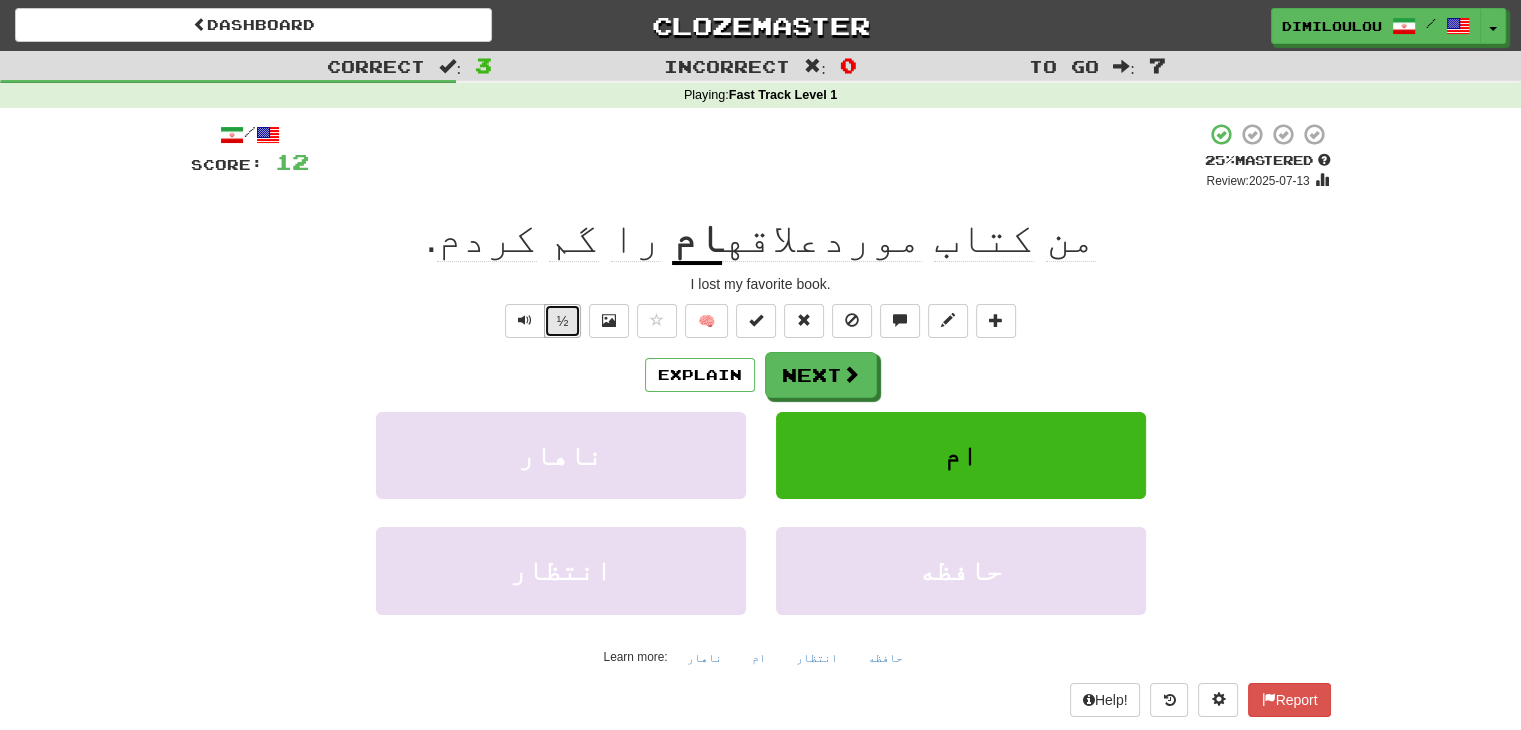 click on "½" at bounding box center [563, 321] 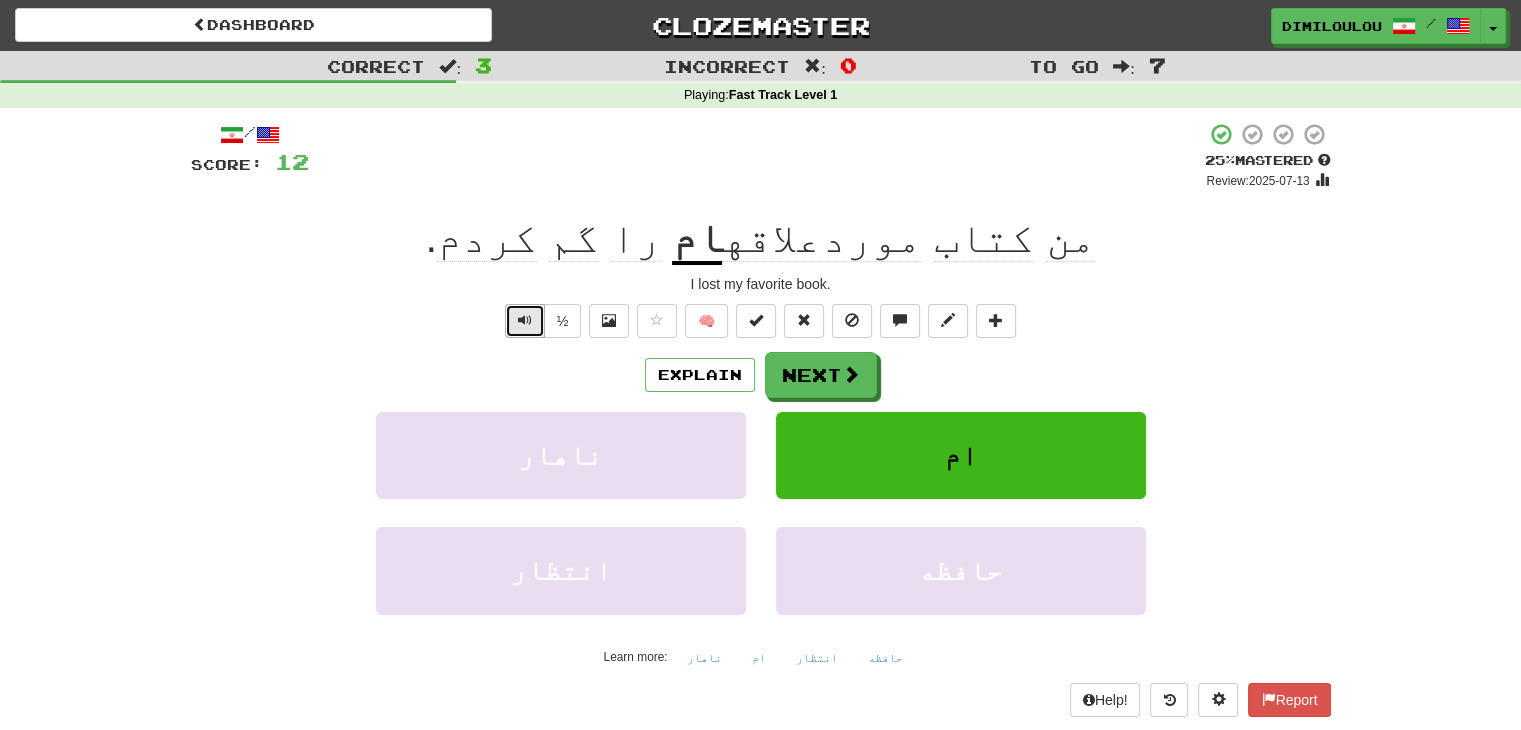 click at bounding box center (525, 320) 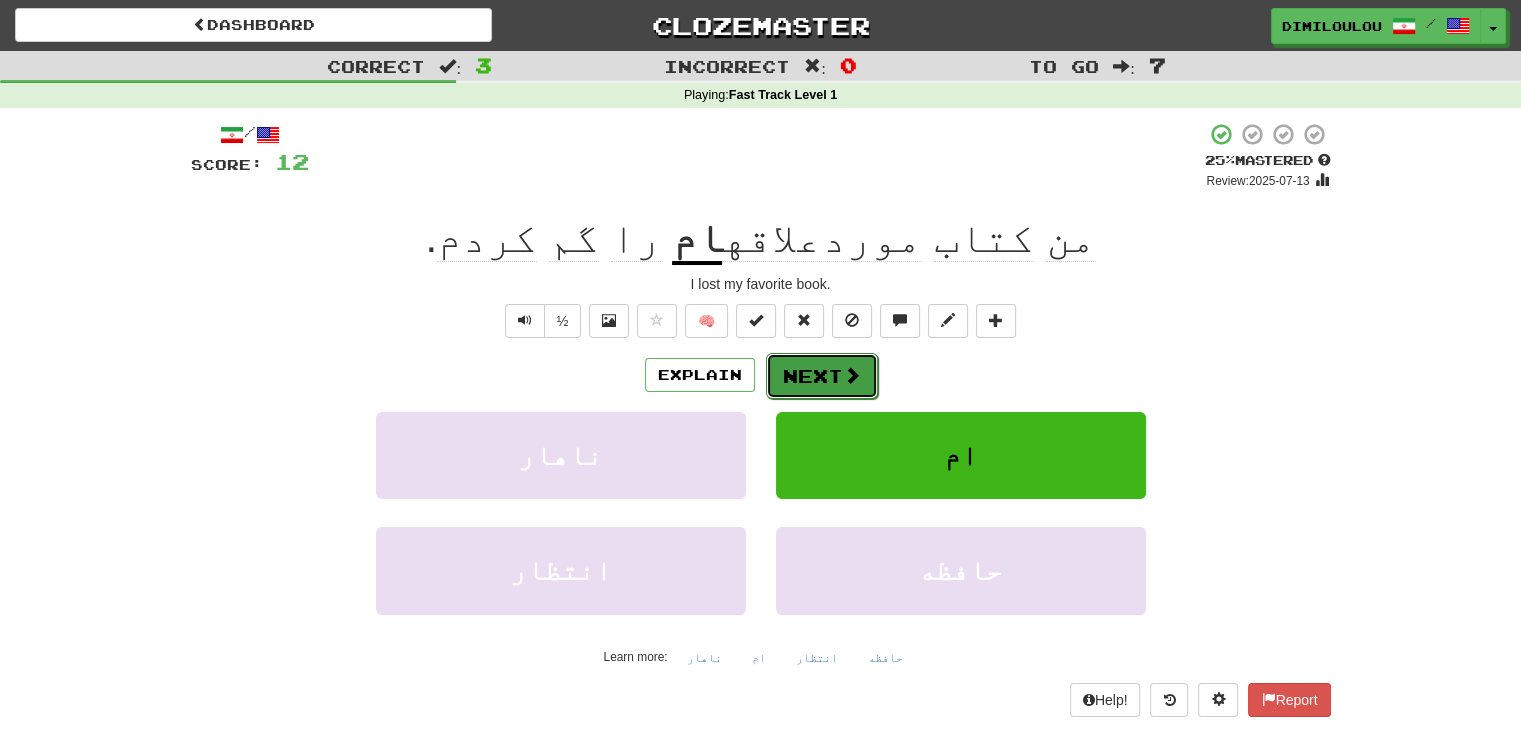 click on "Next" at bounding box center (822, 376) 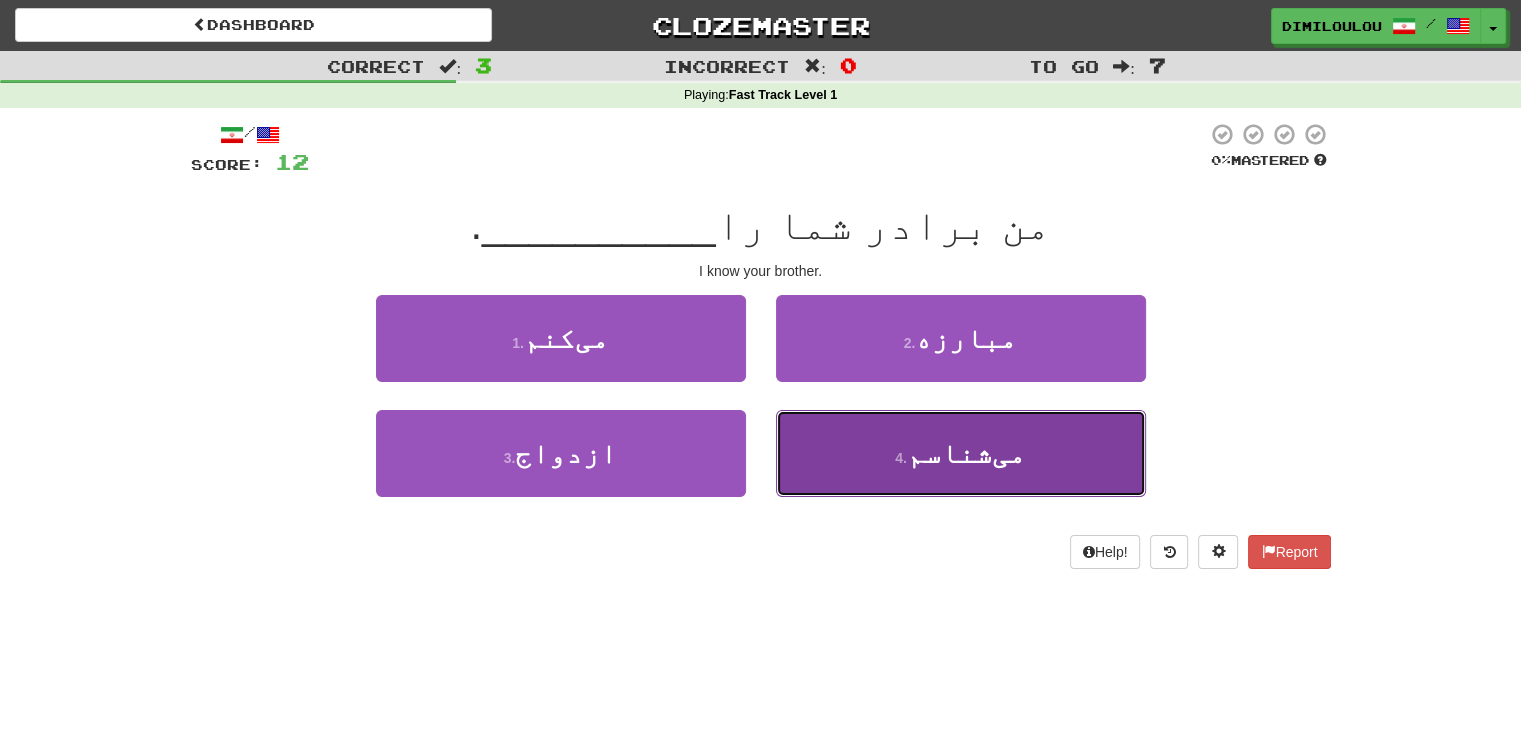 click on "4 .  می‌شناسم" at bounding box center [961, 453] 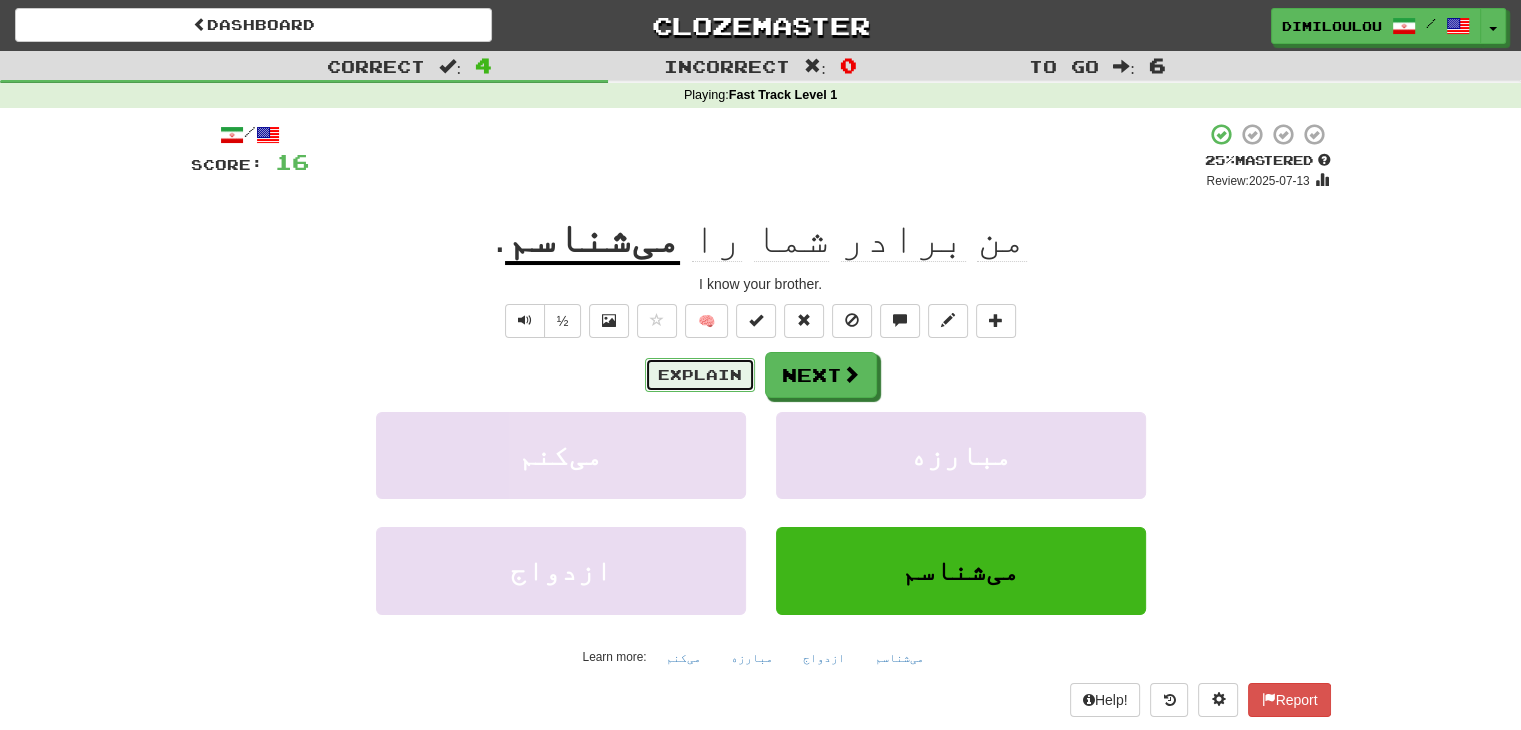 click on "Explain" at bounding box center [700, 375] 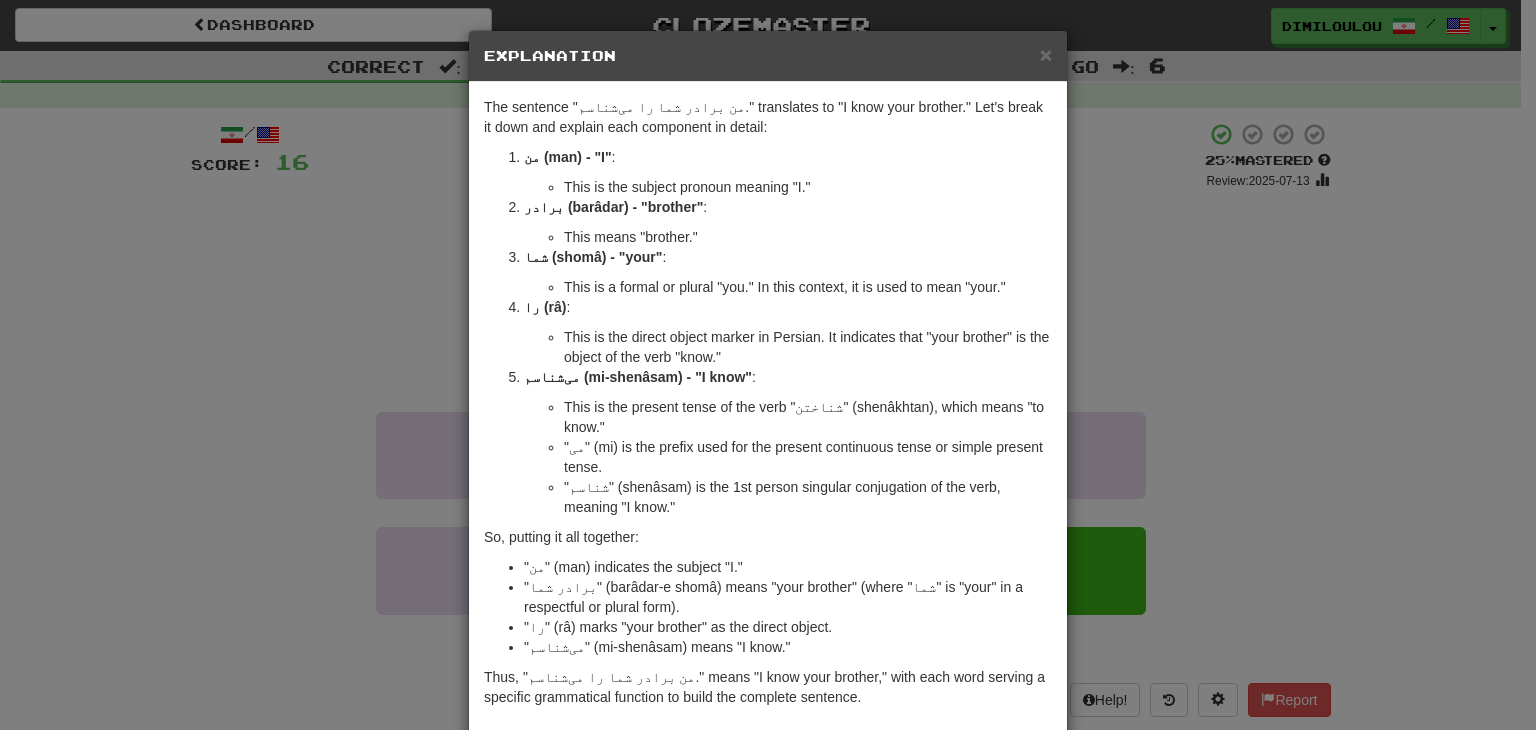click on "× Explanation The sentence "من برادر شما را می‌شناسم." translates to "I know your brother." Let's break it down and explain each component in detail:
من (man) - "I" :
This is the subject pronoun meaning "I."
برادر (barâdar) - "brother" :
This means "brother."
شما (shomâ) - "your" :
This is a formal or plural "you." In this context, it is used to mean "your."
را (râ) :
This is the direct object marker in Persian. It indicates that "your brother" is the object of the verb "know."
می‌شناسم (mi-shenâsam) - "I know" :
This is the present tense of the verb "شناختن" (shenâkhtan), which means "to know."
"می" (mi) is the prefix used for the present continuous tense or simple present tense.
"شناسم" (shenâsam) is the 1st person singular conjugation of the verb, meaning "I know."
So, putting it all together:
"من" (man) indicates the subject "I."
Let us know ! Close" at bounding box center [768, 365] 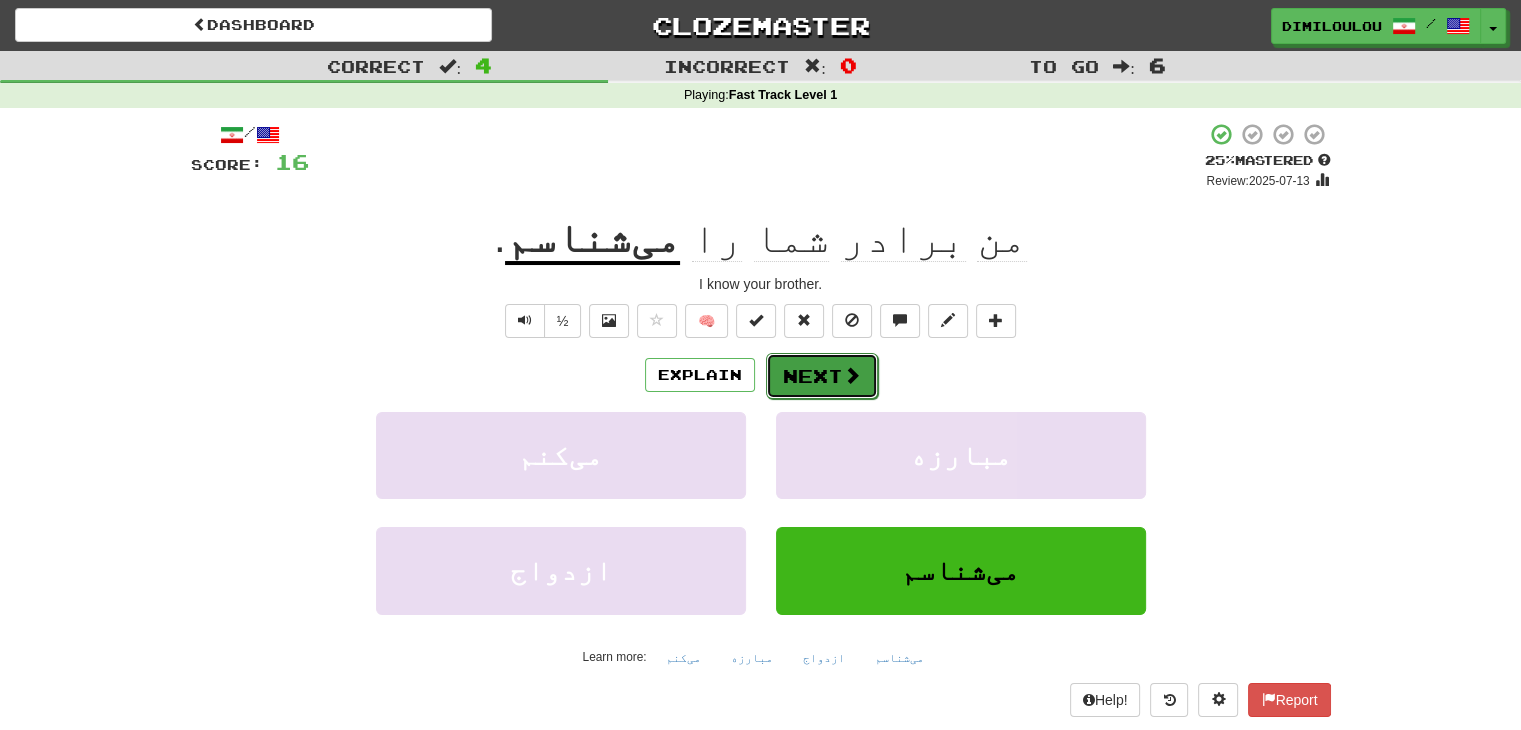 click on "Next" at bounding box center [822, 376] 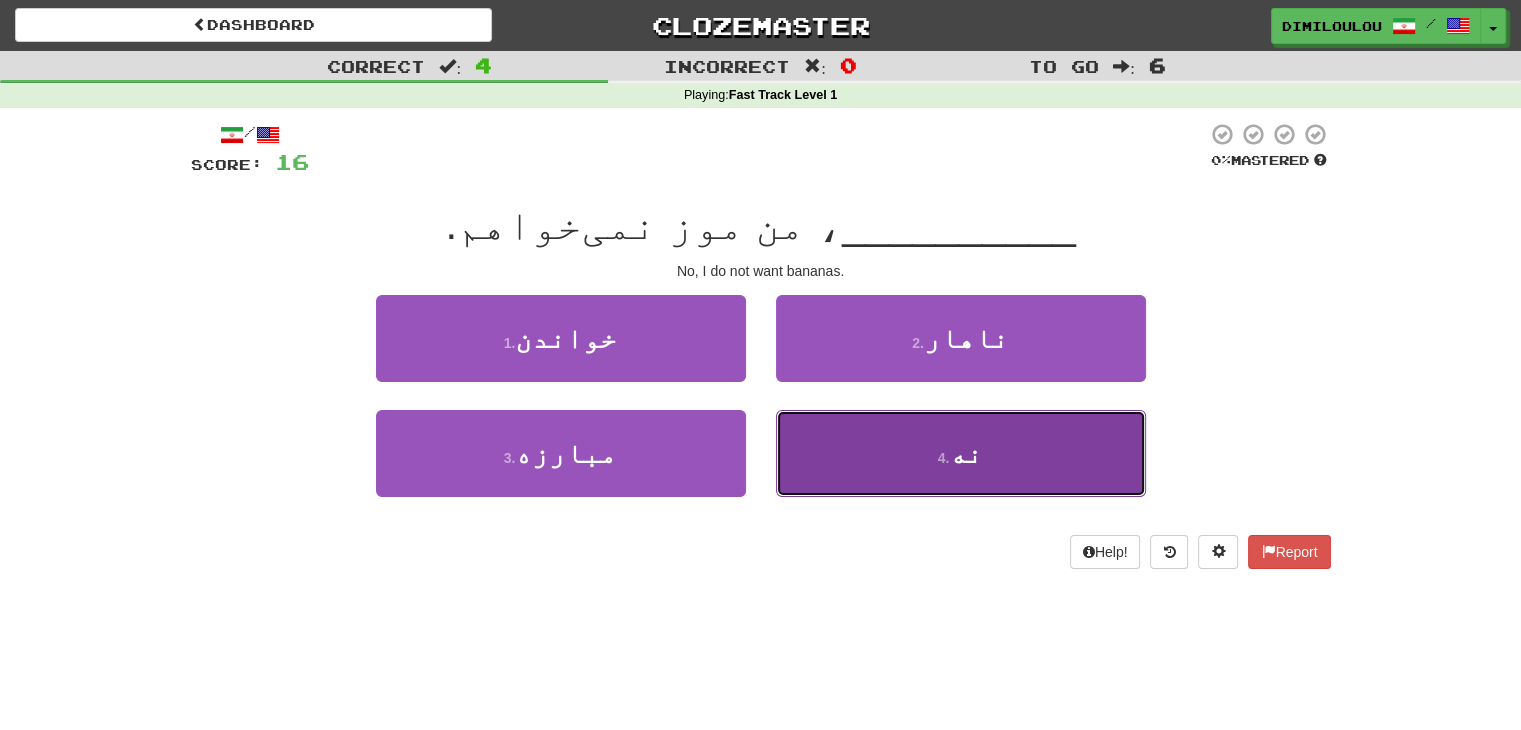 click on "نه" at bounding box center (966, 453) 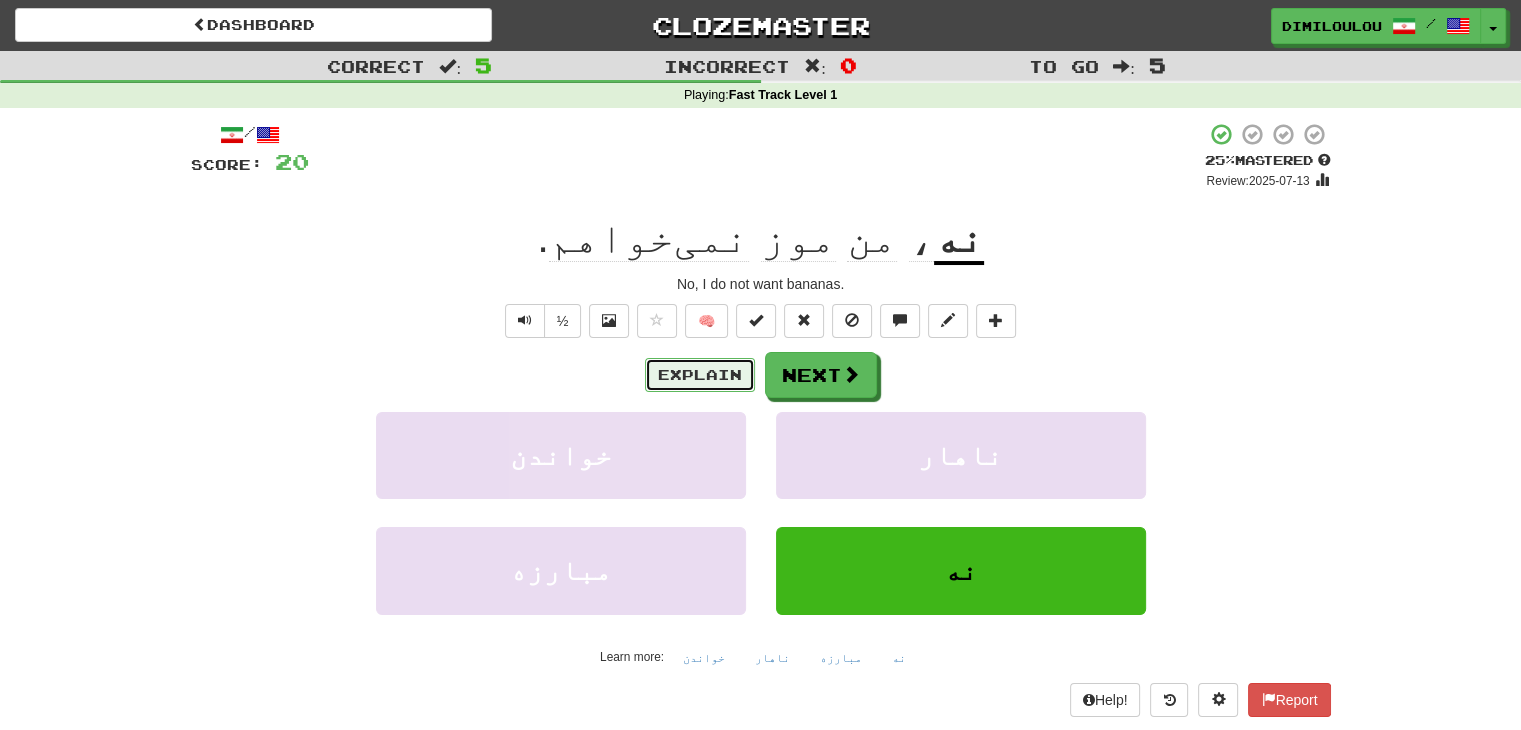 click on "Explain" at bounding box center [700, 375] 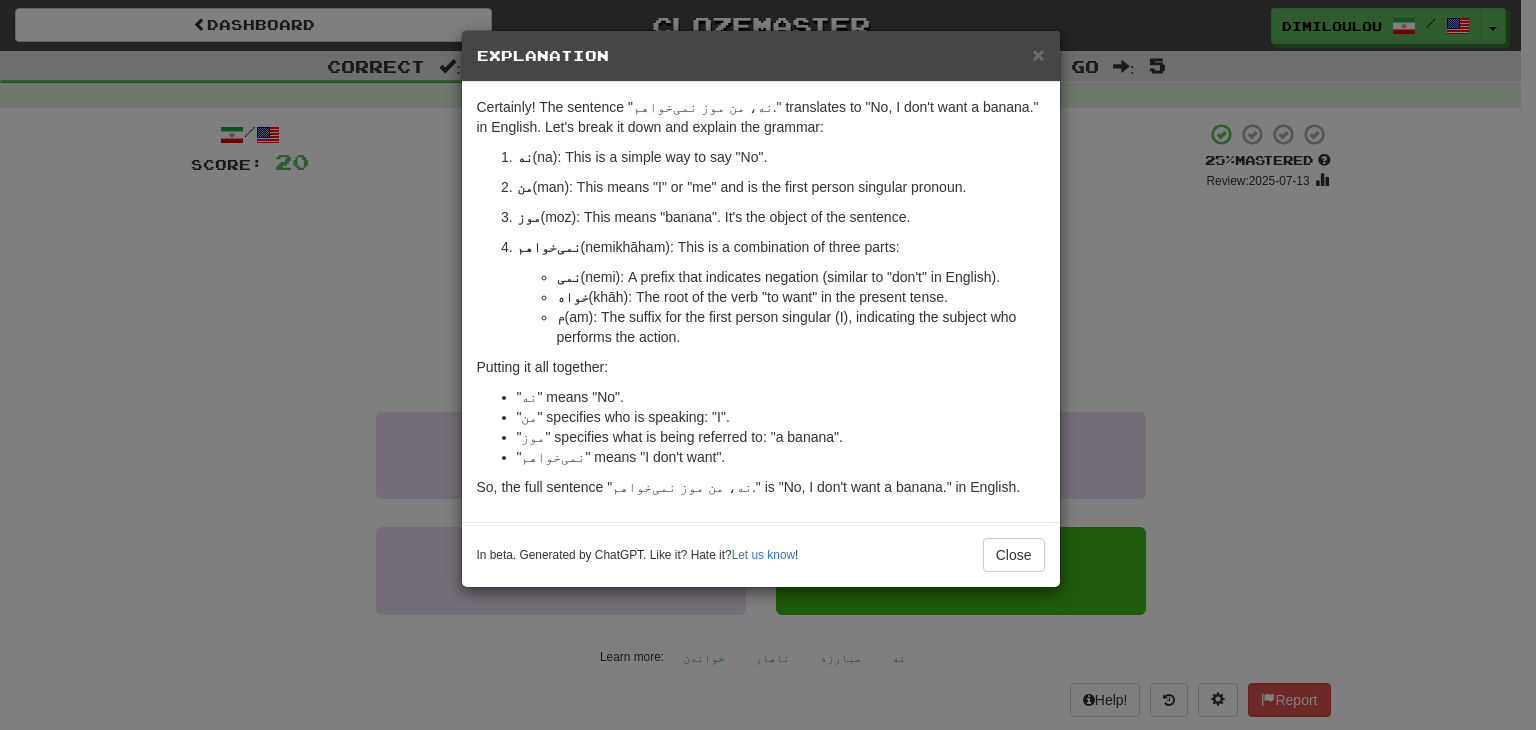click on "× Explanation Certainly! The sentence "نه، من موز نمی‌خواهم." translates to "No, I don't want a banana." in English. Let's break it down and explain the grammar:
نه  (na): This is a simple way to say "No".
من  (man): This means "I" or "me" and is the first person singular pronoun.
موز  (moz): This means "banana". It's the object of the sentence.
نمی‌خواهم  (nemikhāham): This is a combination of three parts:
نمی  (nemi): A prefix that indicates negation (similar to "don't" in English).
خواه  (khāh): The root of the verb "to want" in the present tense.
م  (am): The suffix for the first person singular (I), indicating the subject who performs the action.
Putting it all together:
"نه" means "No".
"من" specifies who is speaking: "I".
"موز" specifies what is being referred to: "a banana".
"نمی‌خواهم" means "I don't want".
In beta. Generated by ChatGPT. Like it? Hate it?  Let us know ! Close" at bounding box center [768, 365] 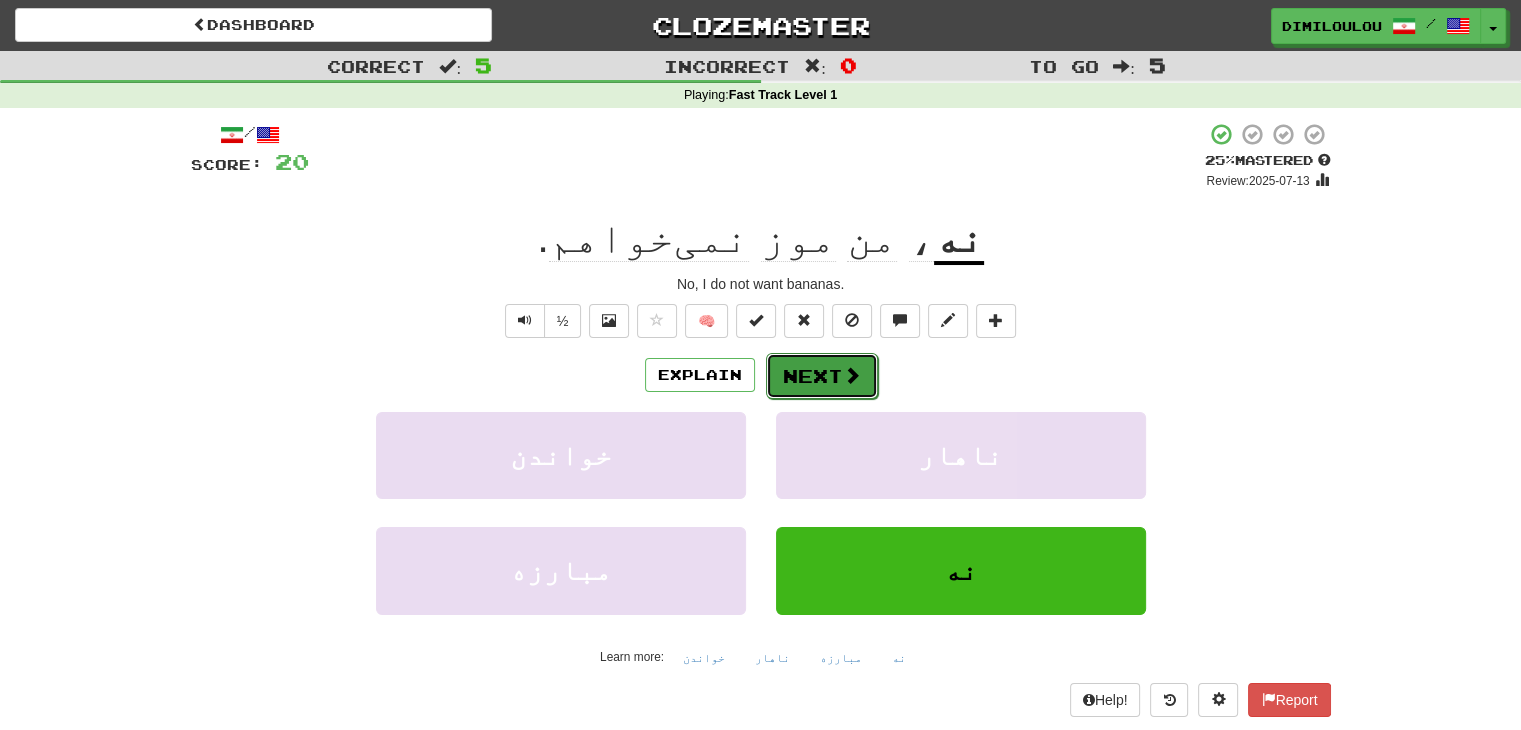 click at bounding box center (852, 375) 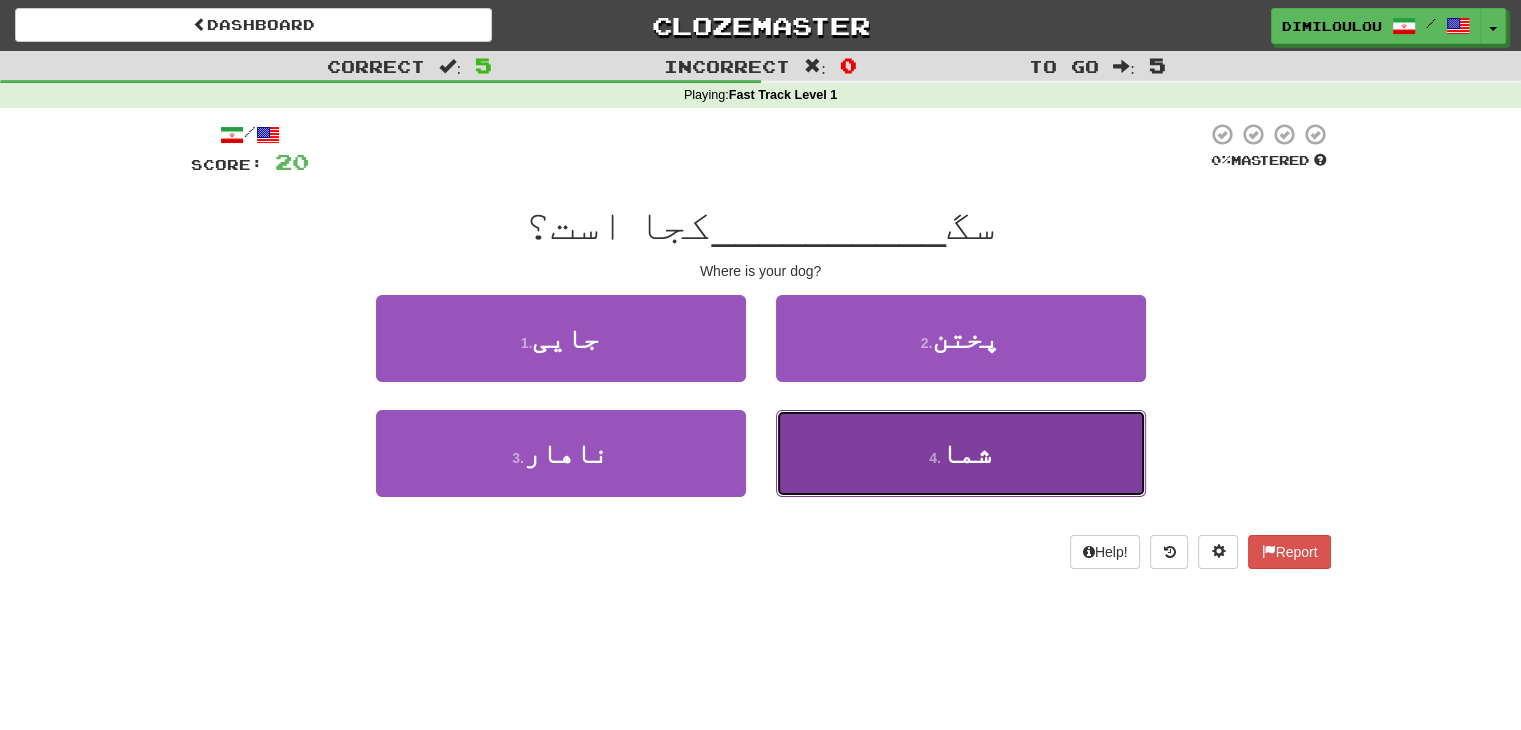 click on "4 .  شما" at bounding box center (961, 453) 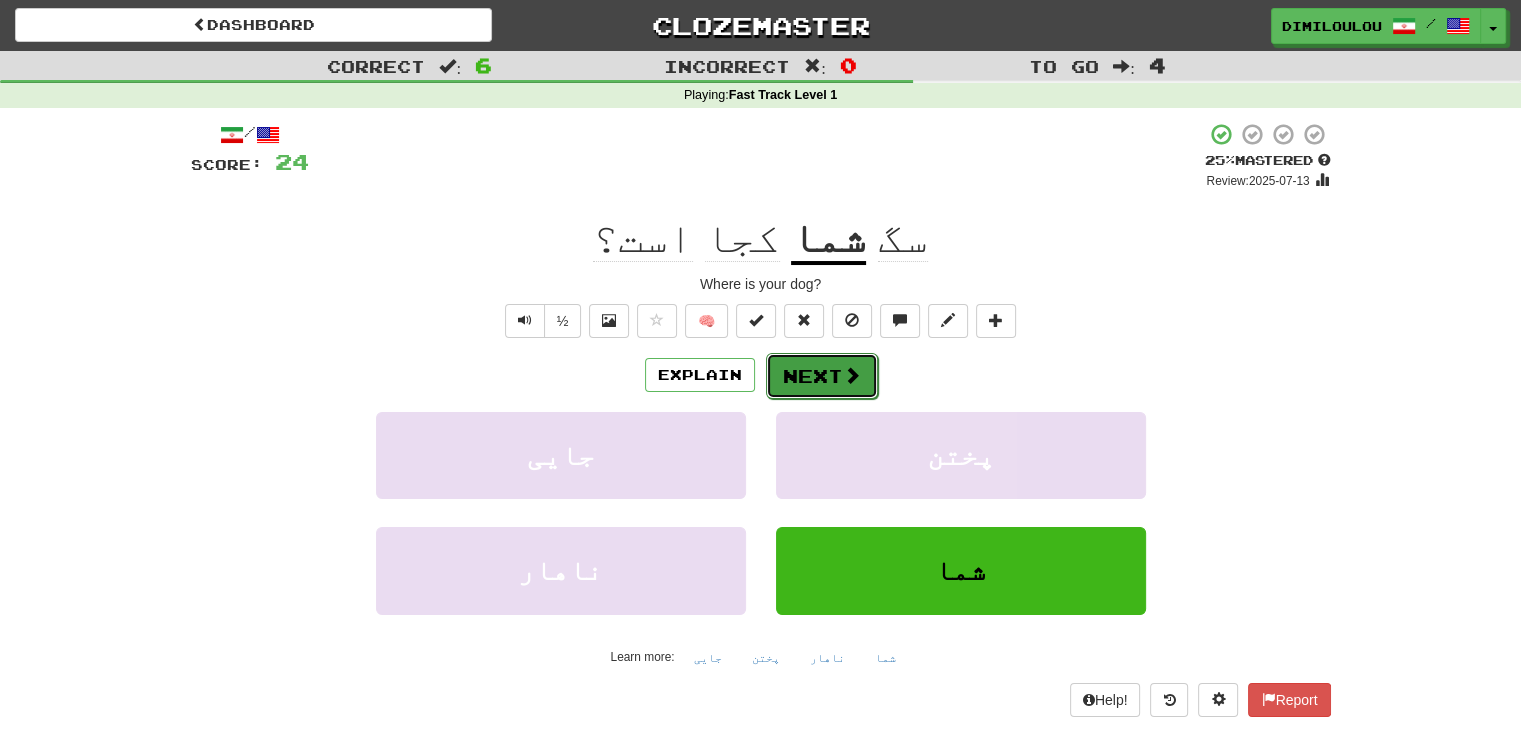 click on "Next" at bounding box center [822, 376] 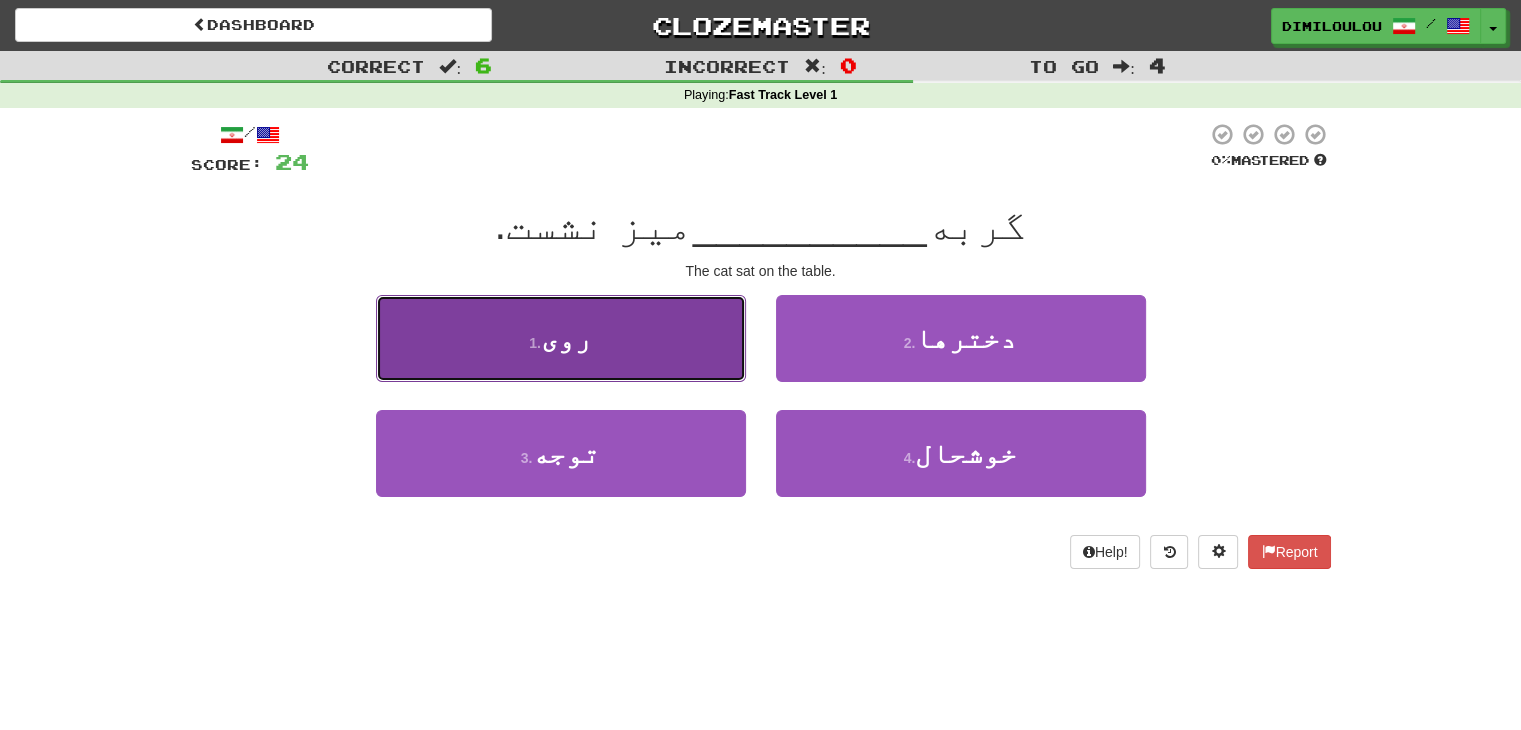 click on "1 .  روی" at bounding box center [561, 338] 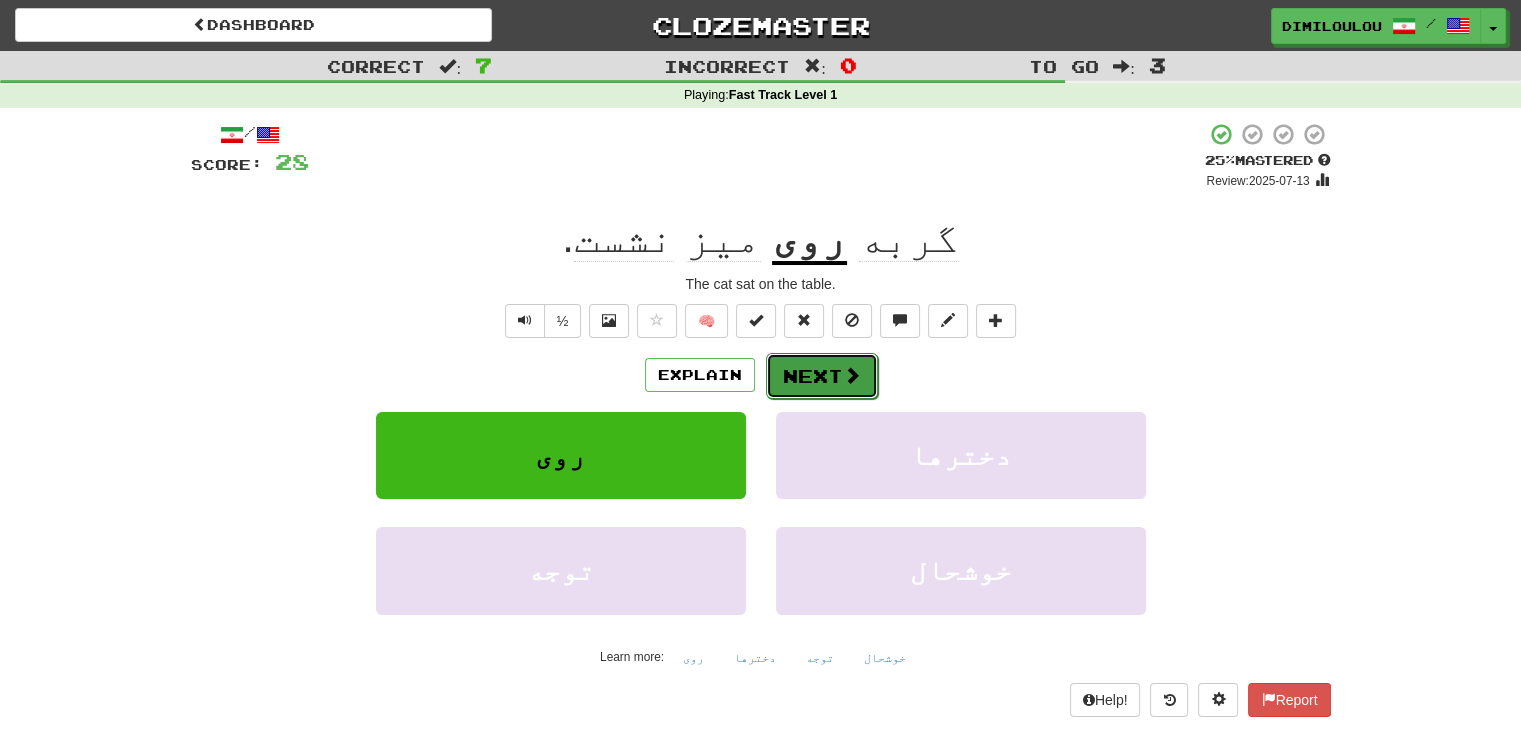 click on "Next" at bounding box center [822, 376] 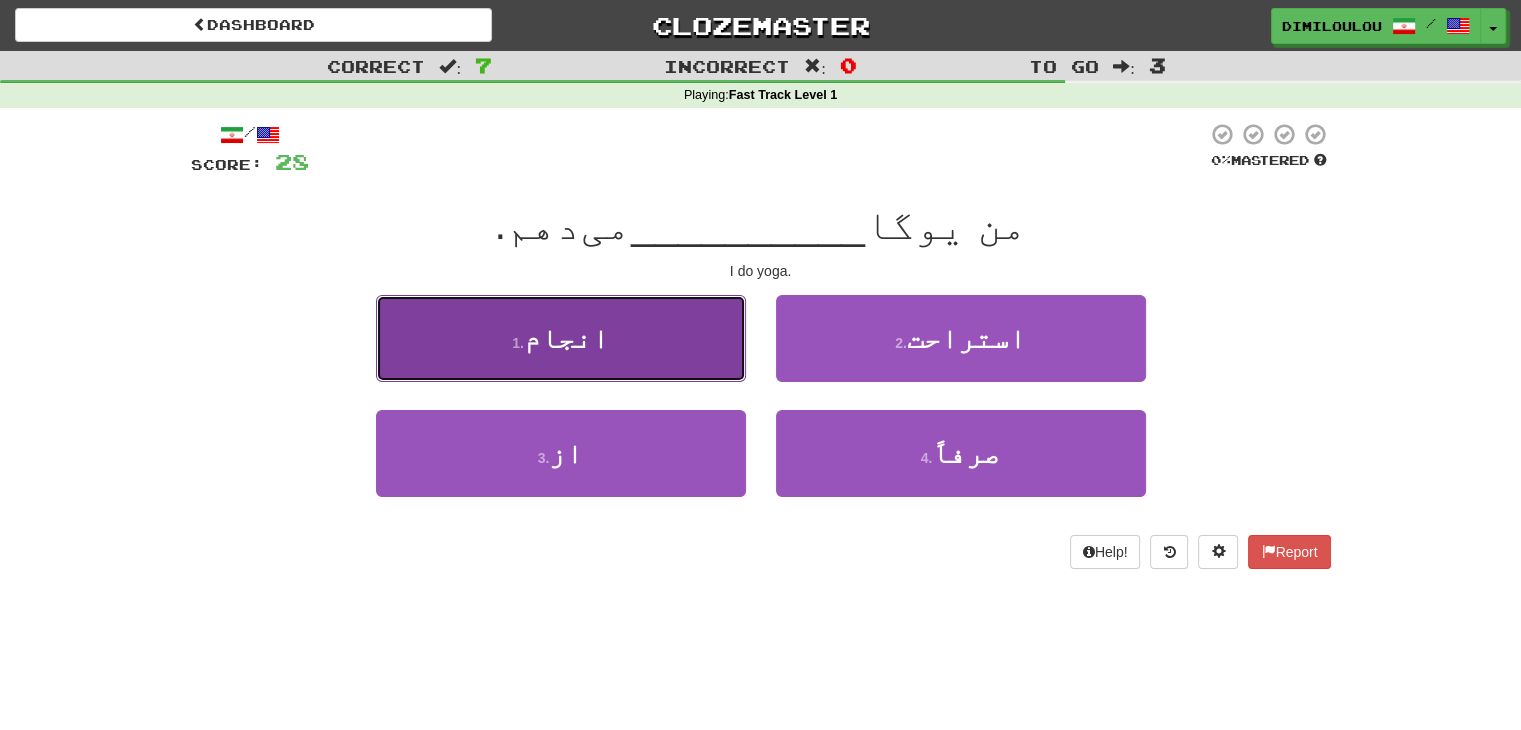 click on "1 .  انجام" at bounding box center (561, 338) 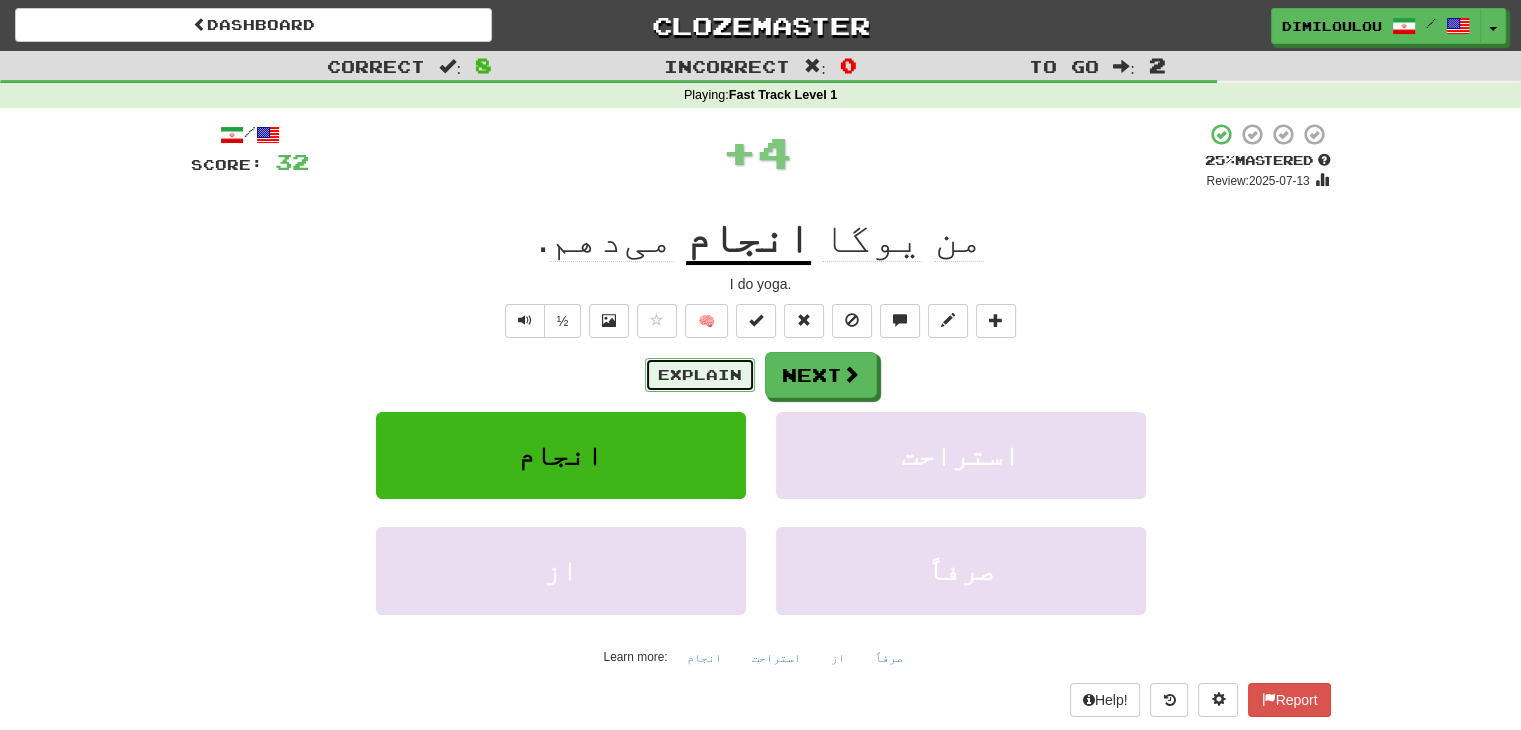 click on "Explain" at bounding box center [700, 375] 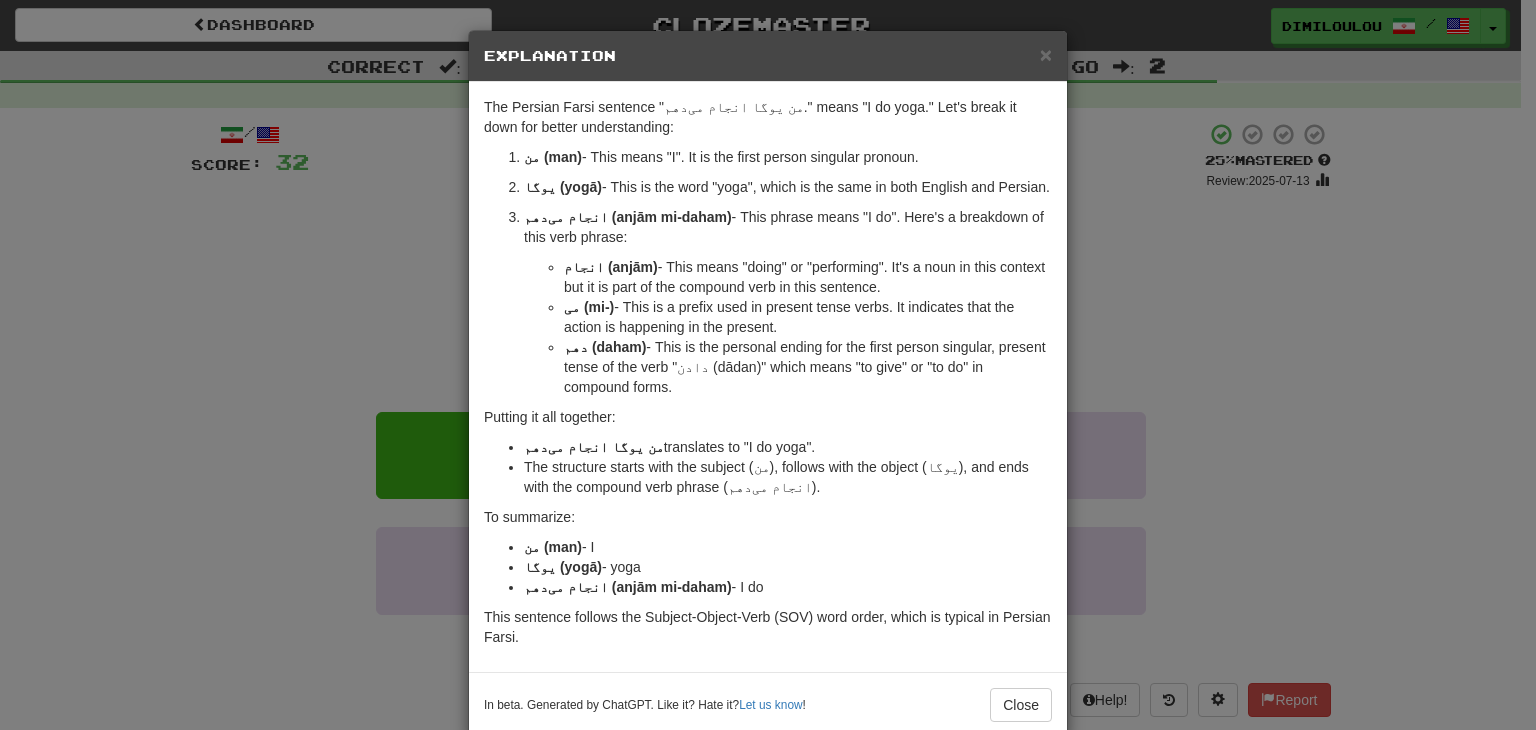 click on "× Explanation The Persian Farsi sentence "من یوگا انجام می‌دهم." means "I do yoga." Let's break it down for better understanding:
من (man)  - This means "I". It is the first person singular pronoun.
یوگا (yogā)  - This is the word "yoga", which is the same in both English and Persian.
انجام می‌دهم (anjām mi-daham)  - This phrase means "I do". Here's a breakdown of this verb phrase:
انجام (anjām)  - This means "doing" or "performing". It's a noun in this context but it is part of the compound verb in this sentence.
می‌ (mi-)  - This is a prefix used in present tense verbs. It indicates that the action is happening in the present.
دهم (daham)  - This is the personal ending for the first person singular, present tense of the verb "دادن (dādan)" which means "to give" or "to do" in compound forms.
Putting it all together:
من یوگا انجام می‌دهم  translates to "I do yoga".
To summarize:
- I" at bounding box center [768, 365] 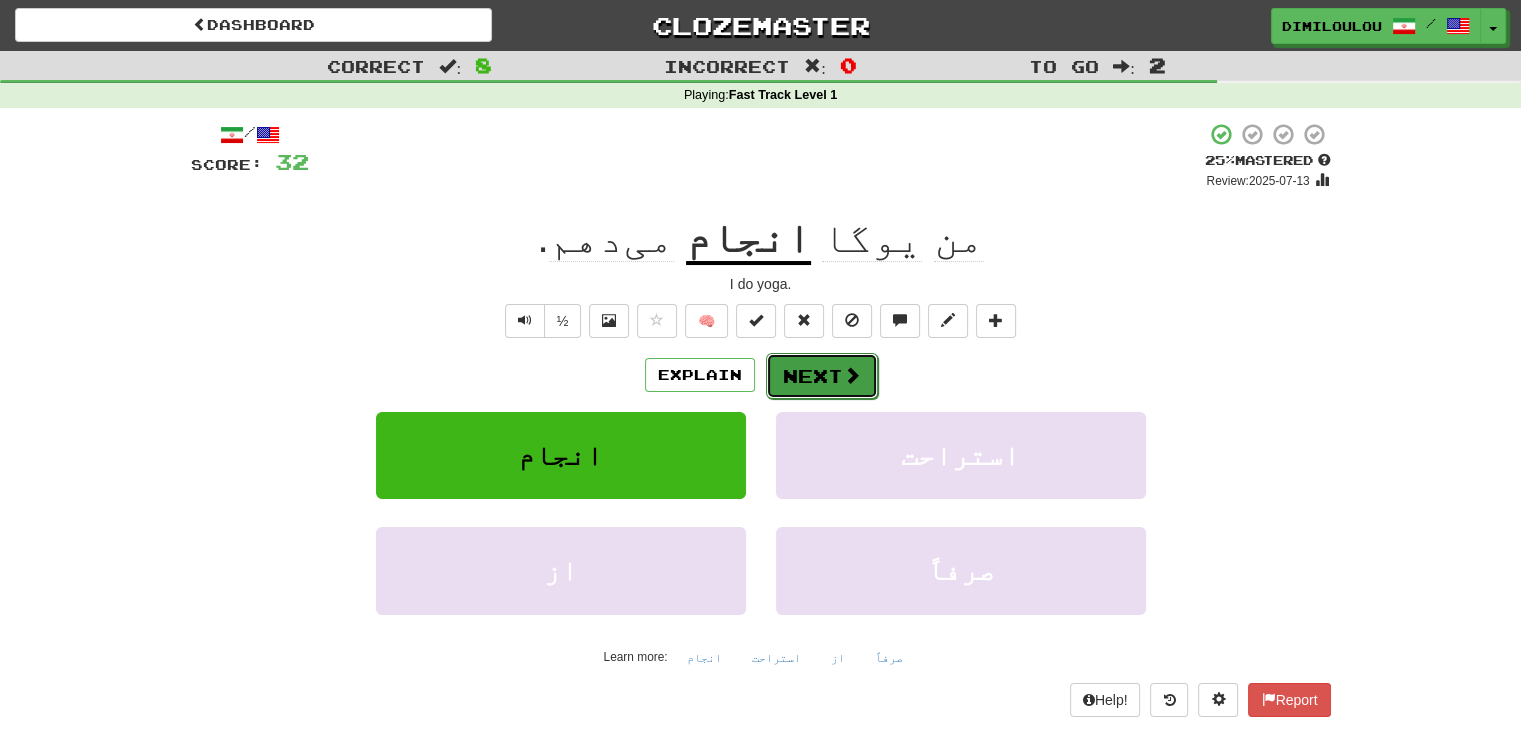 click on "Next" at bounding box center [822, 376] 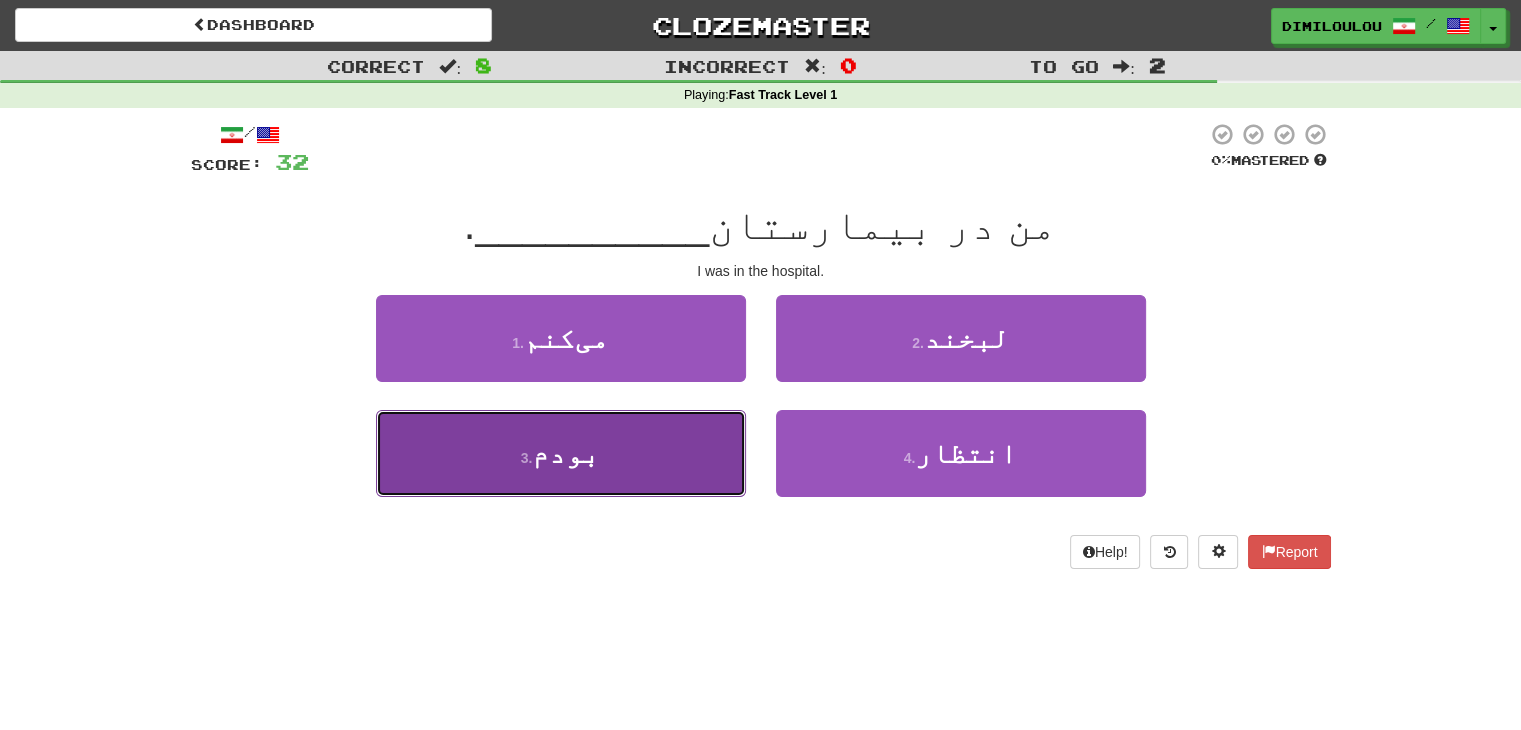 click on "3 .  بودم" at bounding box center (561, 453) 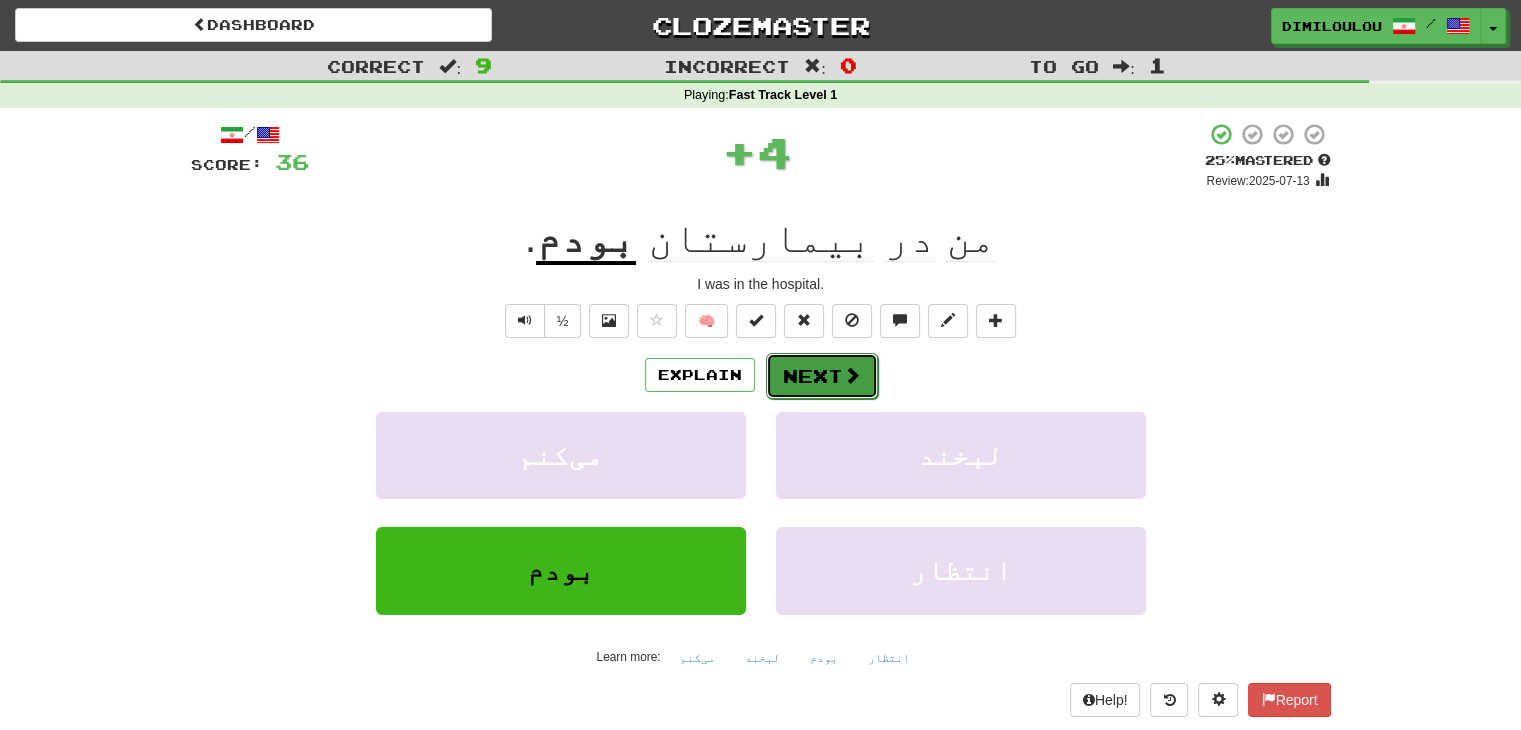 click at bounding box center [852, 375] 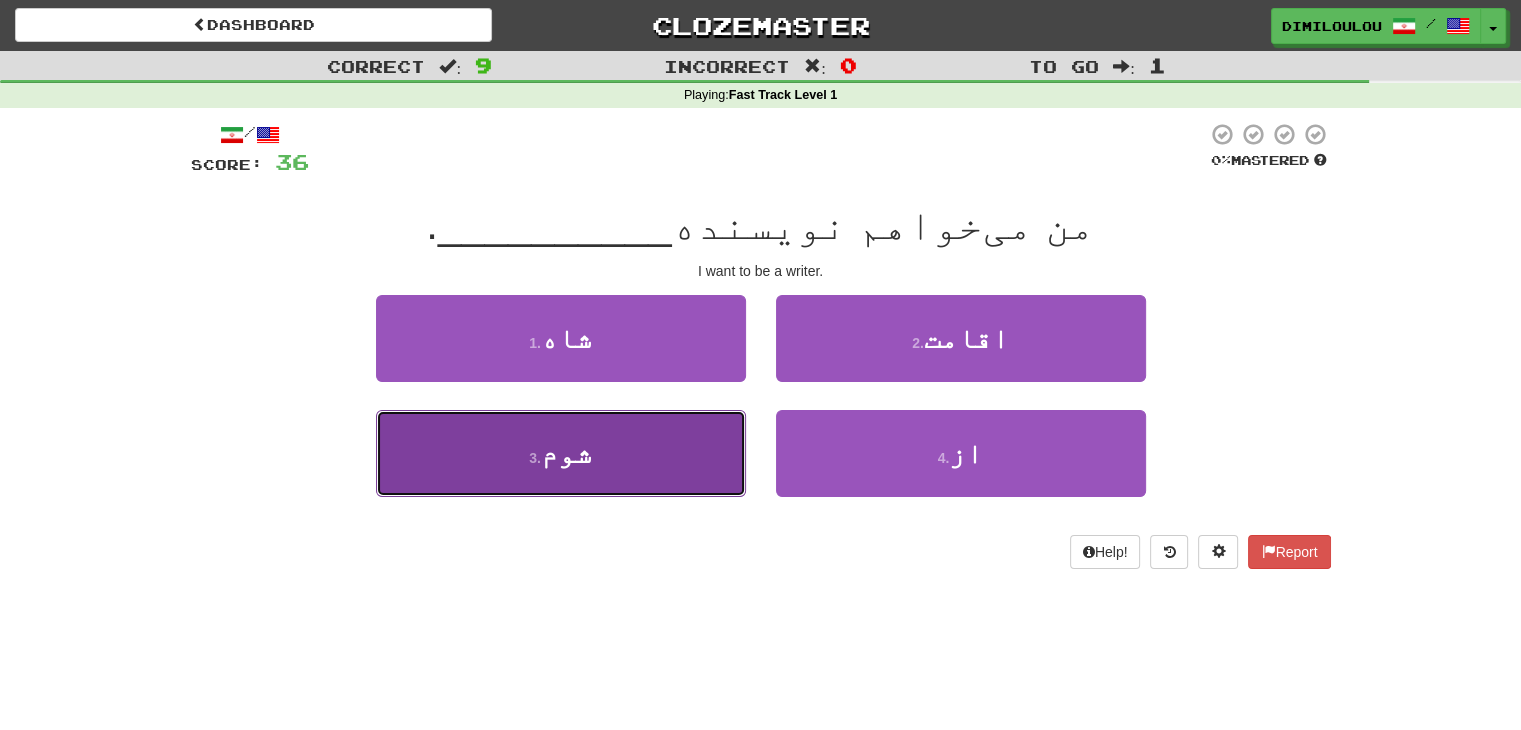 click on "3 .  شوم" at bounding box center [561, 453] 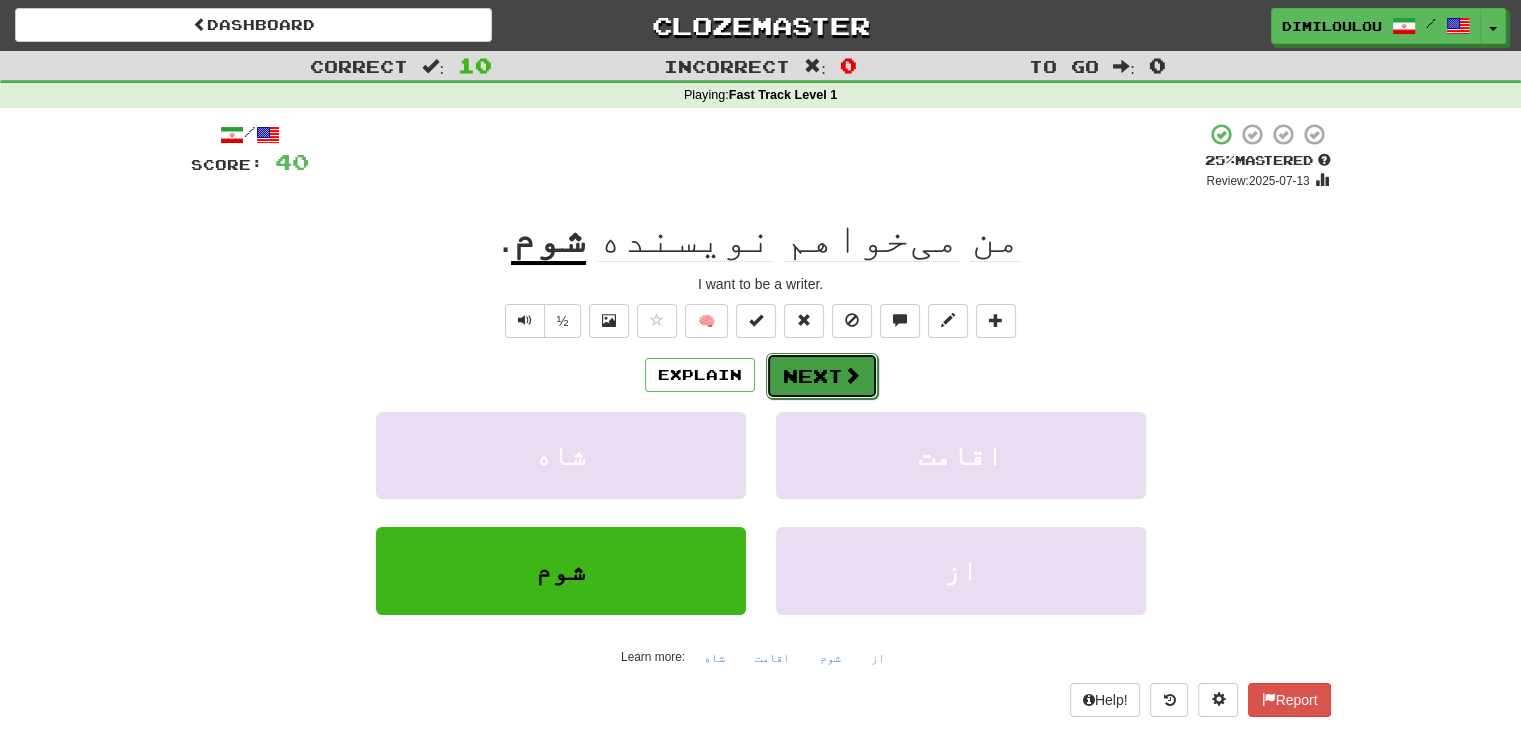 click at bounding box center [852, 375] 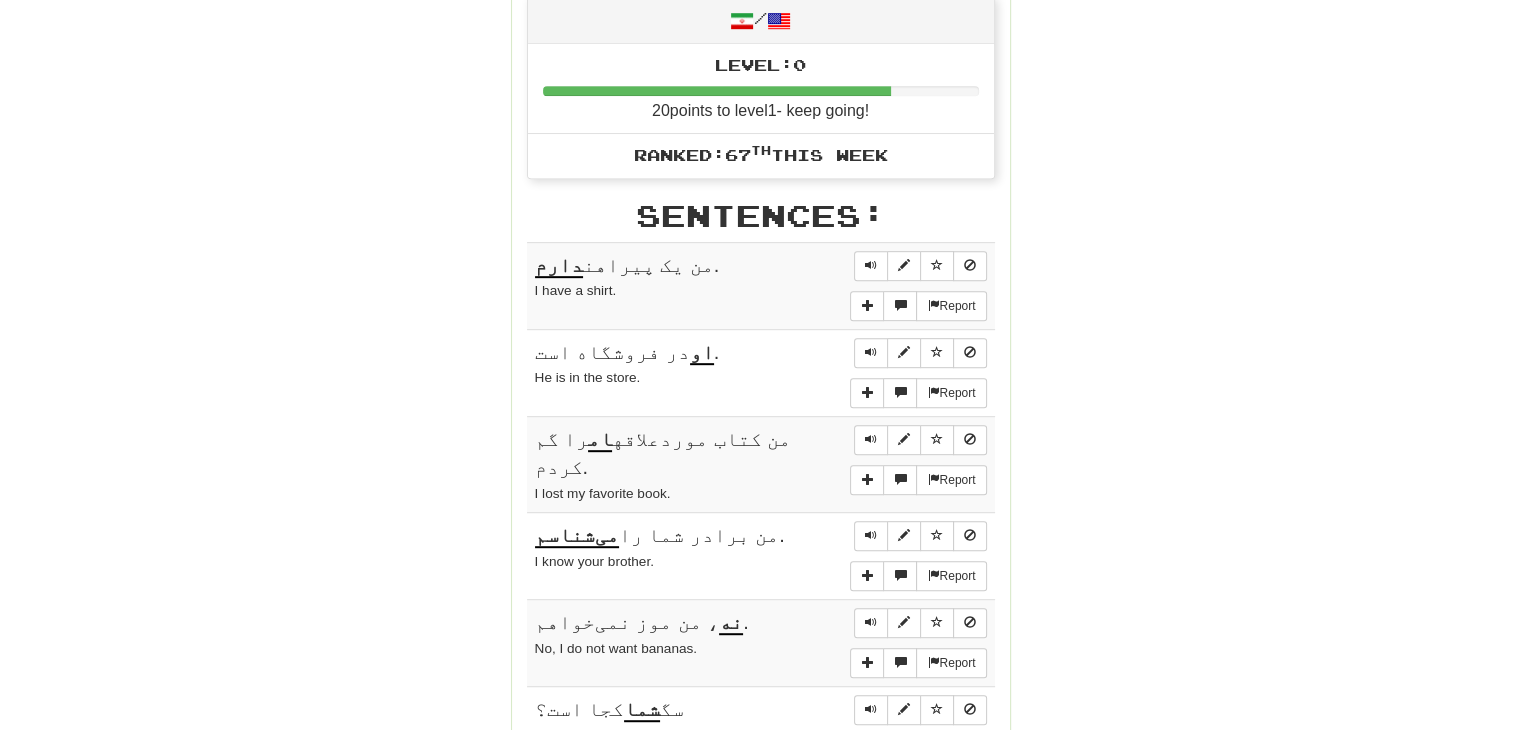 scroll, scrollTop: 1691, scrollLeft: 0, axis: vertical 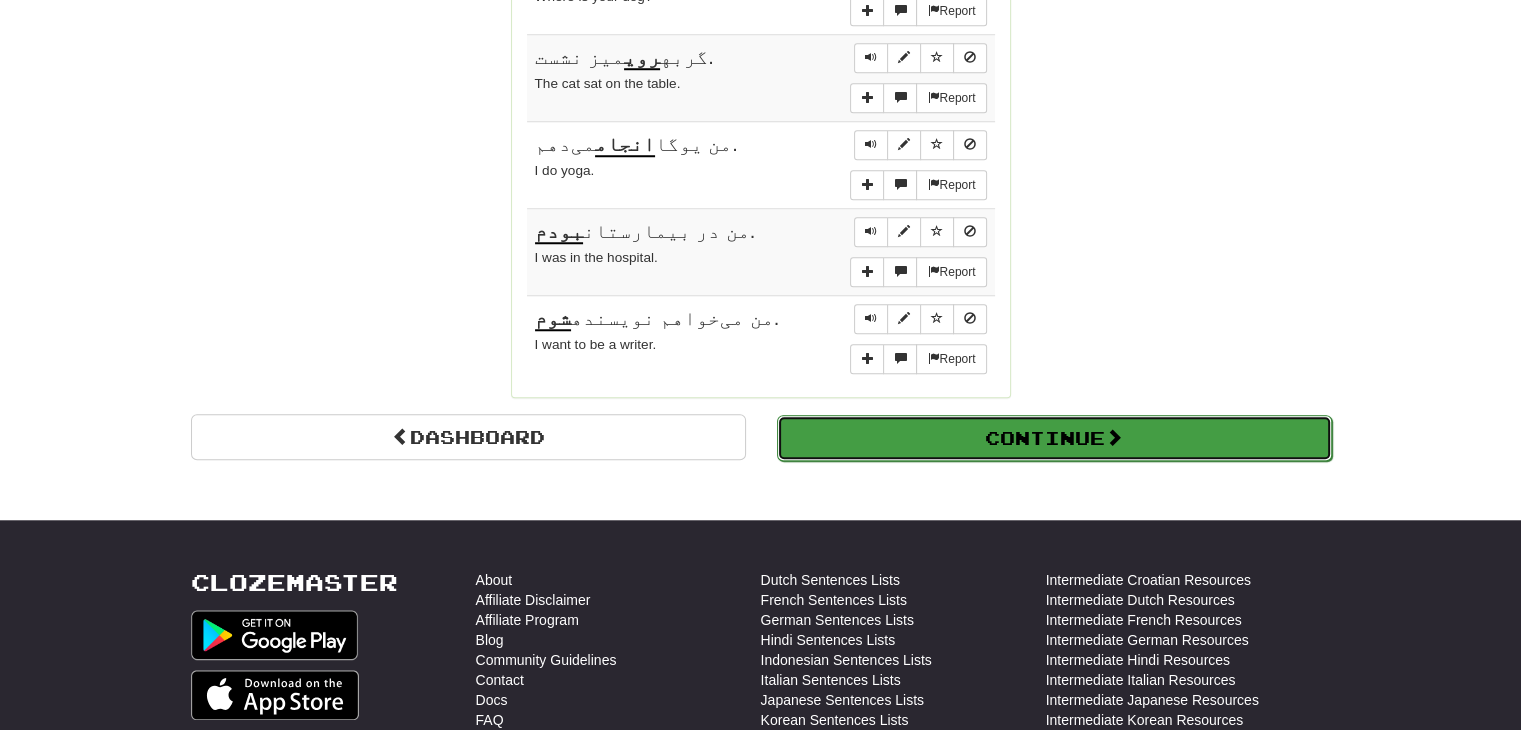 click on "Continue" at bounding box center [1054, 438] 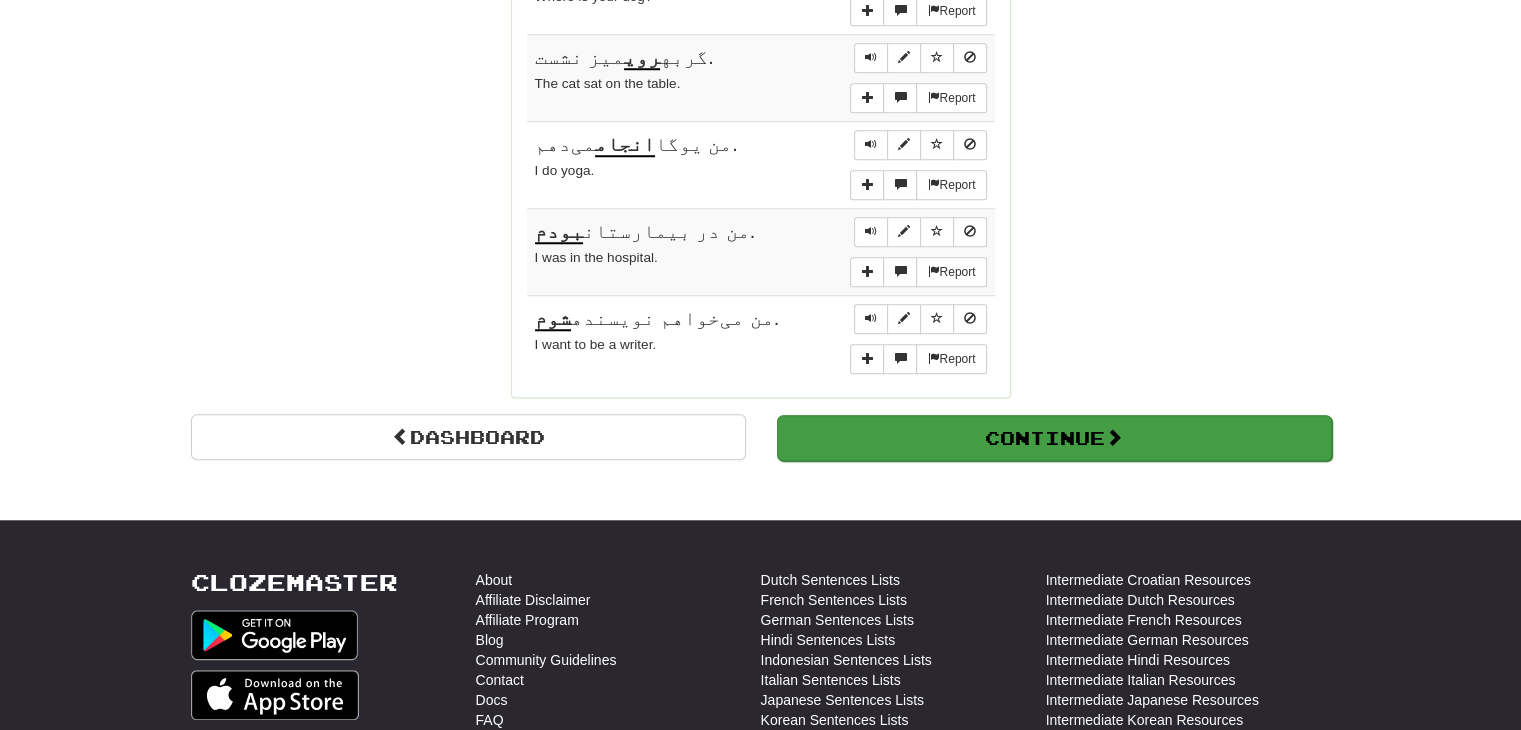 scroll, scrollTop: 710, scrollLeft: 0, axis: vertical 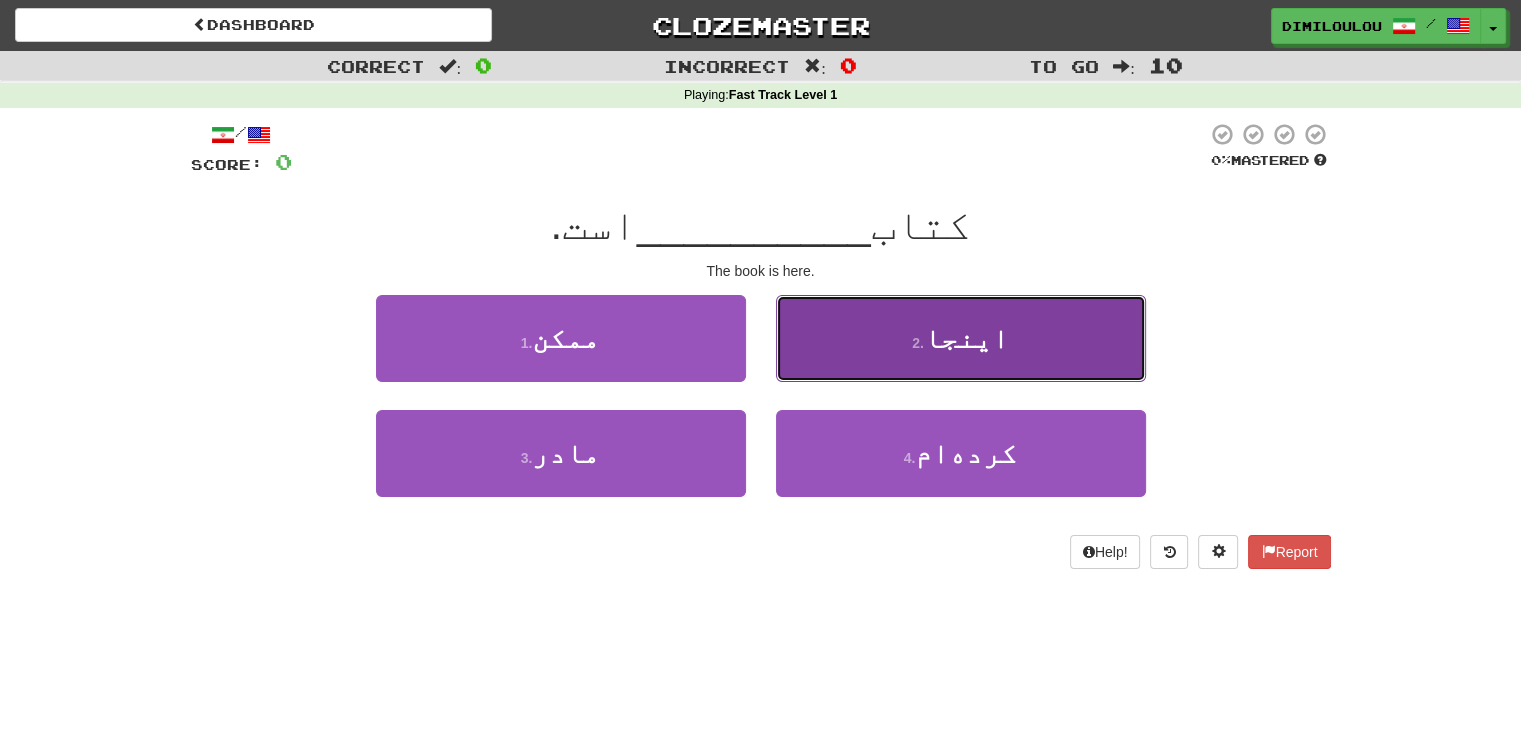 click on "2 .  اینجا" at bounding box center (961, 338) 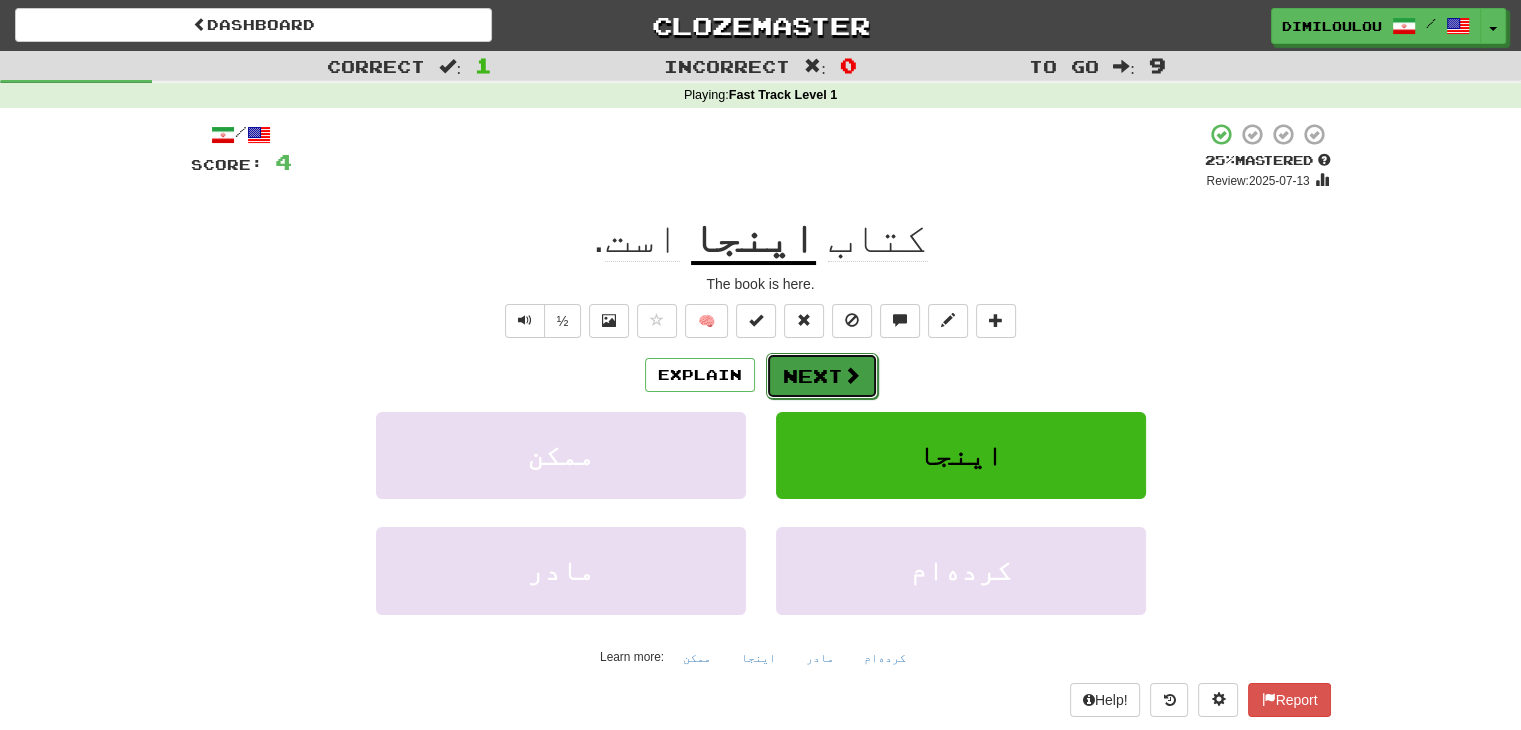 click on "Next" at bounding box center [822, 376] 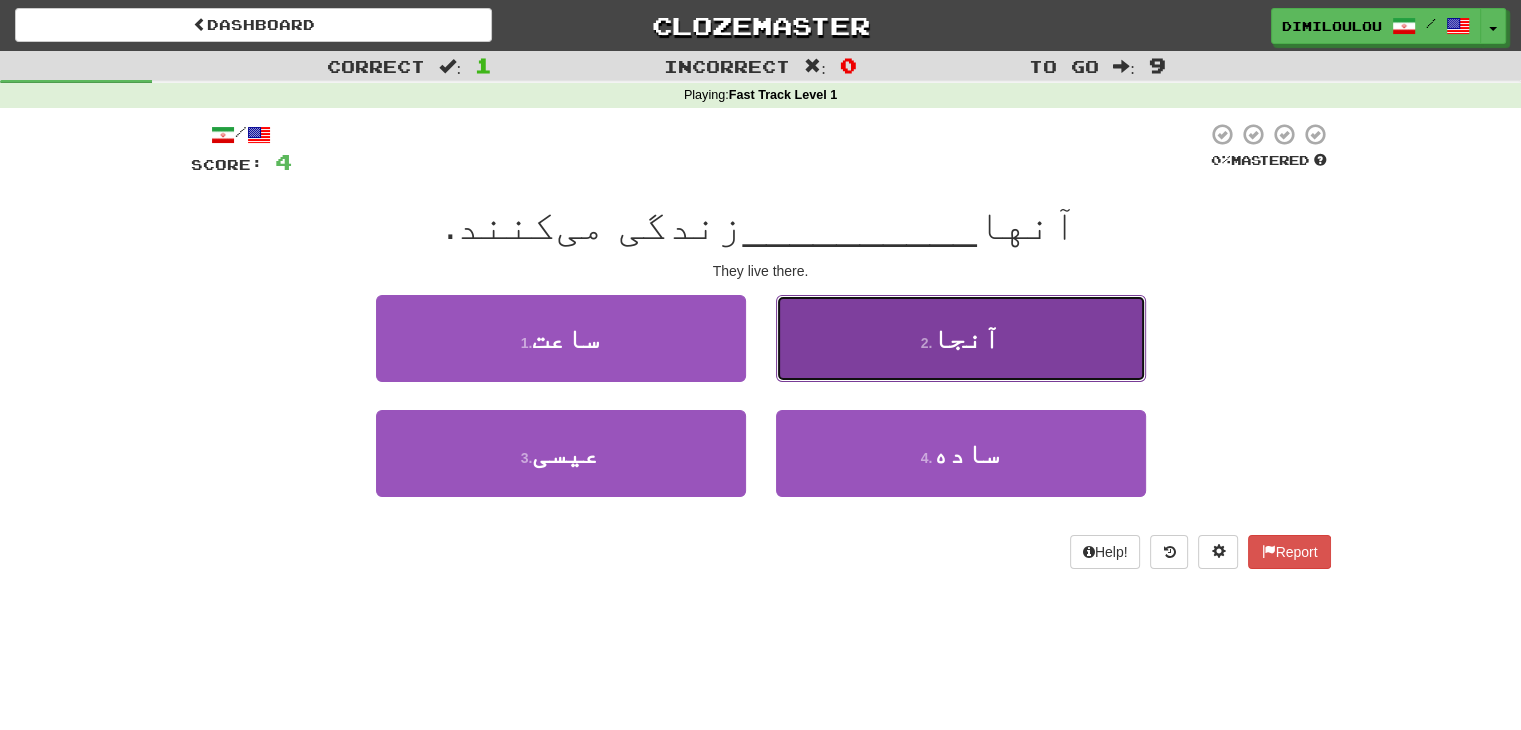 click on "2 .  آنجا" at bounding box center (961, 338) 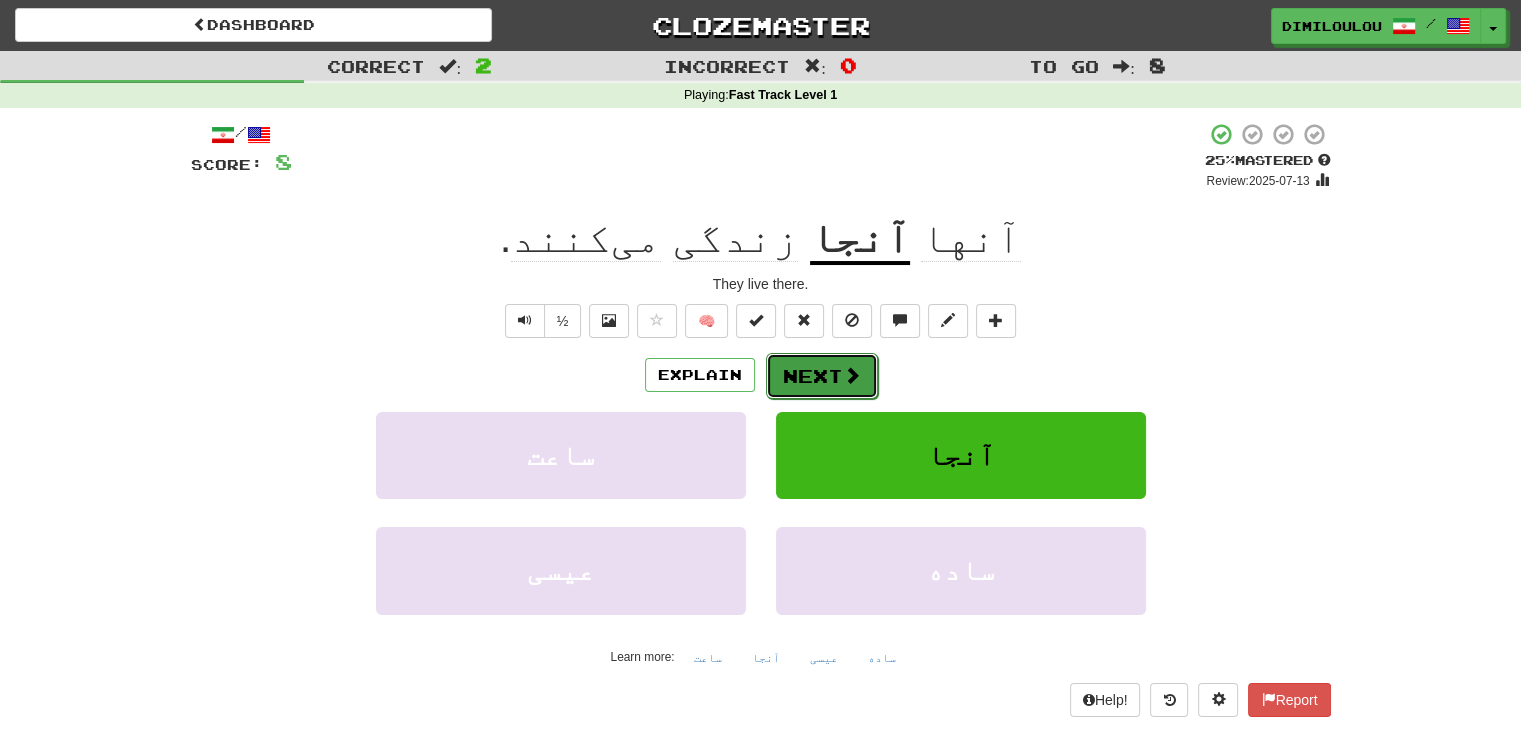 click at bounding box center [852, 375] 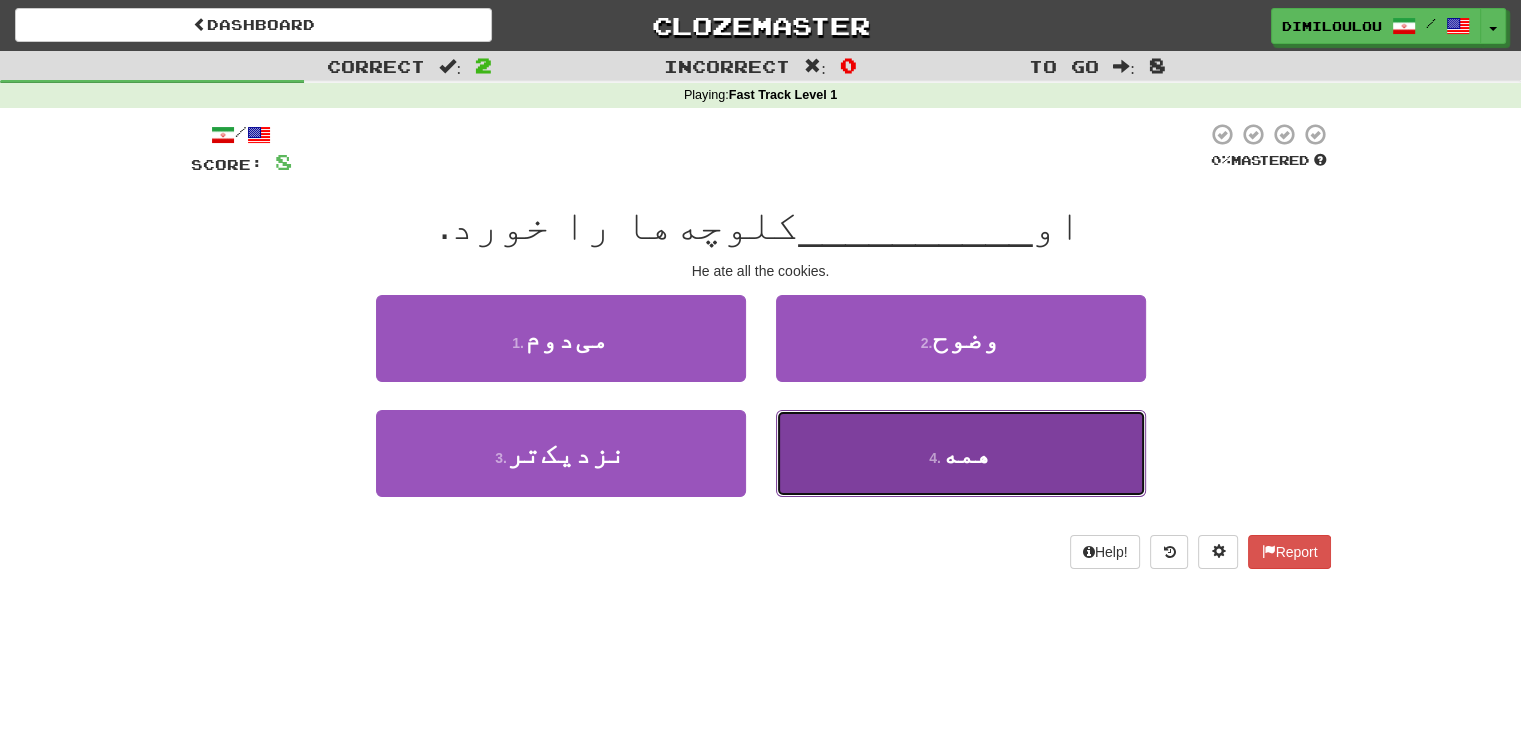 click on "4 .  همه" at bounding box center (961, 453) 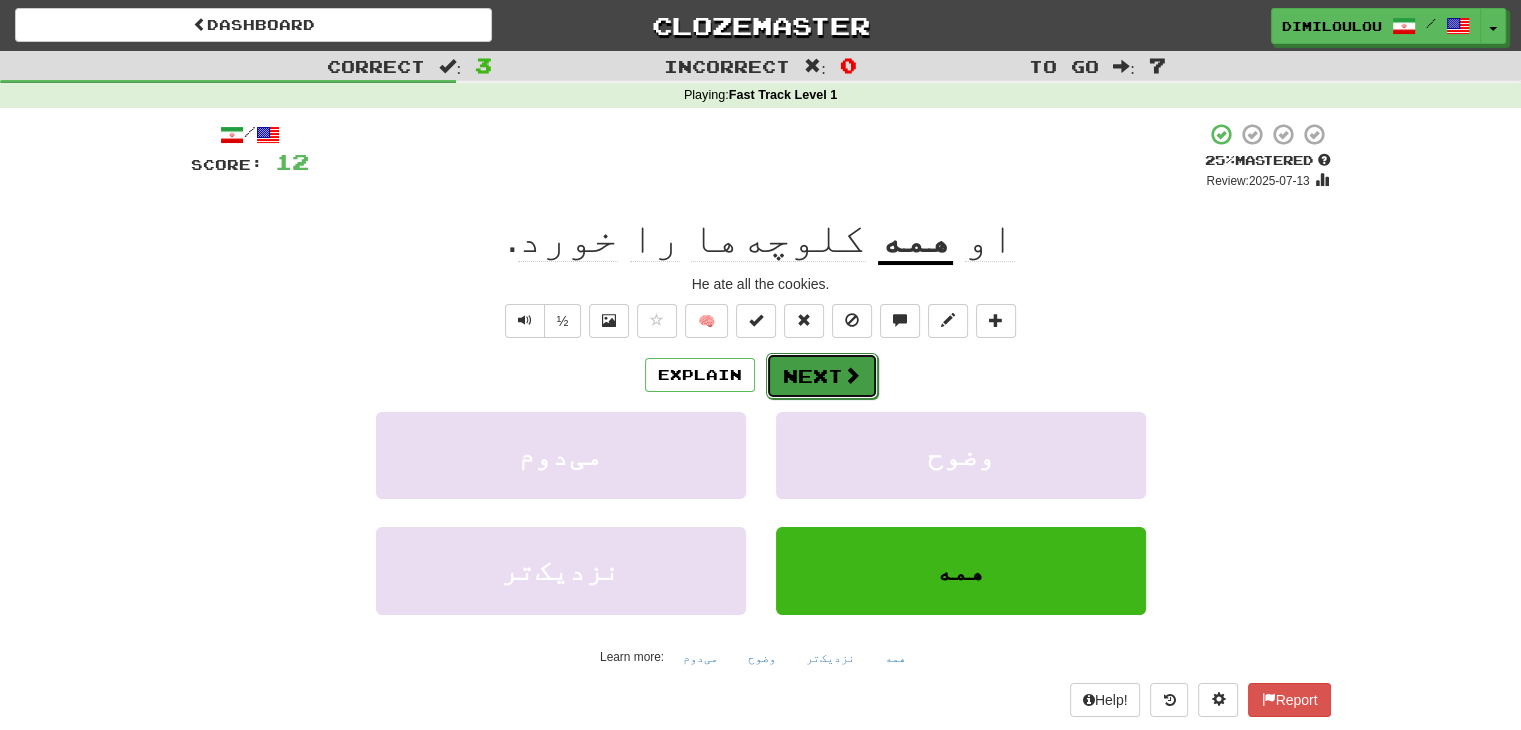 click on "Next" at bounding box center [822, 376] 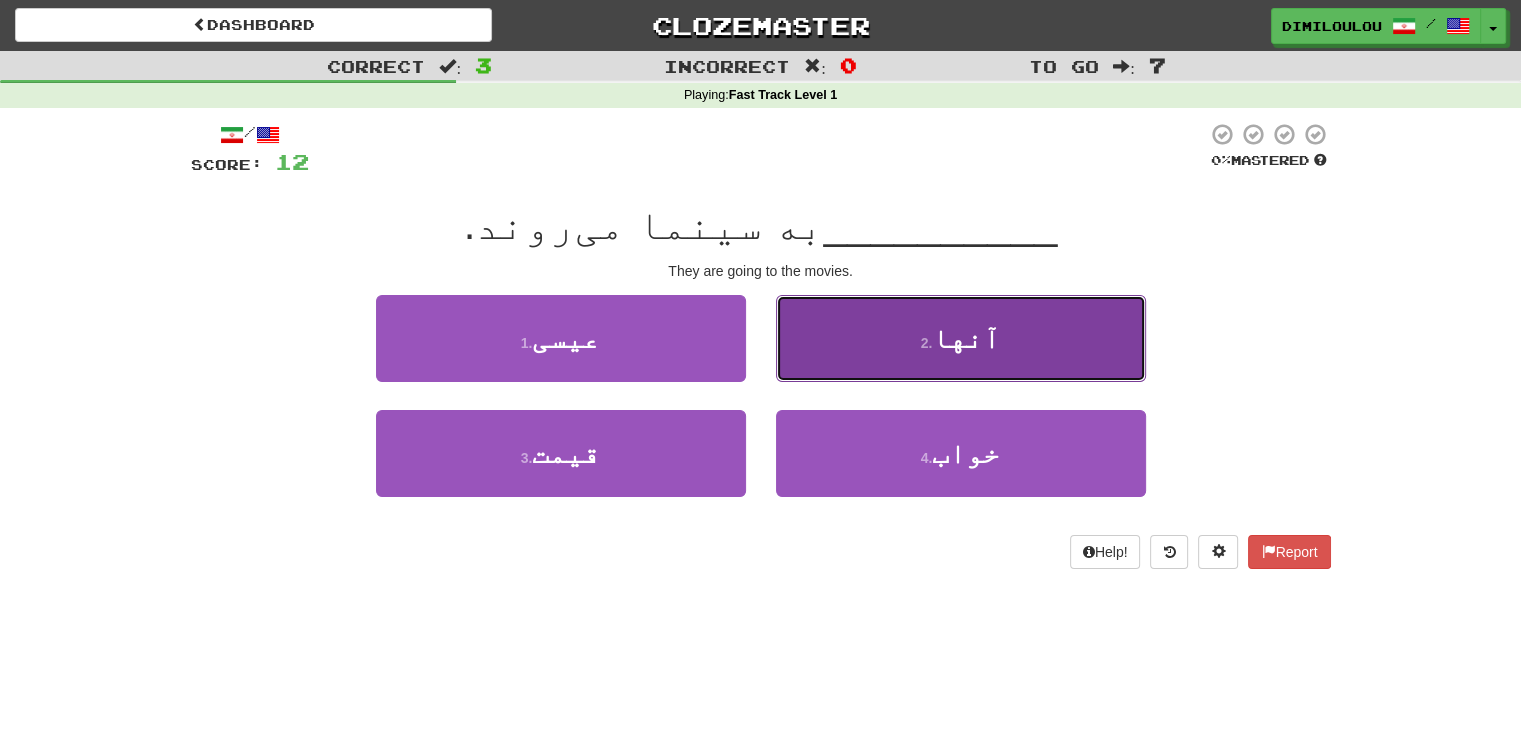 click on "2 .  آنها" at bounding box center [961, 338] 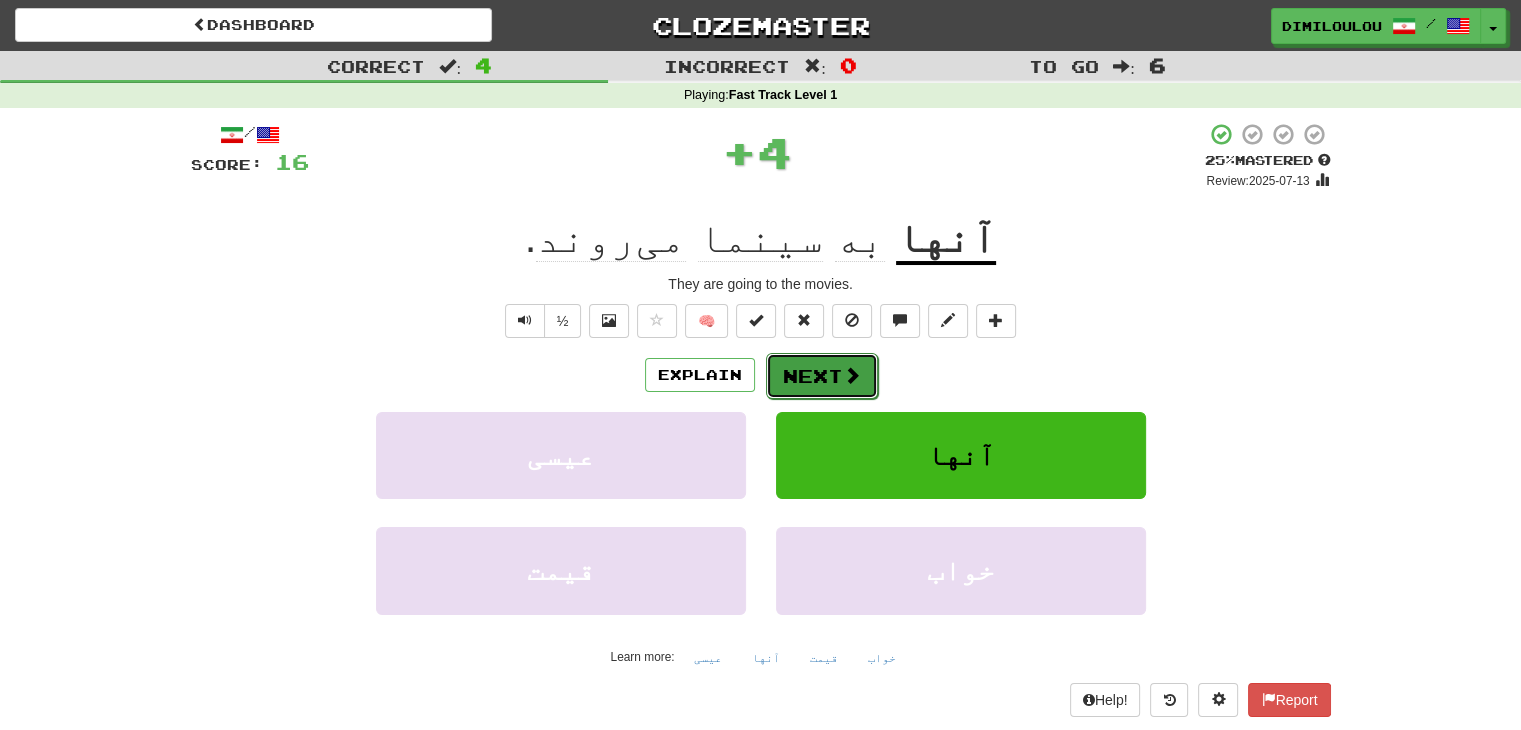 click on "Next" at bounding box center (822, 376) 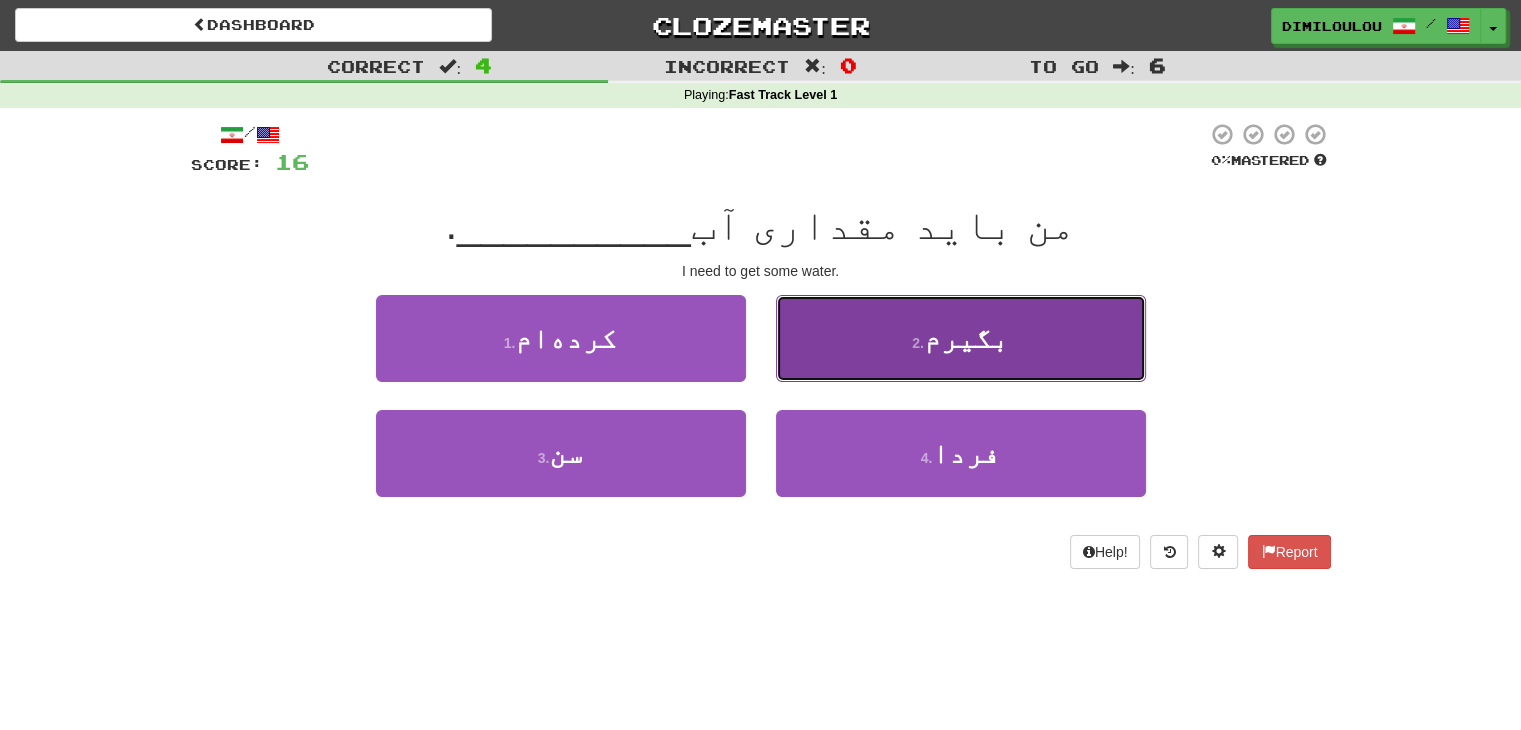 click on "بگیرم" at bounding box center [966, 338] 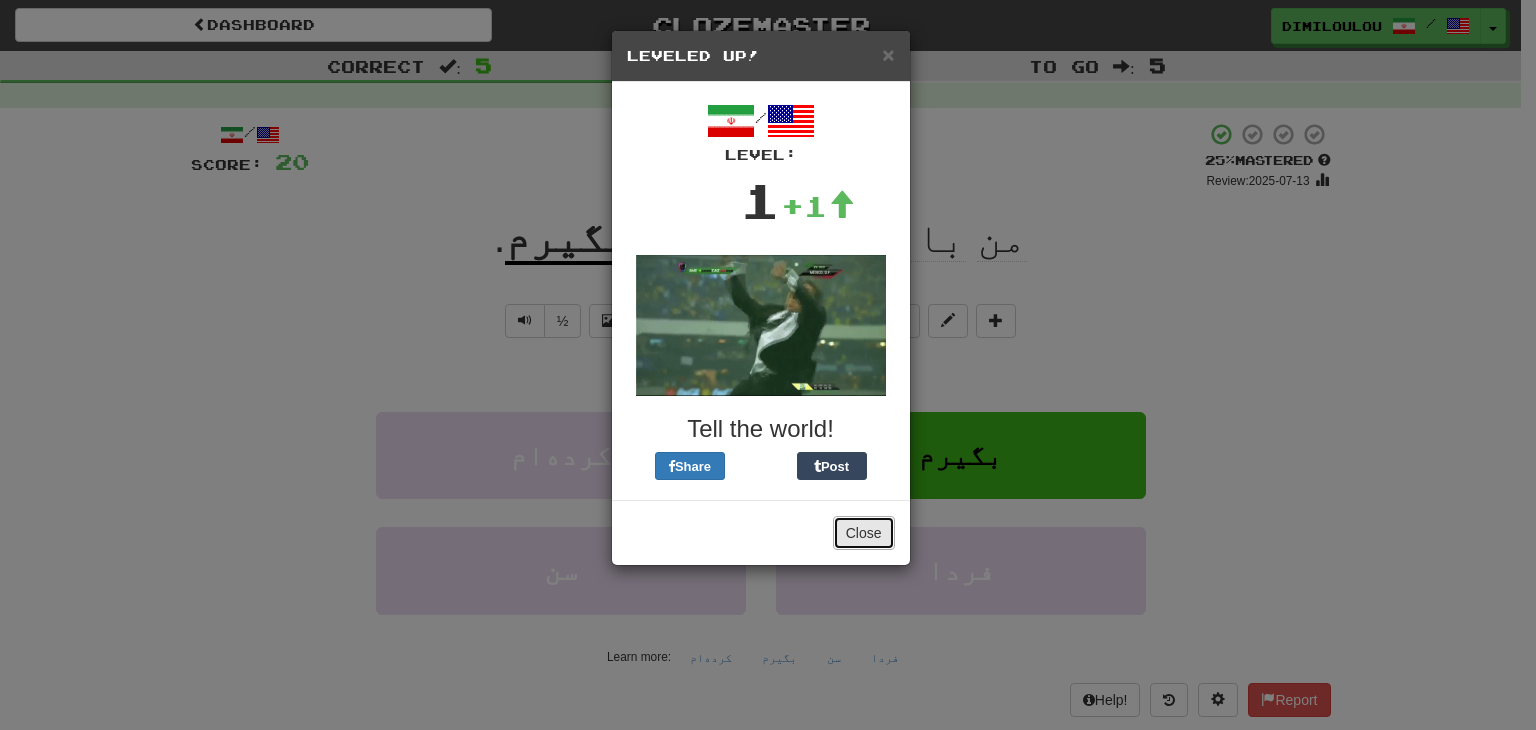 click on "Close" at bounding box center [864, 533] 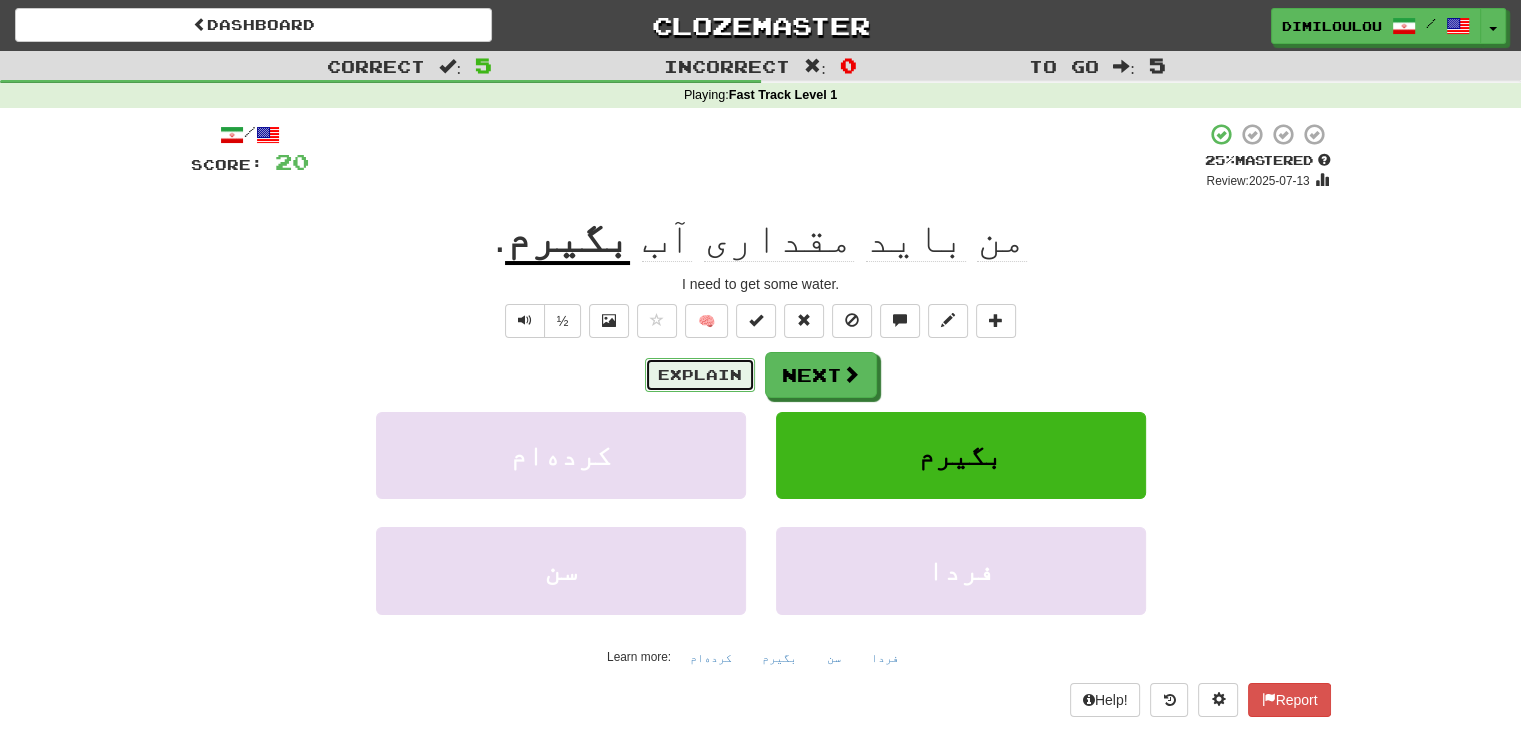 click on "Explain" at bounding box center (700, 375) 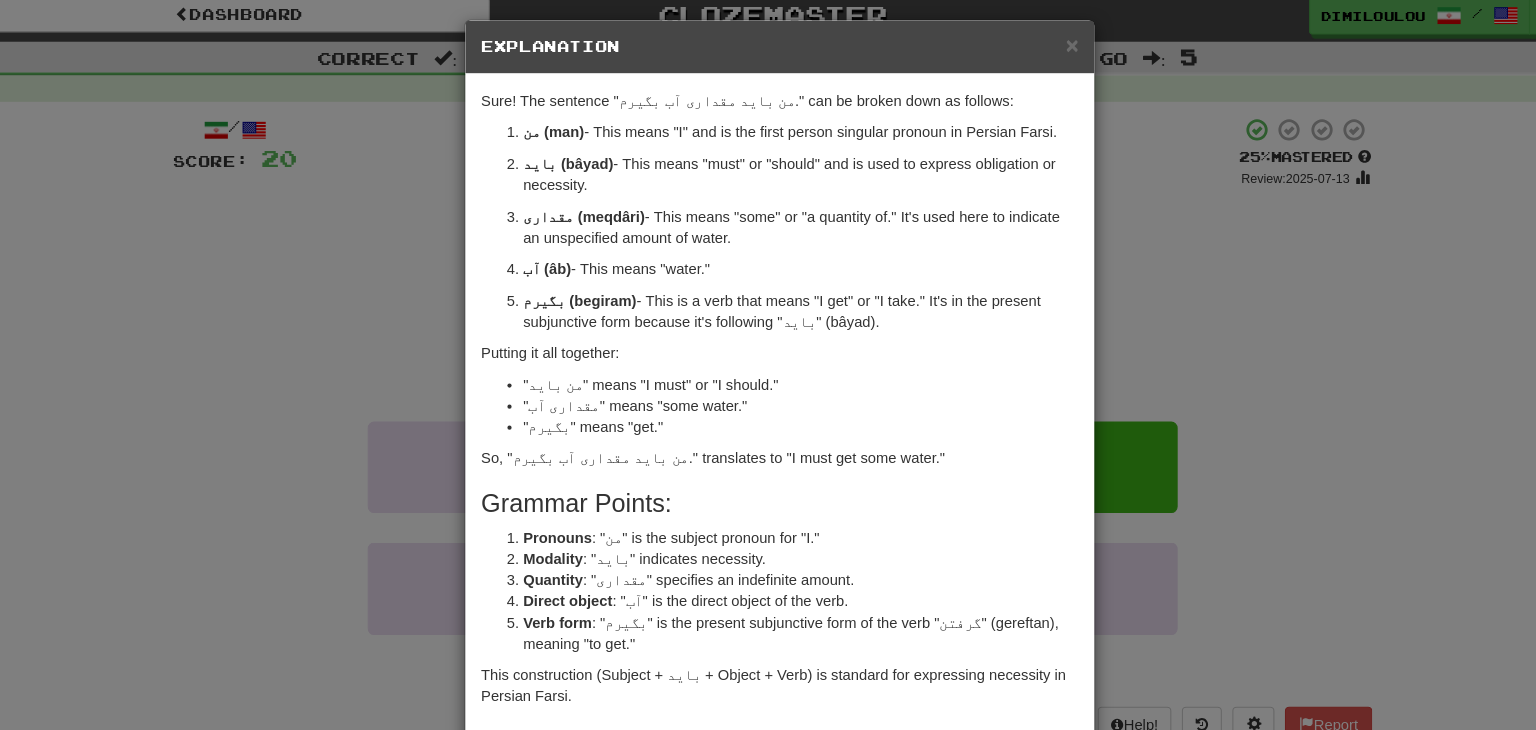 click on "× Explanation Sure! The sentence "من باید مقداری آب بگیرم." can be broken down as follows:
من (man)  - This means "I" and is the first person singular pronoun in Persian Farsi.
باید (bâyad)  - This means "must" or "should" and is used to express obligation or necessity.
مقداری (meqdâri)  - This means "some" or "a quantity of." It's used here to indicate an unspecified amount of water.
آب (âb)  - This means "water."
بگیرم (begiram)  - This is a verb that means "I get" or "I take." It's in the present subjunctive form because it's following "باید" (bâyad).
Putting it all together:
"من باید" means "I must" or "I should."
"مقداری آب" means "some water."
"بگیرم" means "get."
So, "من باید مقداری آب بگیرم." translates to "I must get some water."
Grammar Points:
Pronouns : "من" is the subject pronoun for "I."
Modality : "باید" indicates necessity.
Quantity
Verb form" at bounding box center (768, 365) 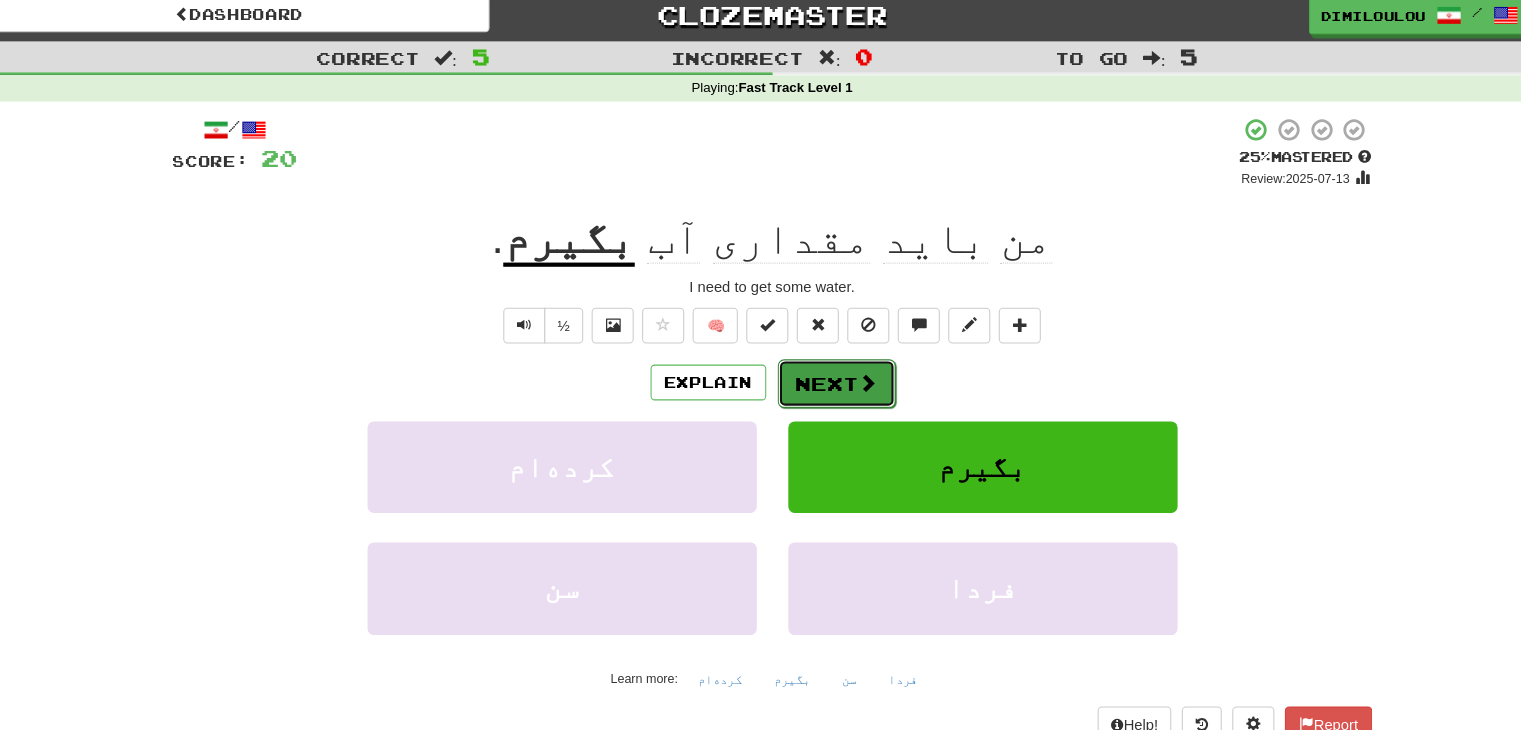 click on "Next" at bounding box center (822, 376) 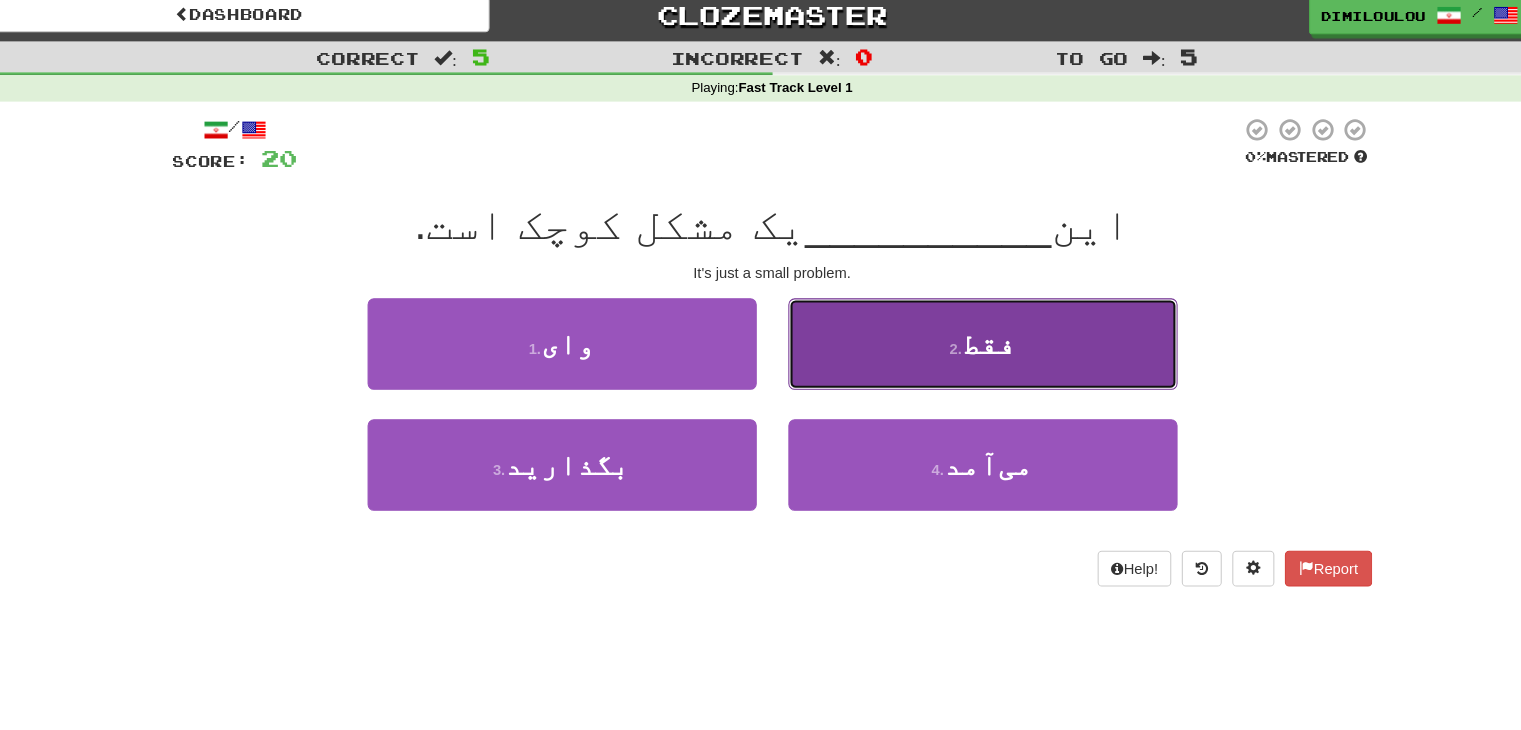 click on "2 .  فقط" at bounding box center [961, 338] 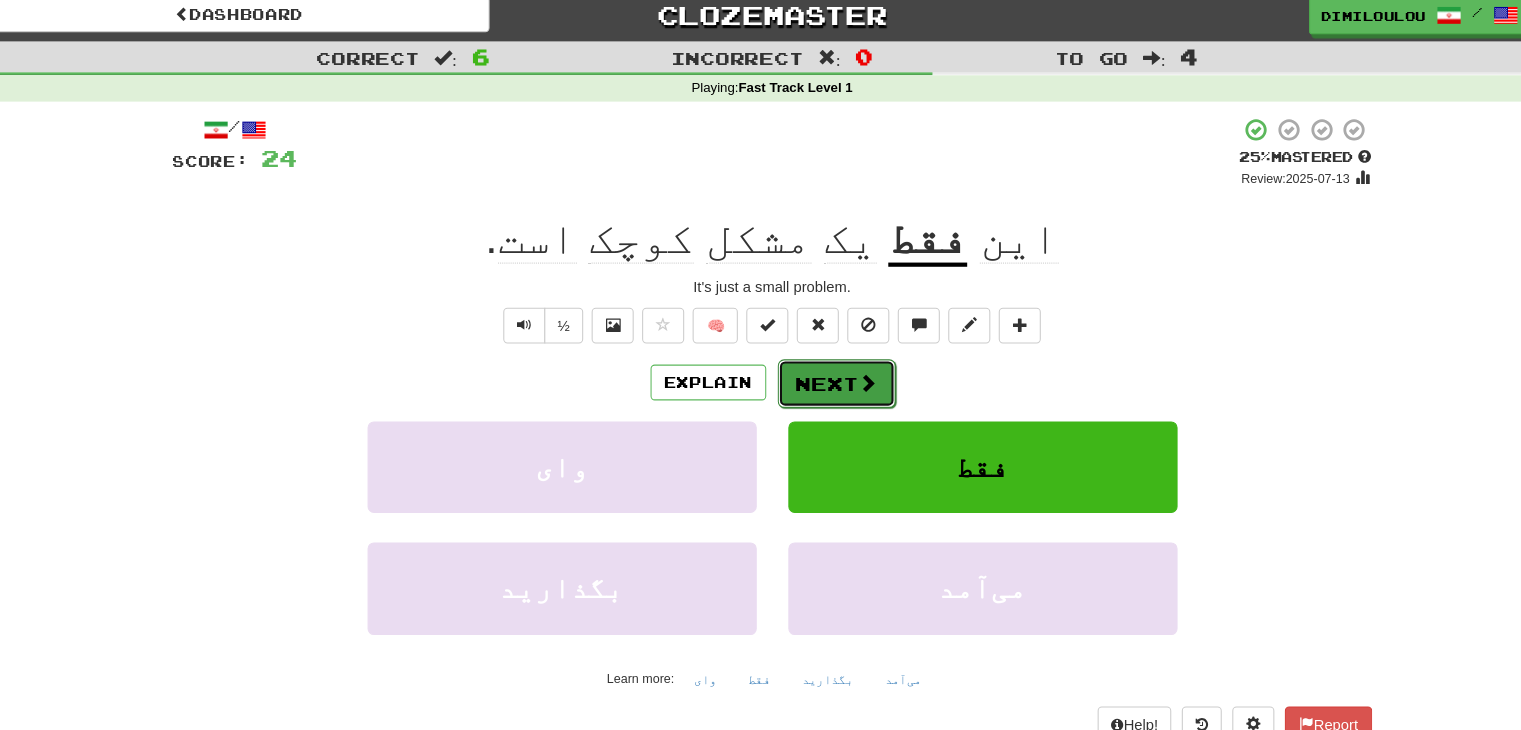 click on "Next" at bounding box center [822, 376] 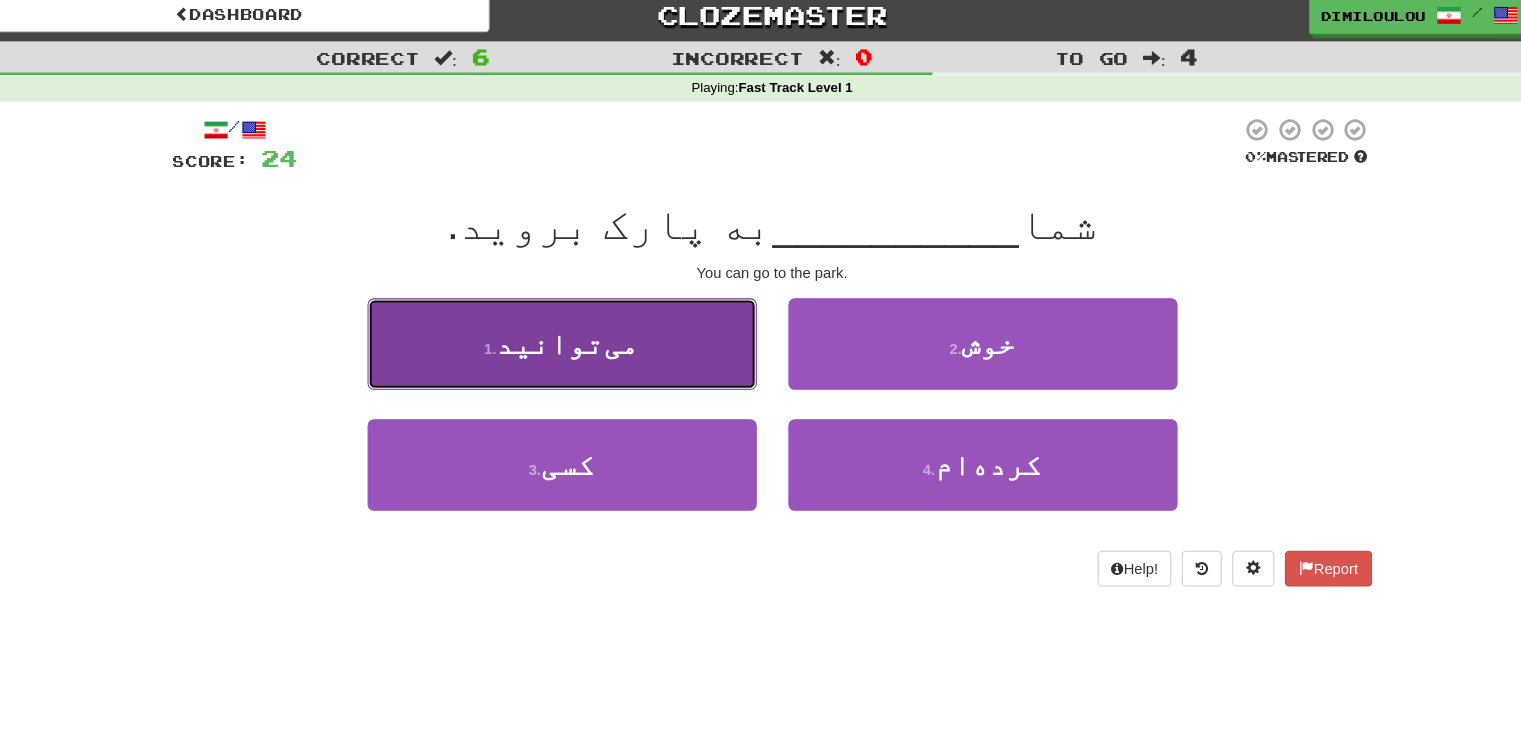 click on "1 .  می‌توانید" at bounding box center (561, 338) 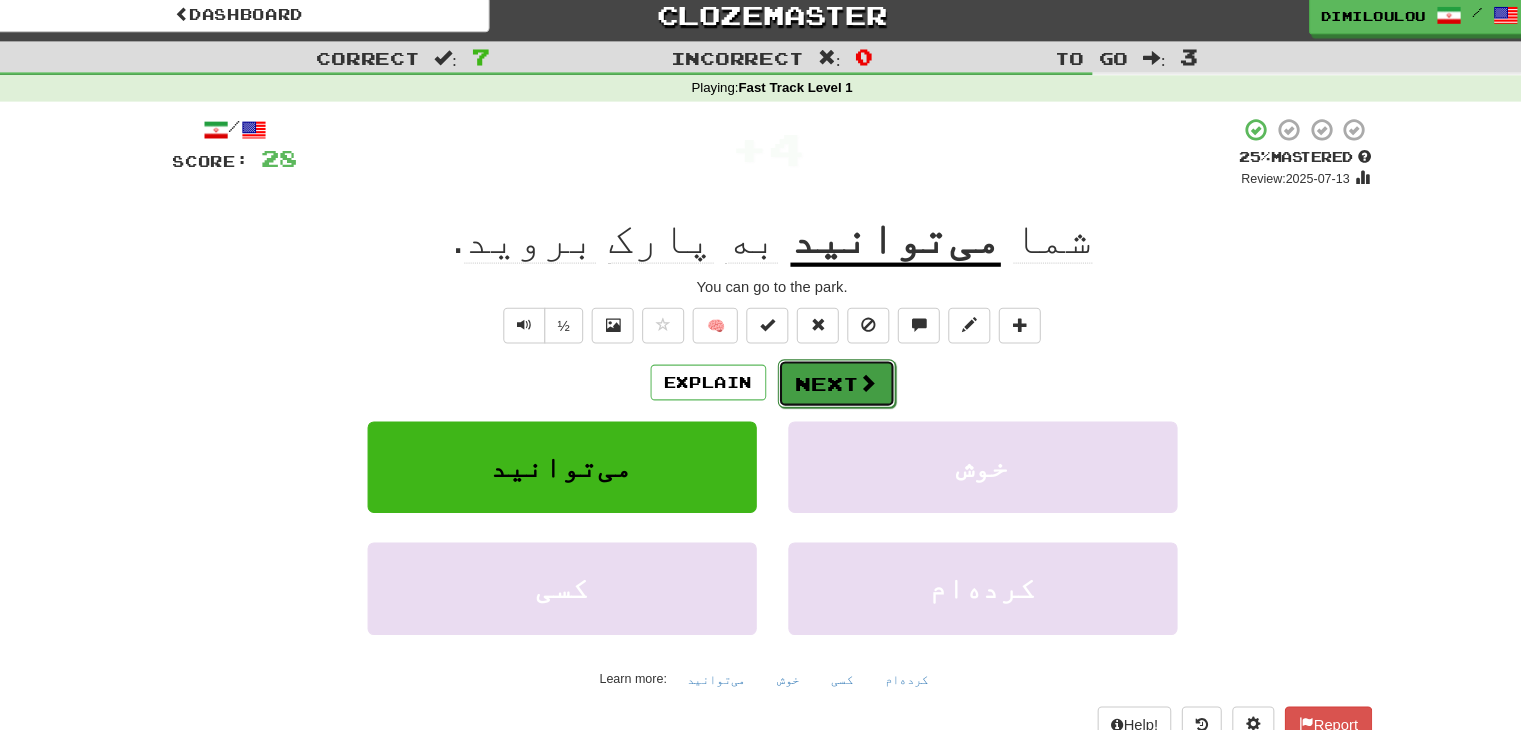 click on "Next" at bounding box center (822, 376) 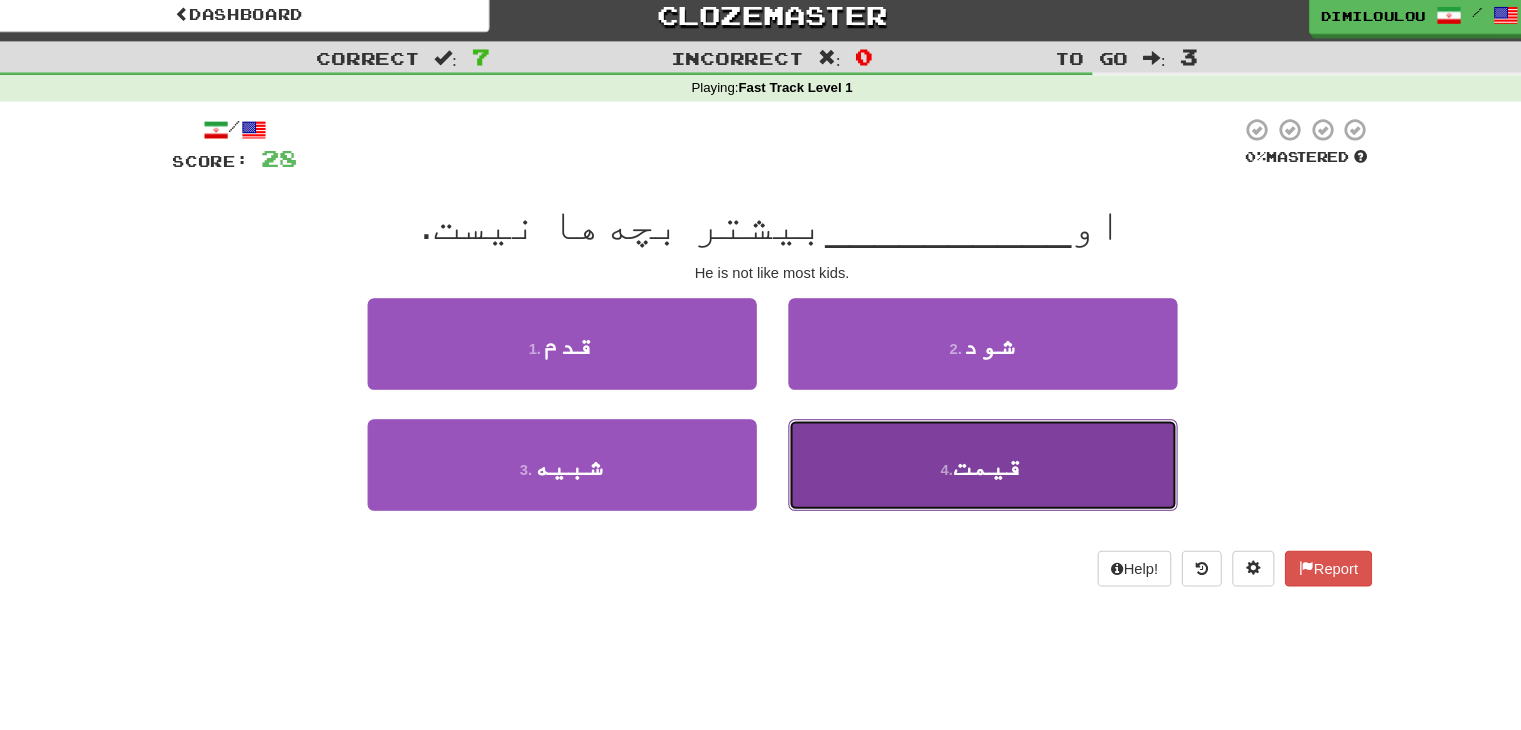click on "4 .  قیمت" at bounding box center [961, 453] 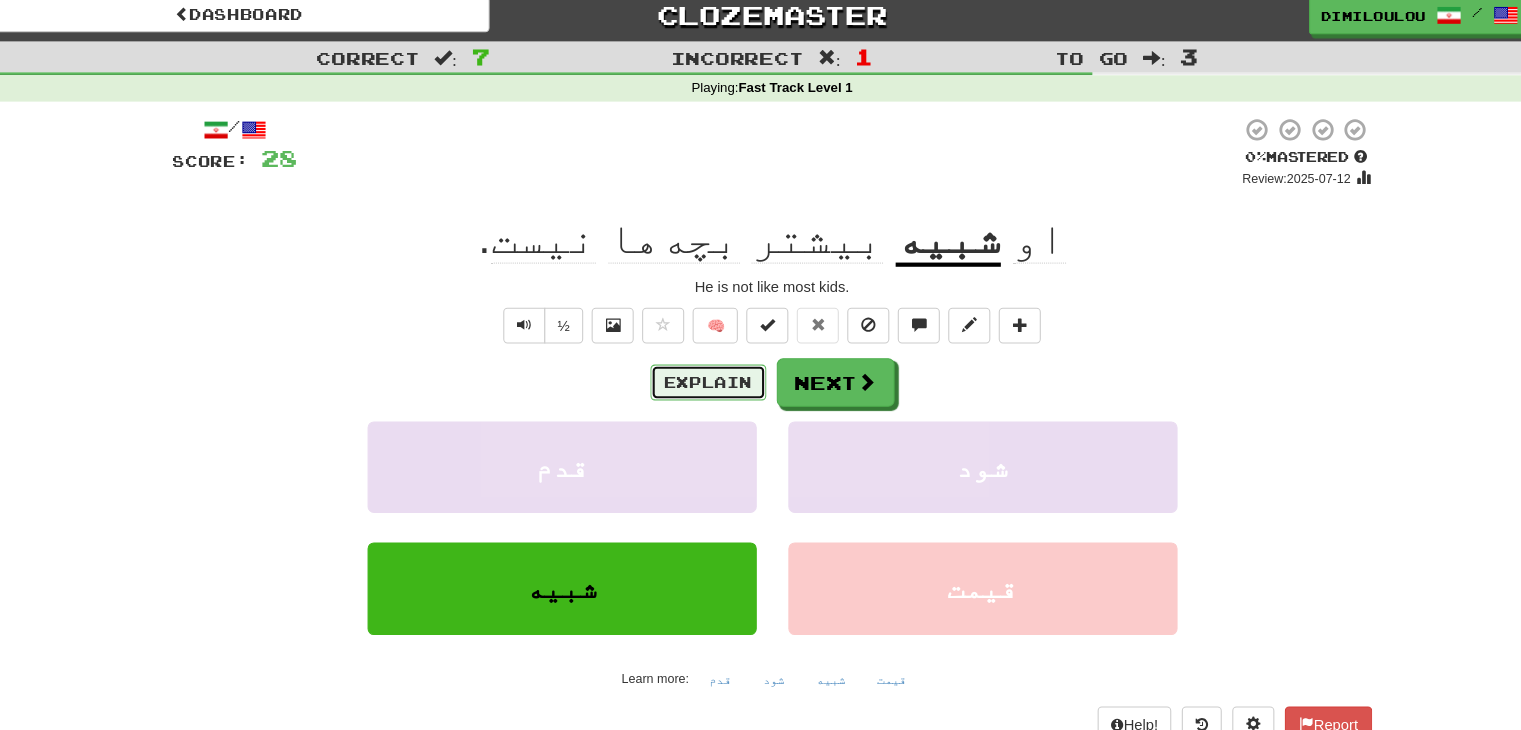 click on "Explain" at bounding box center (700, 375) 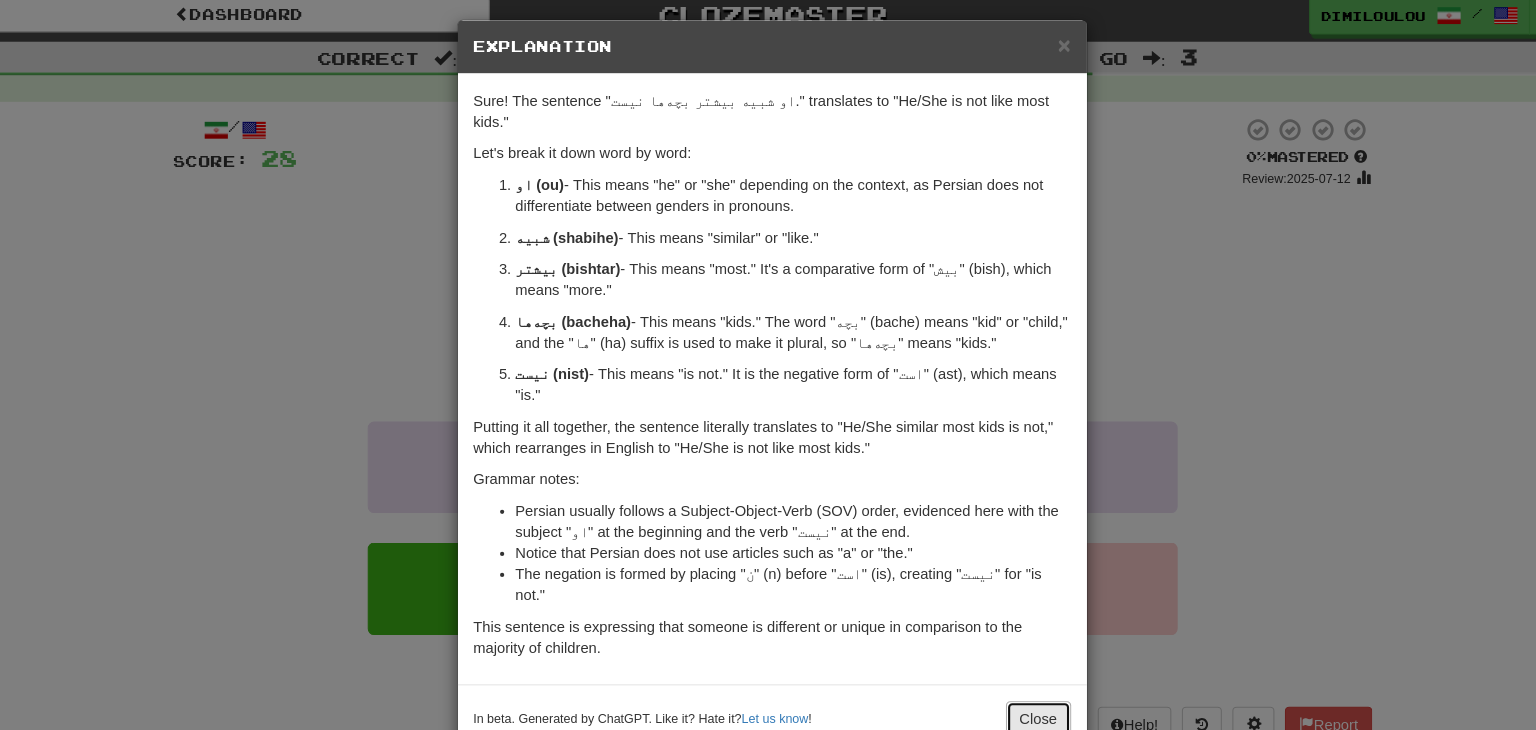 click on "Close" at bounding box center [1014, 695] 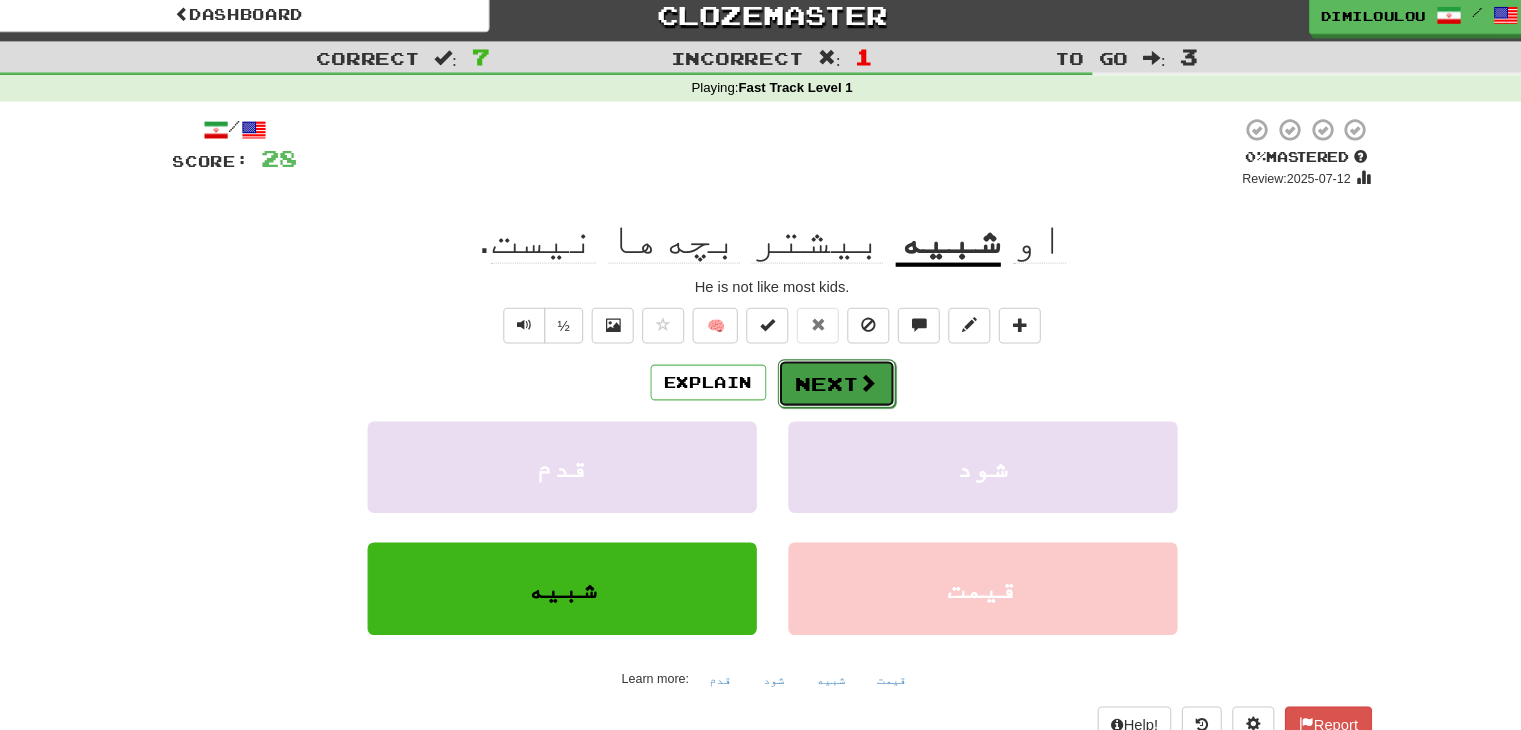 click on "Next" at bounding box center (822, 376) 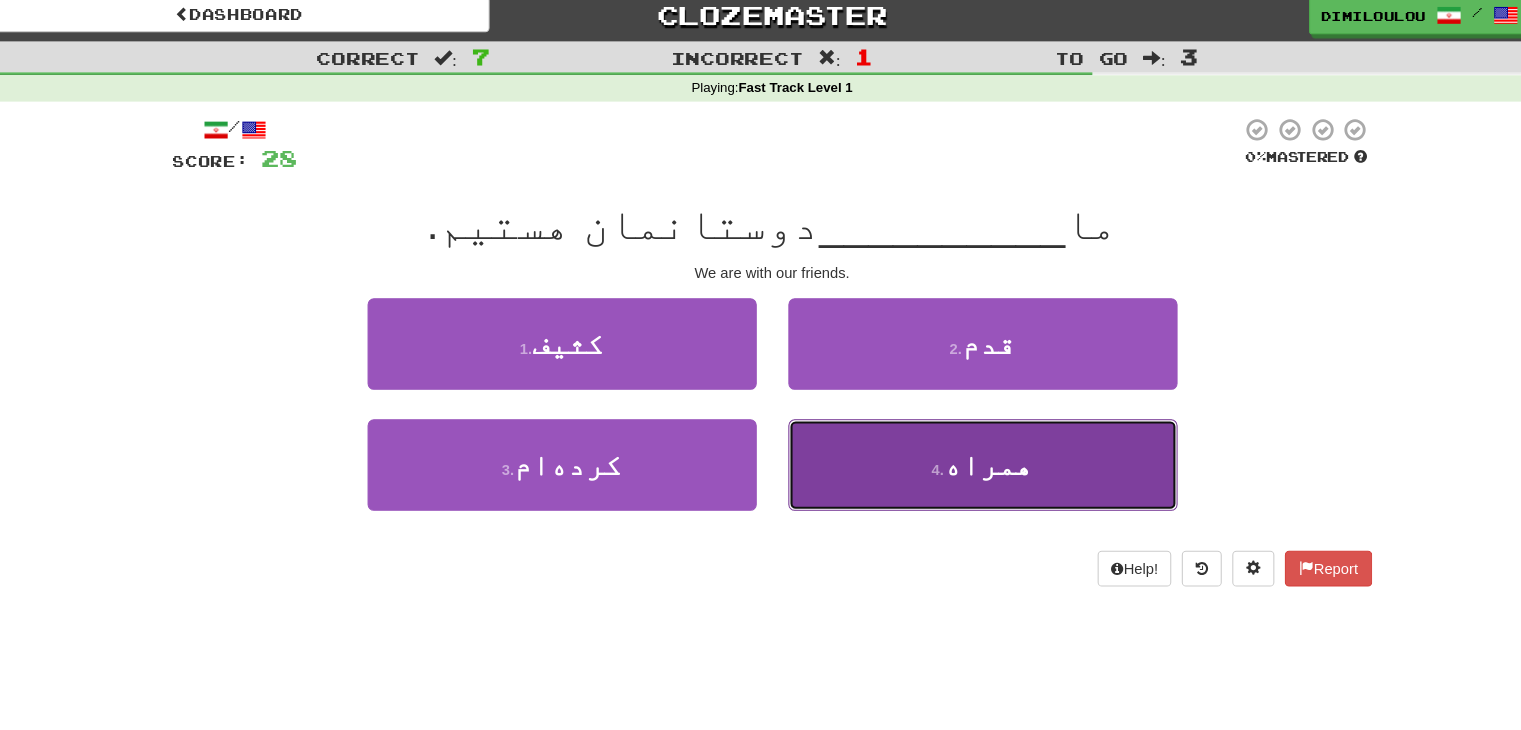 click on "4 .  همراه" at bounding box center [961, 453] 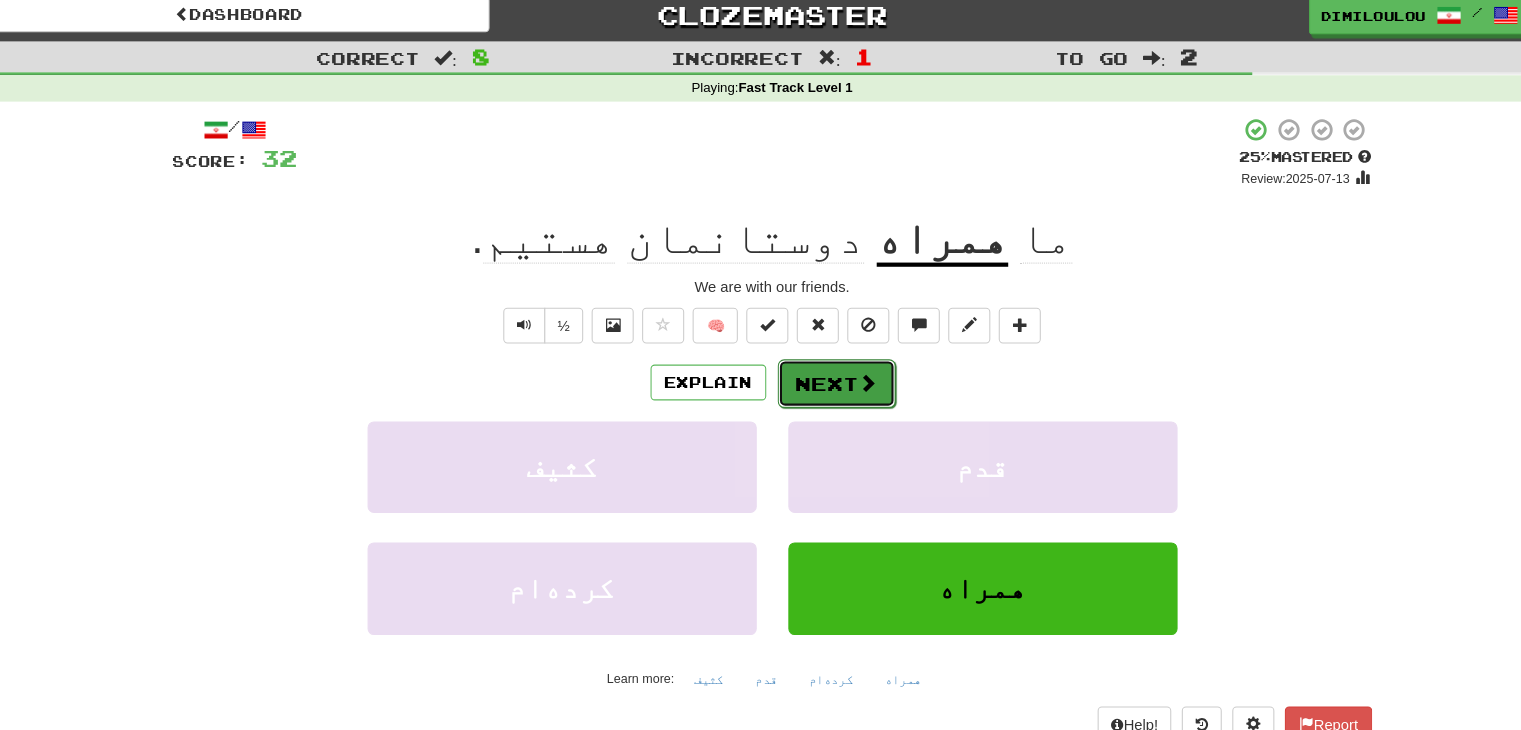 click on "Next" at bounding box center (822, 376) 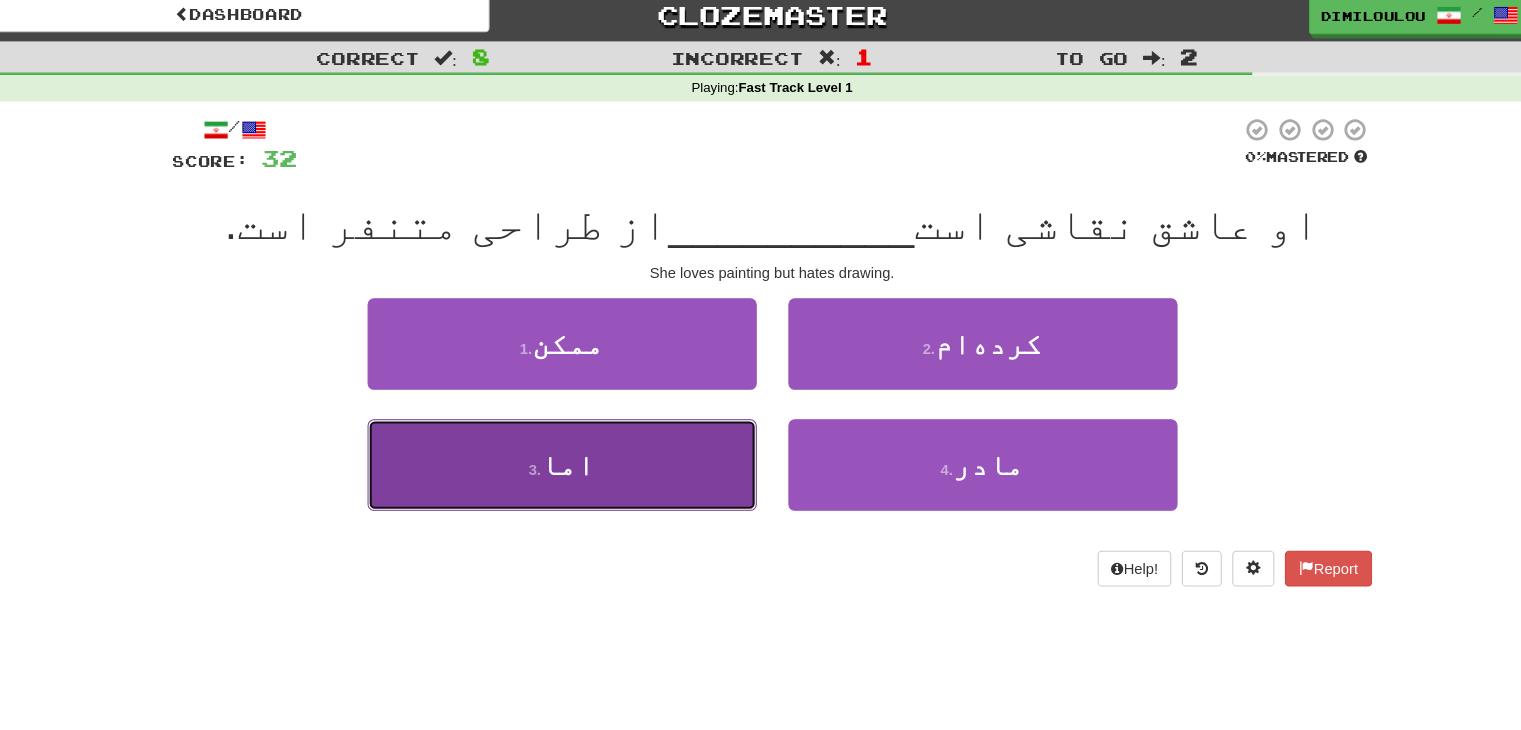 click on "3 .  اما" at bounding box center (561, 453) 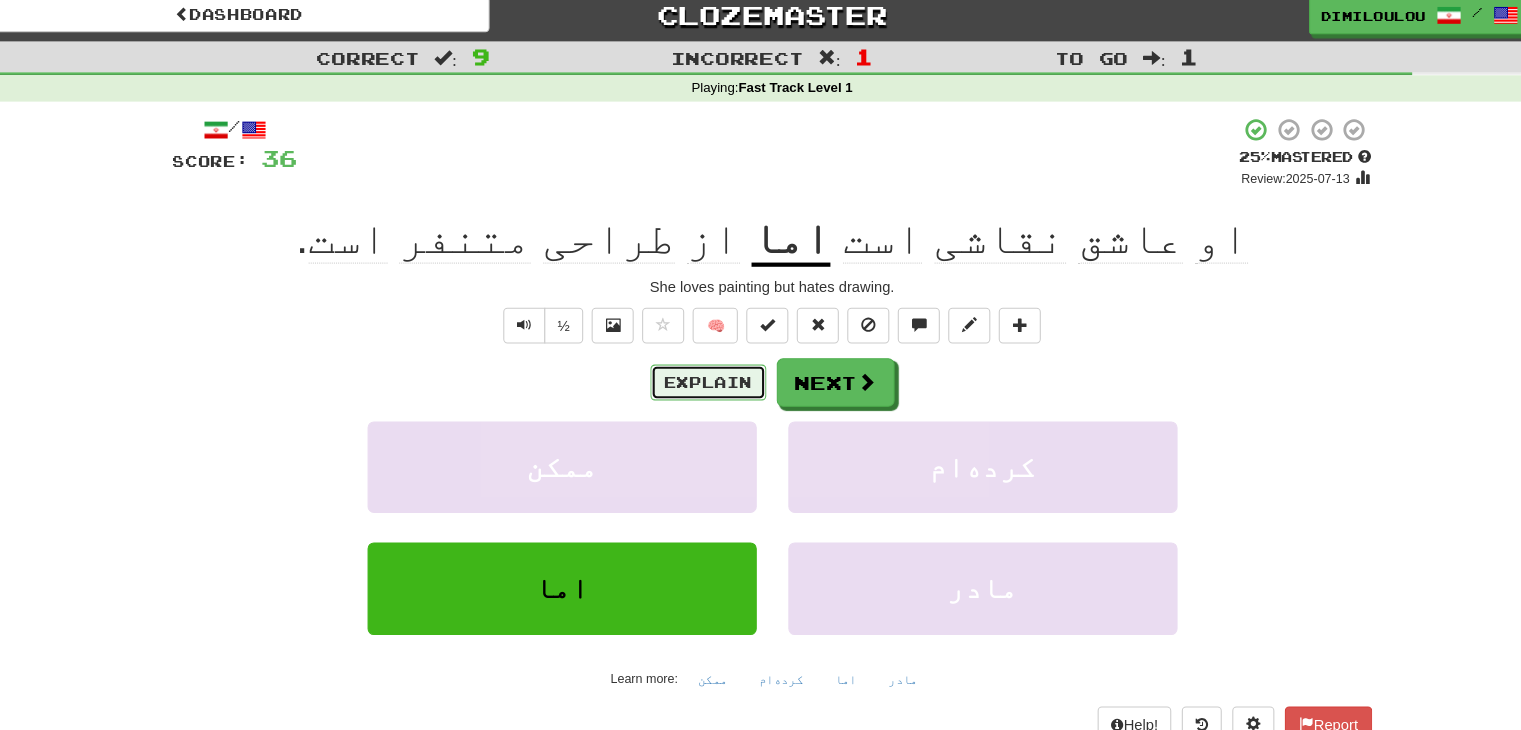 click on "Explain" at bounding box center [700, 375] 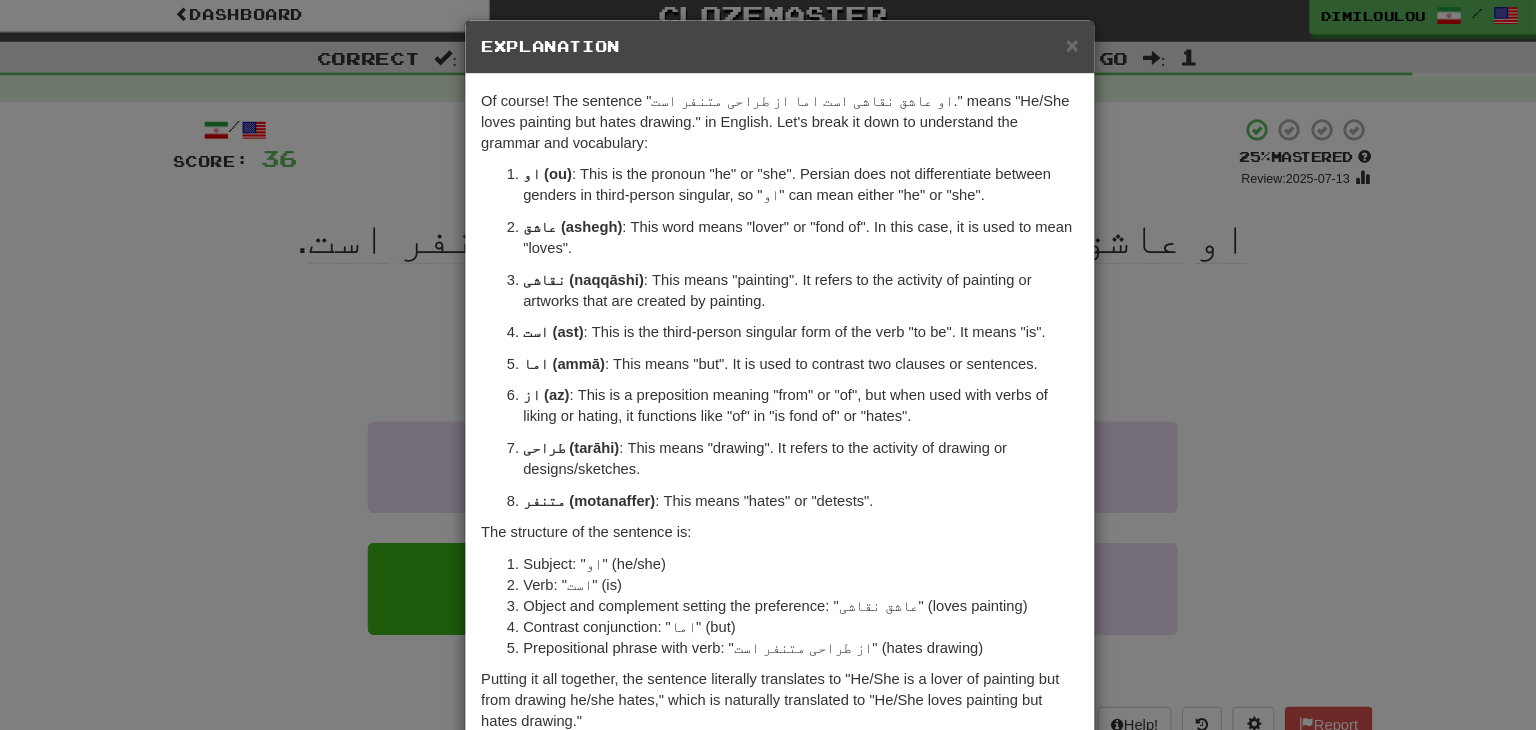 click on "× Explanation Of course! The sentence "او عاشق نقاشی است اما از طراحی متنفر است." means "He/She loves painting but hates drawing." in English. Let's break it down to understand the grammar and vocabulary:
او (ou) : This is the pronoun "he" or "she". Persian does not differentiate between genders in third-person singular, so "او" can mean either "he" or "she".
عاشق (ashegh) : This word means "lover" or "fond of". In this case, it is used to mean "loves".
نقاشی (naqqāshi) : This means "painting". It refers to the activity of painting or artworks that are created by painting.
است (ast) : This is the third-person singular form of the verb "to be". It means "is".
اما (ammā) : This means "but". It is used to contrast two clauses or sentences.
از (az) : This is a preposition meaning "from" or "of", but when used with verbs of liking or hating, it functions like "of" in "is fond of" or "hates".
طراحی (tarāhi)" at bounding box center (768, 365) 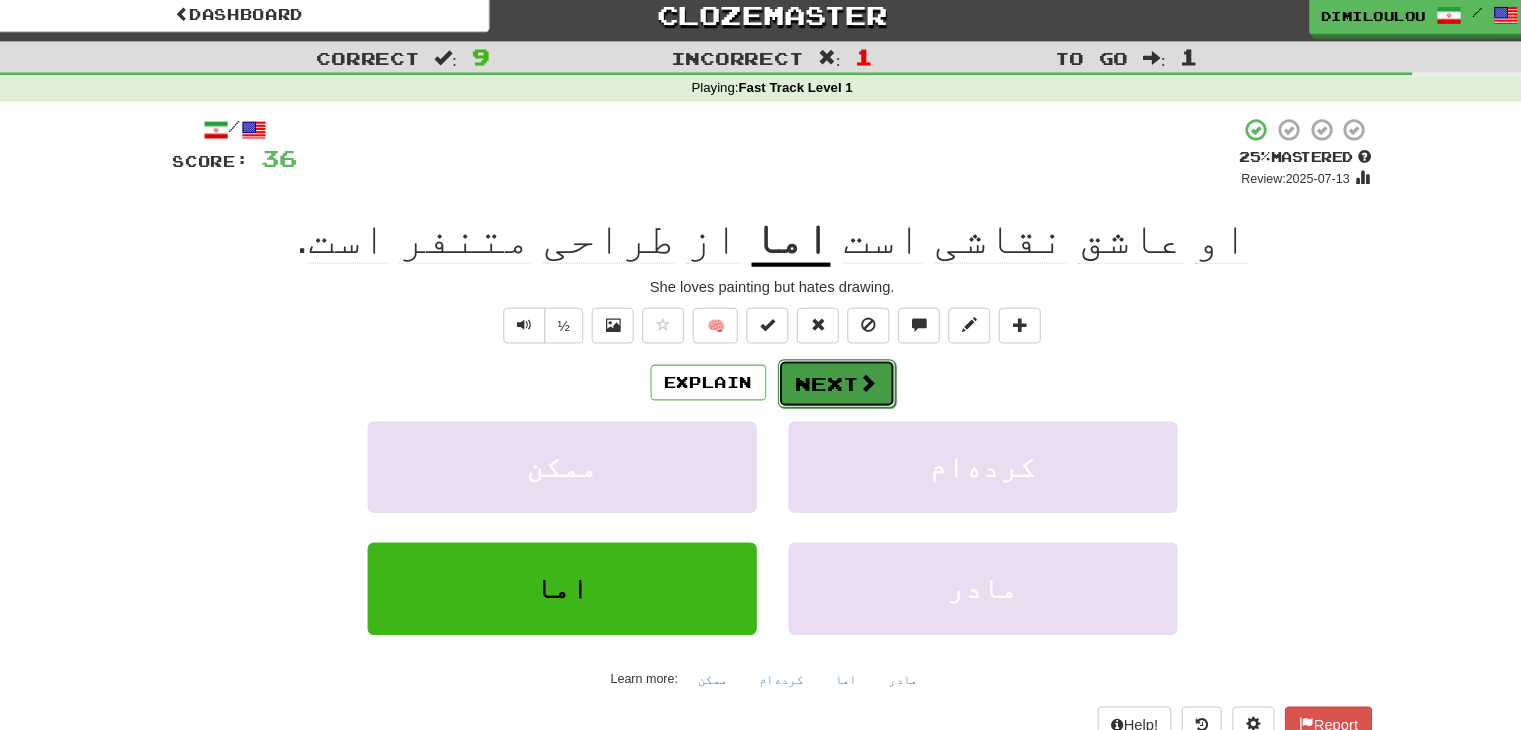 click on "Next" at bounding box center (822, 376) 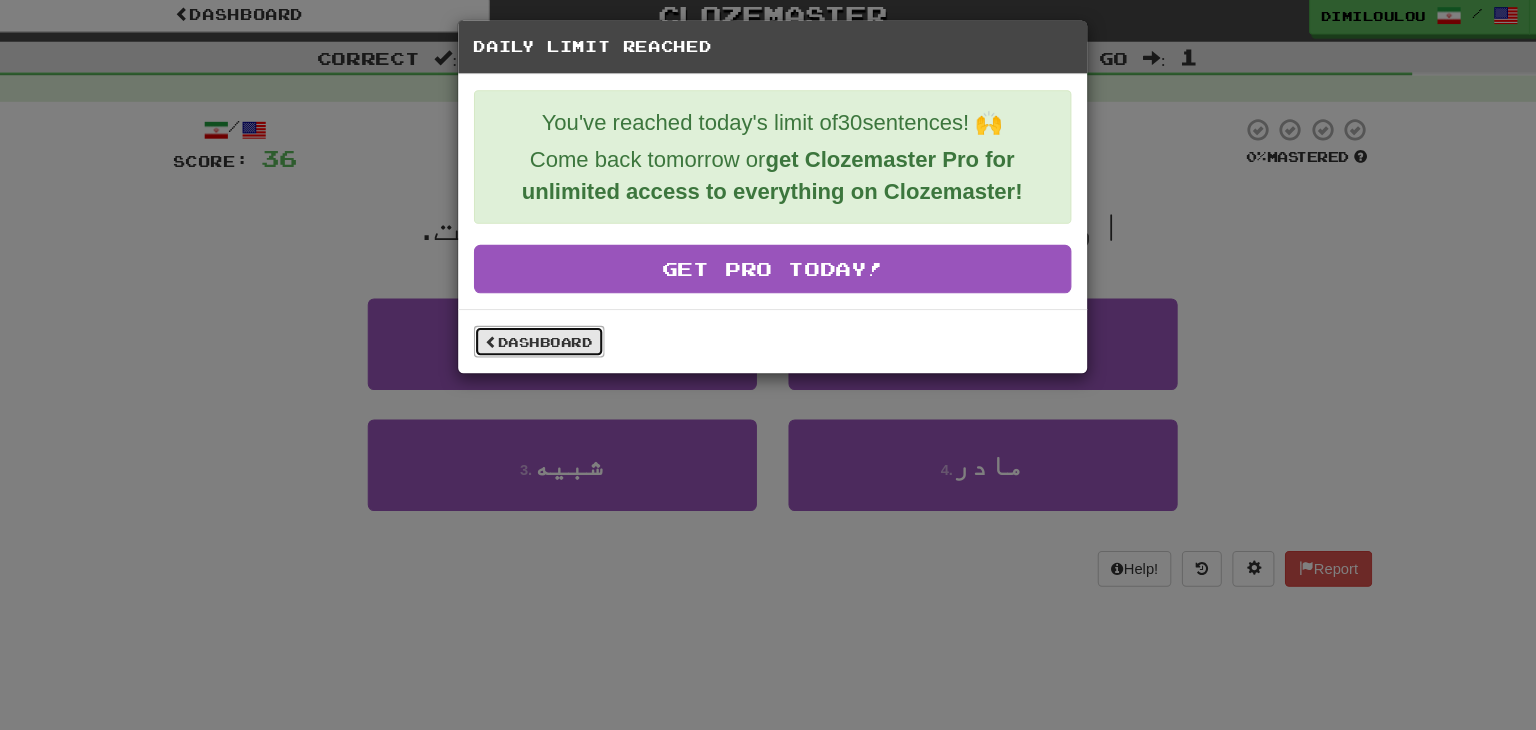 click on "Dashboard" at bounding box center [539, 336] 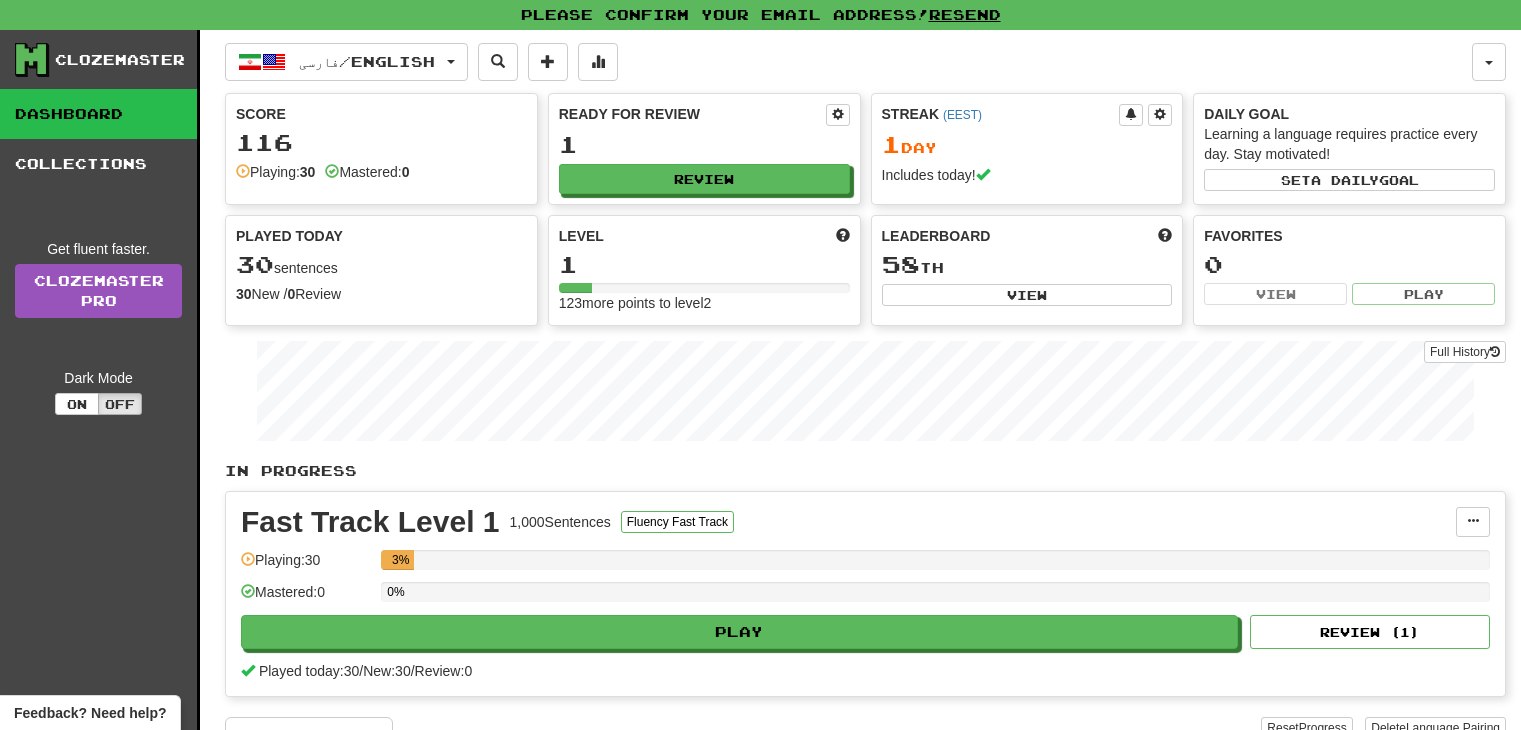 scroll, scrollTop: 0, scrollLeft: 0, axis: both 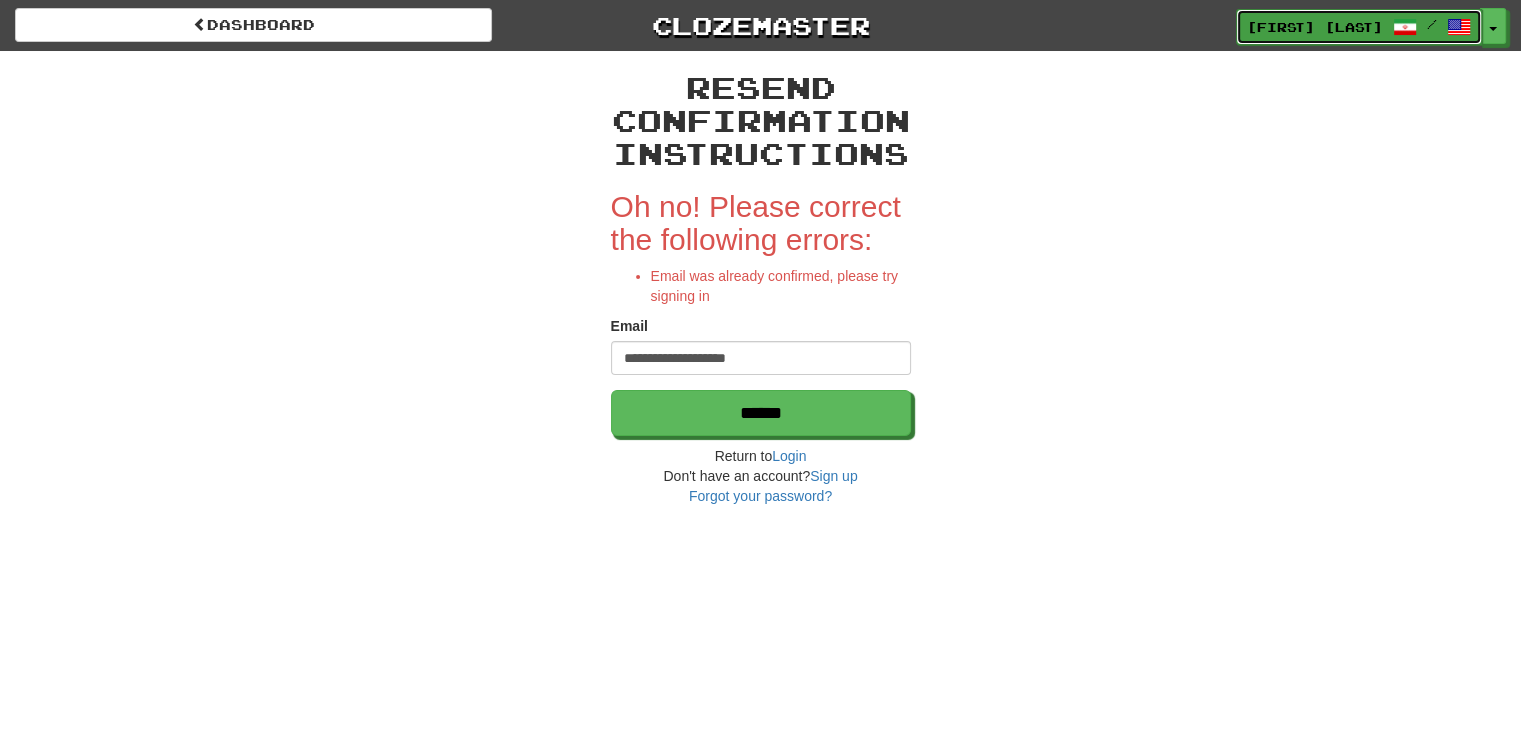 click on "[FIRST] [LAST]
/" at bounding box center [1359, 27] 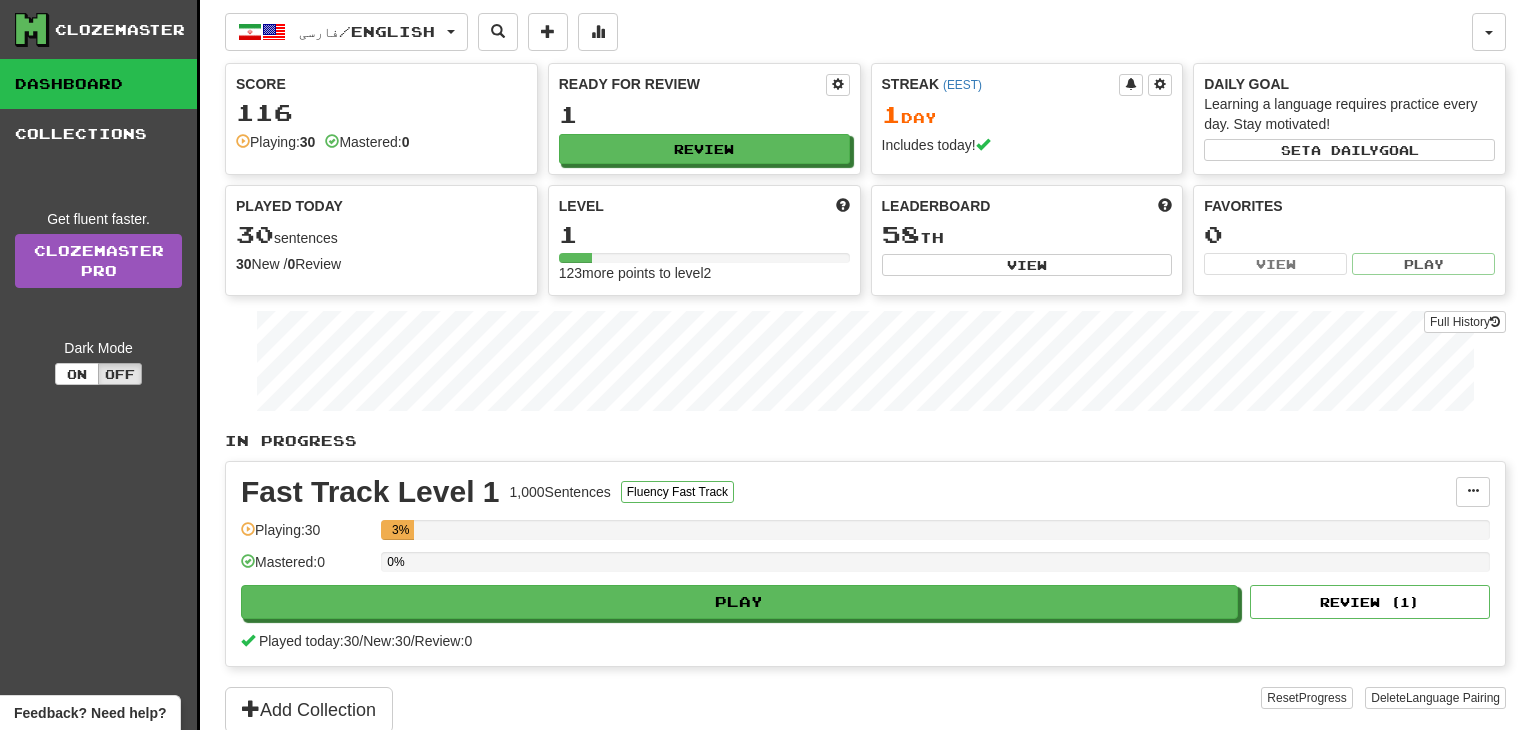 scroll, scrollTop: 0, scrollLeft: 0, axis: both 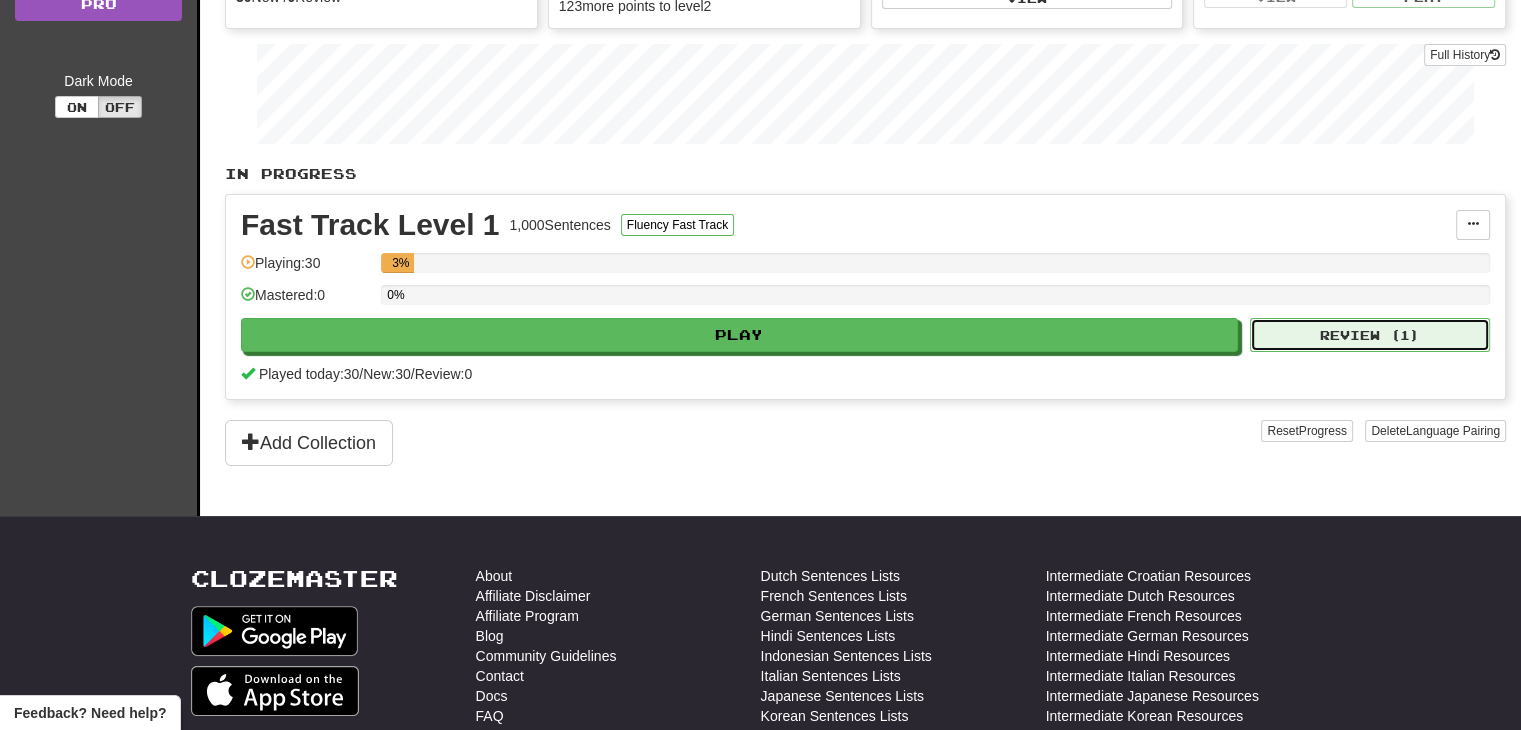 click on "Review ( 1 )" at bounding box center [1370, 335] 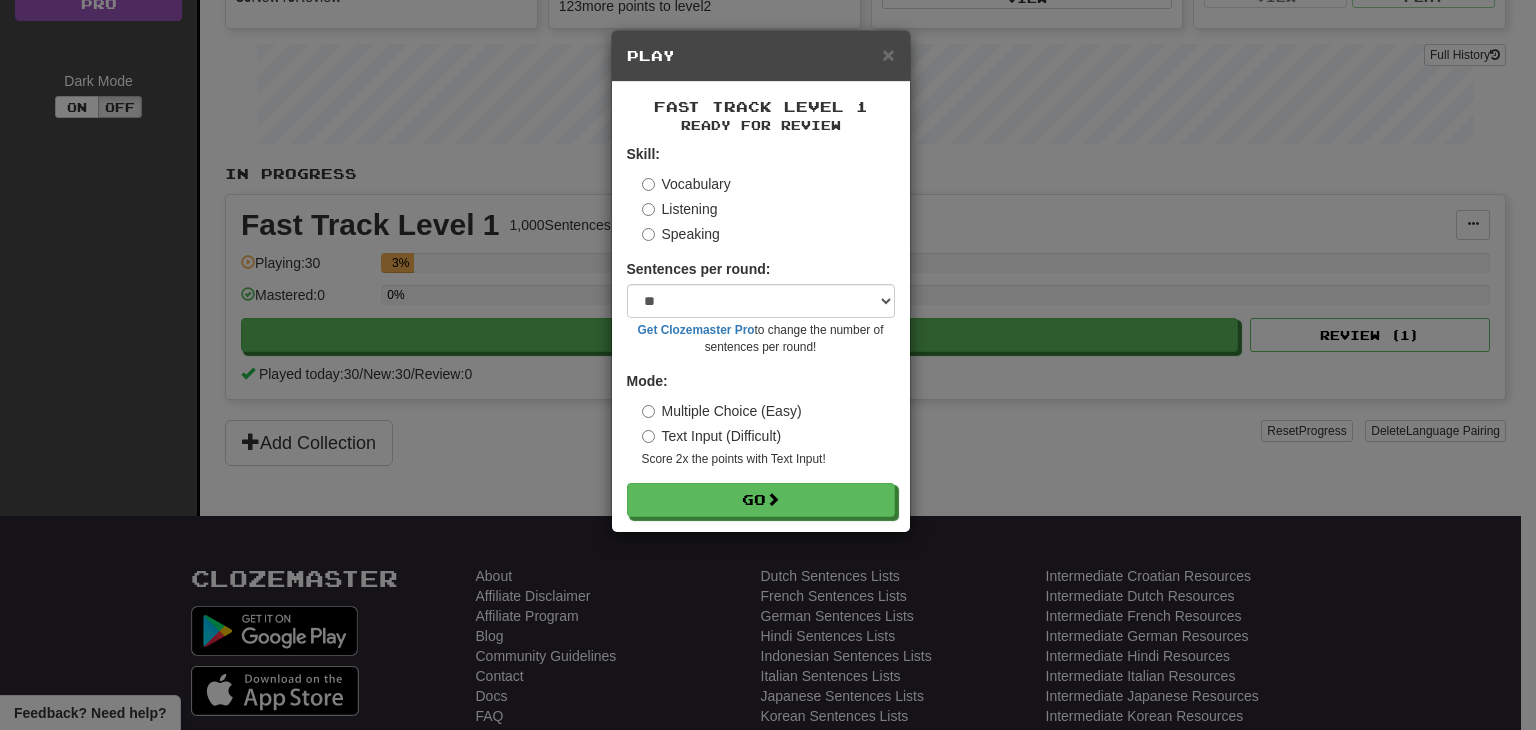 click on "Speaking" at bounding box center [681, 234] 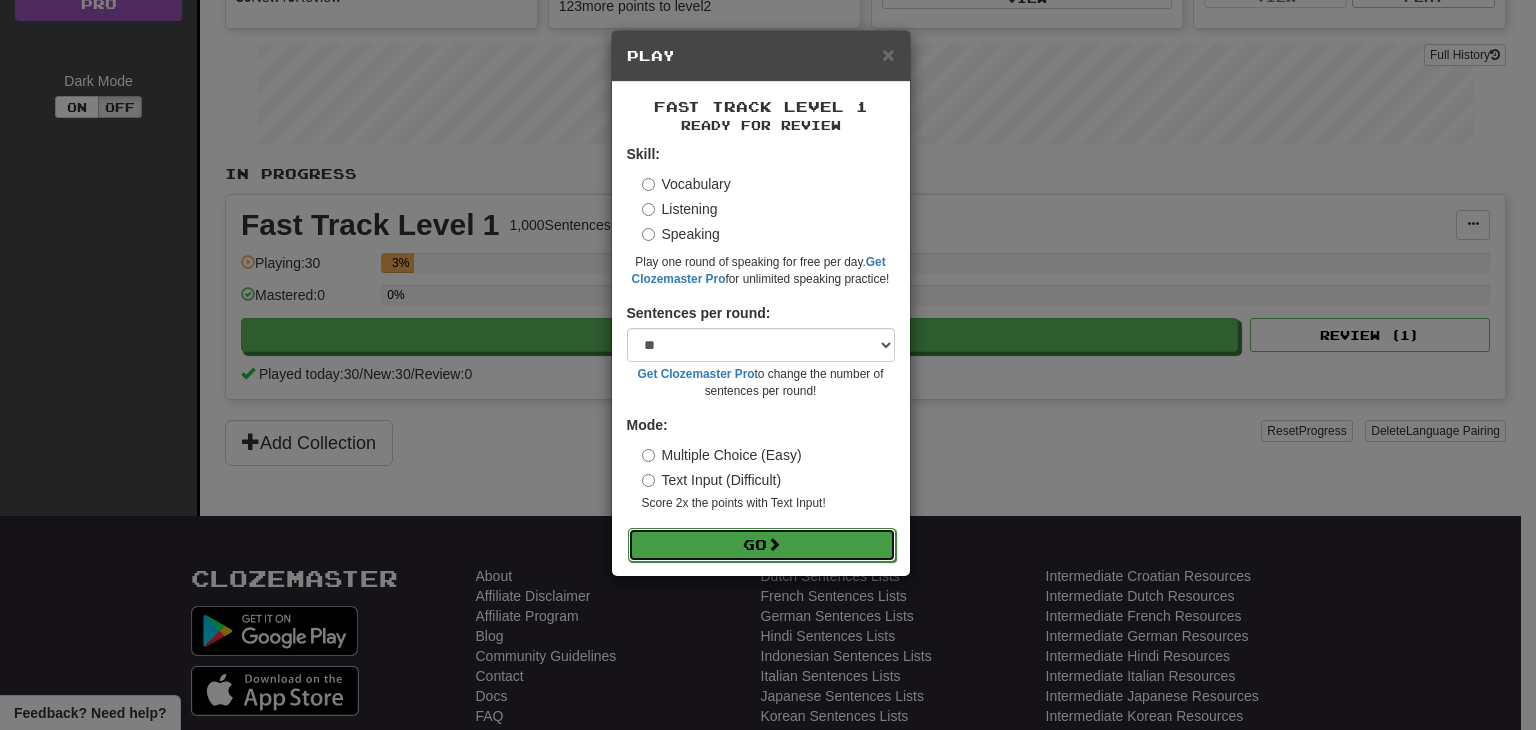 click on "Go" at bounding box center [762, 545] 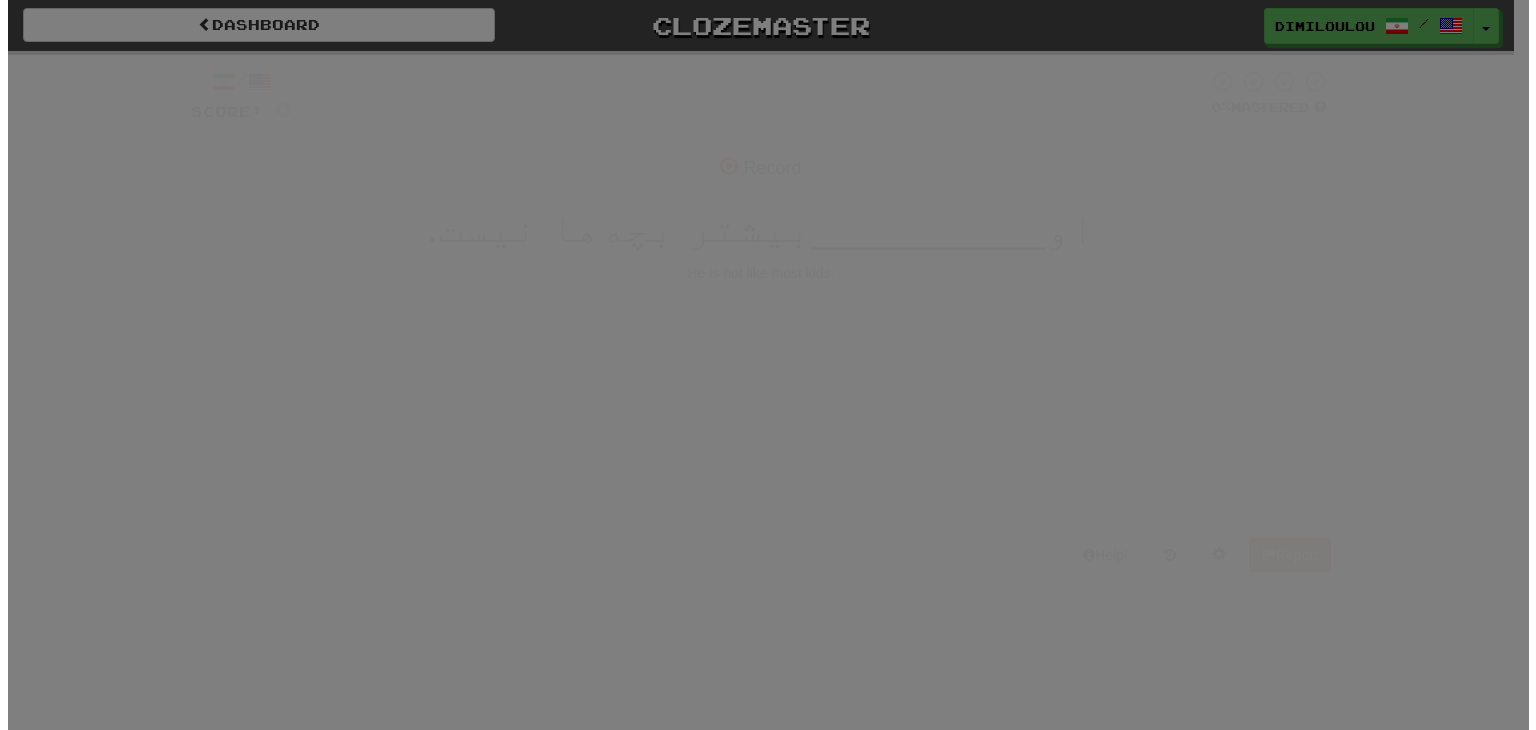 scroll, scrollTop: 0, scrollLeft: 0, axis: both 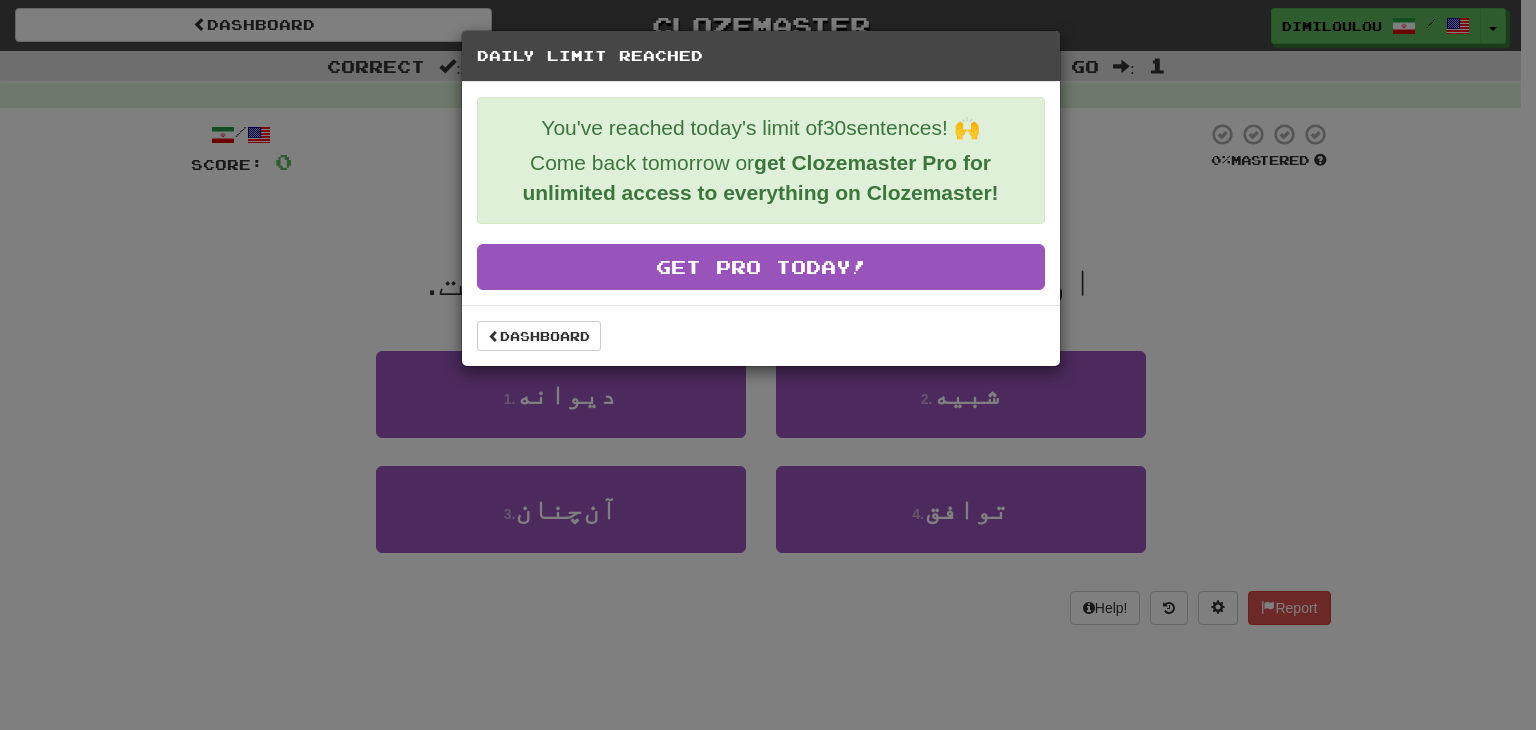 click on "Daily Limit Reached You've reached today's limit of  30  sentences! 🙌  Come back tomorrow or  get Clozemaster Pro for unlimited access to everything on Clozemaster! Get Pro Today! Dashboard" at bounding box center (768, 365) 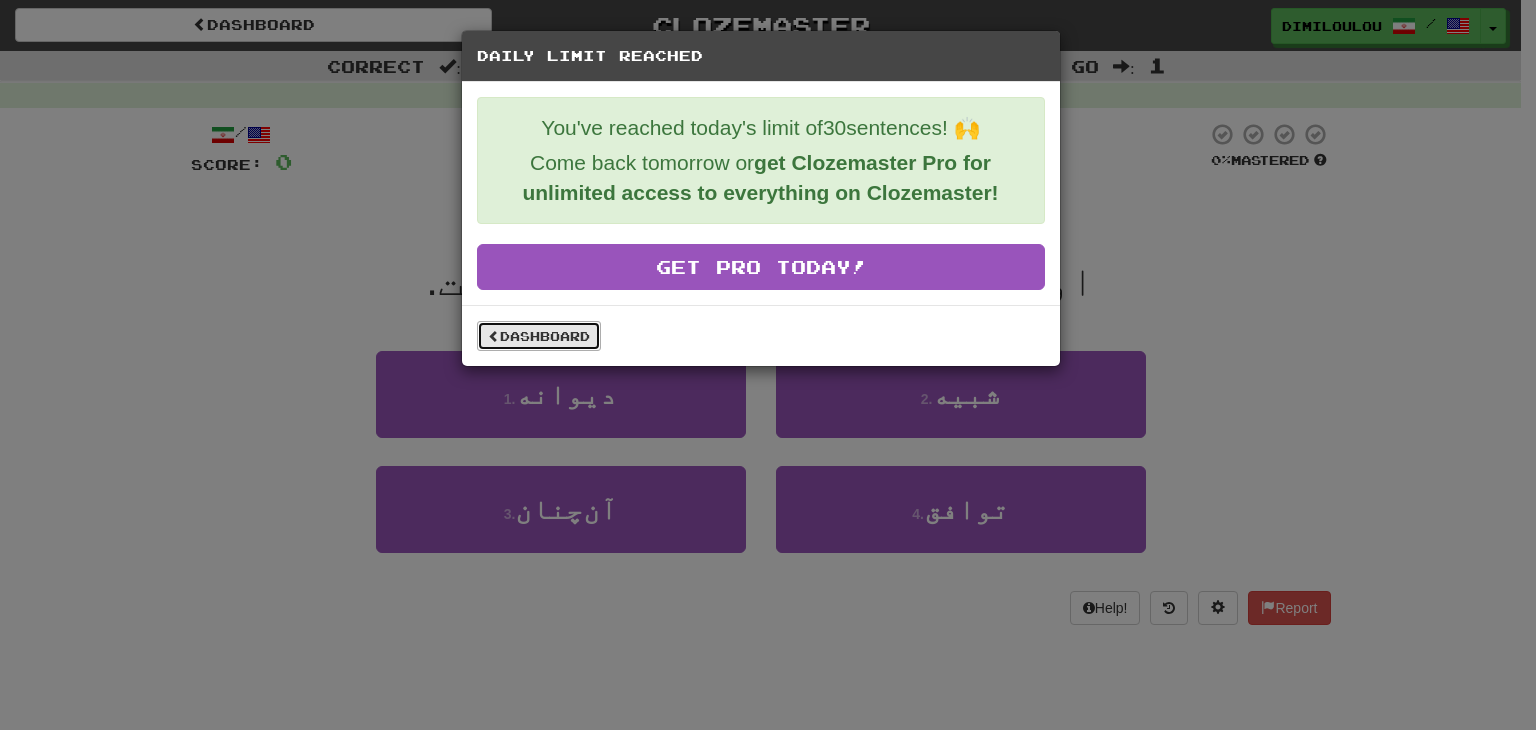 click on "Dashboard" at bounding box center [539, 336] 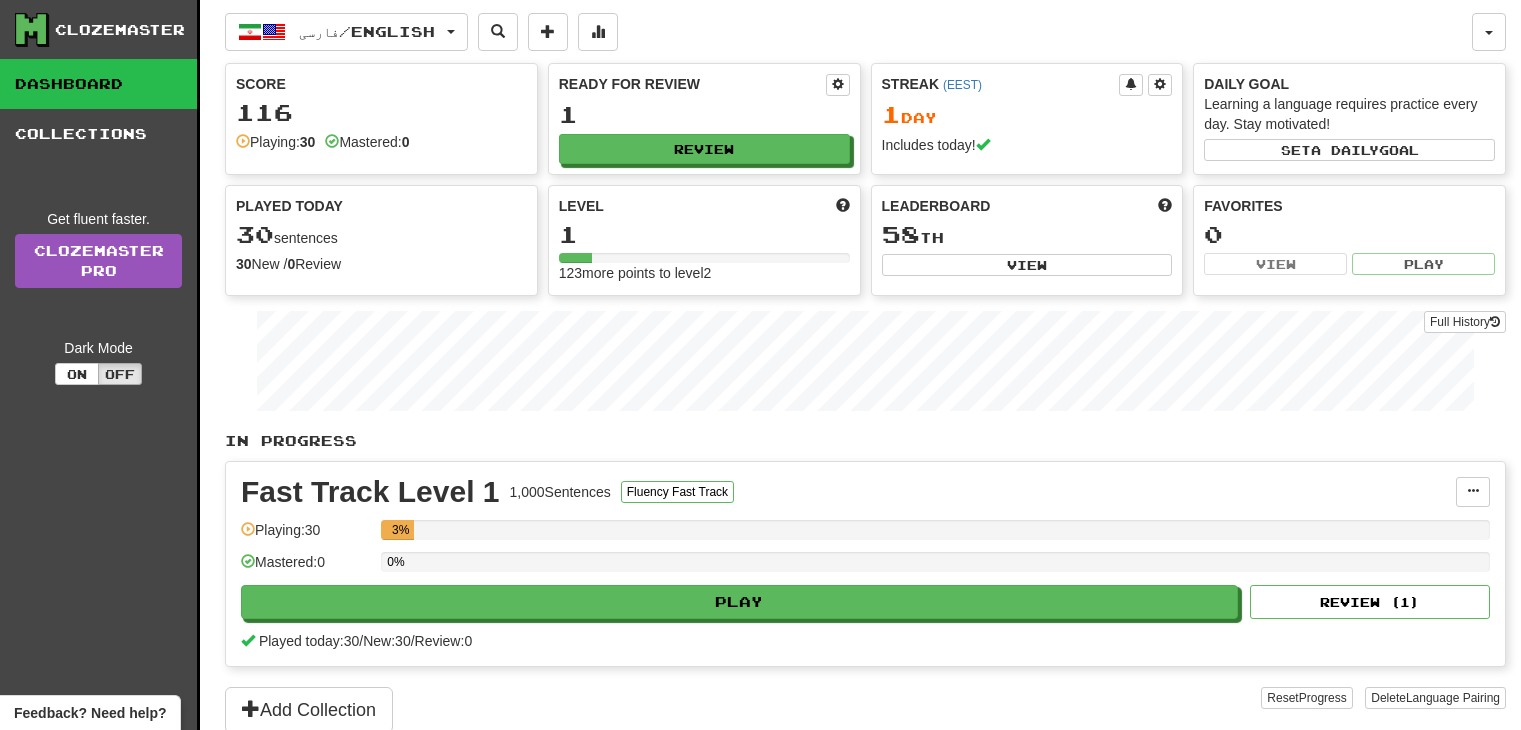scroll, scrollTop: 0, scrollLeft: 0, axis: both 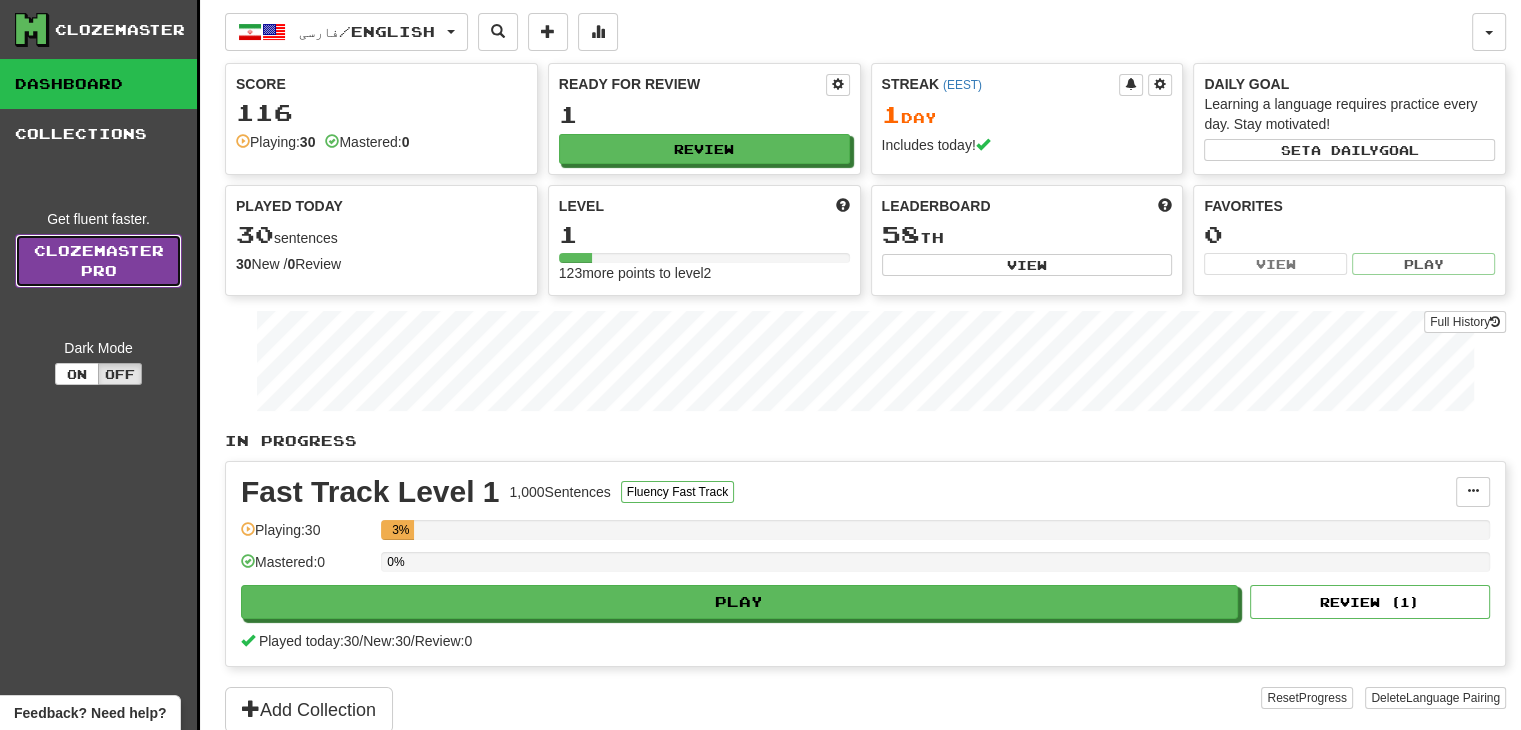 click on "Clozemaster Pro" at bounding box center [98, 261] 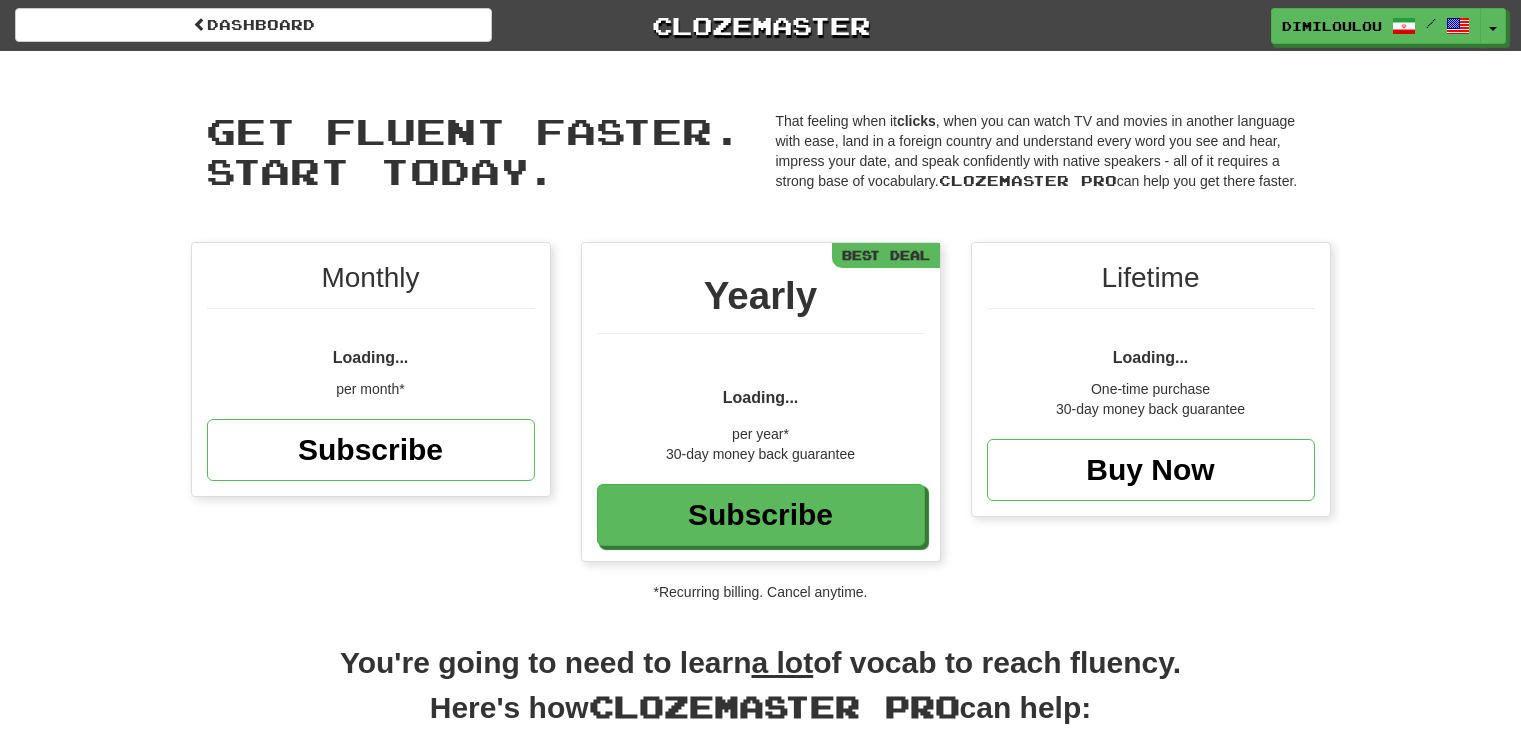 scroll, scrollTop: 0, scrollLeft: 0, axis: both 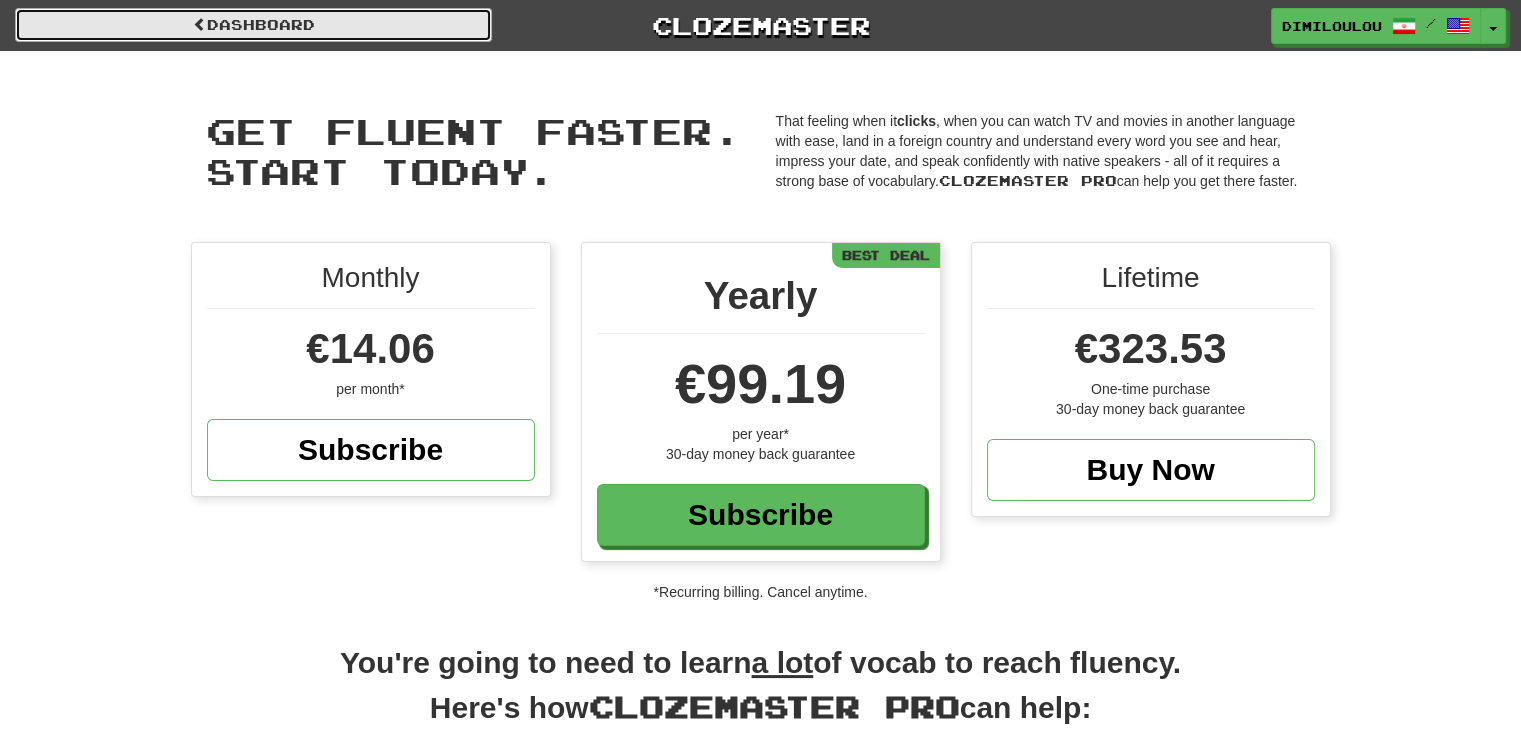 click on "Dashboard" at bounding box center (253, 25) 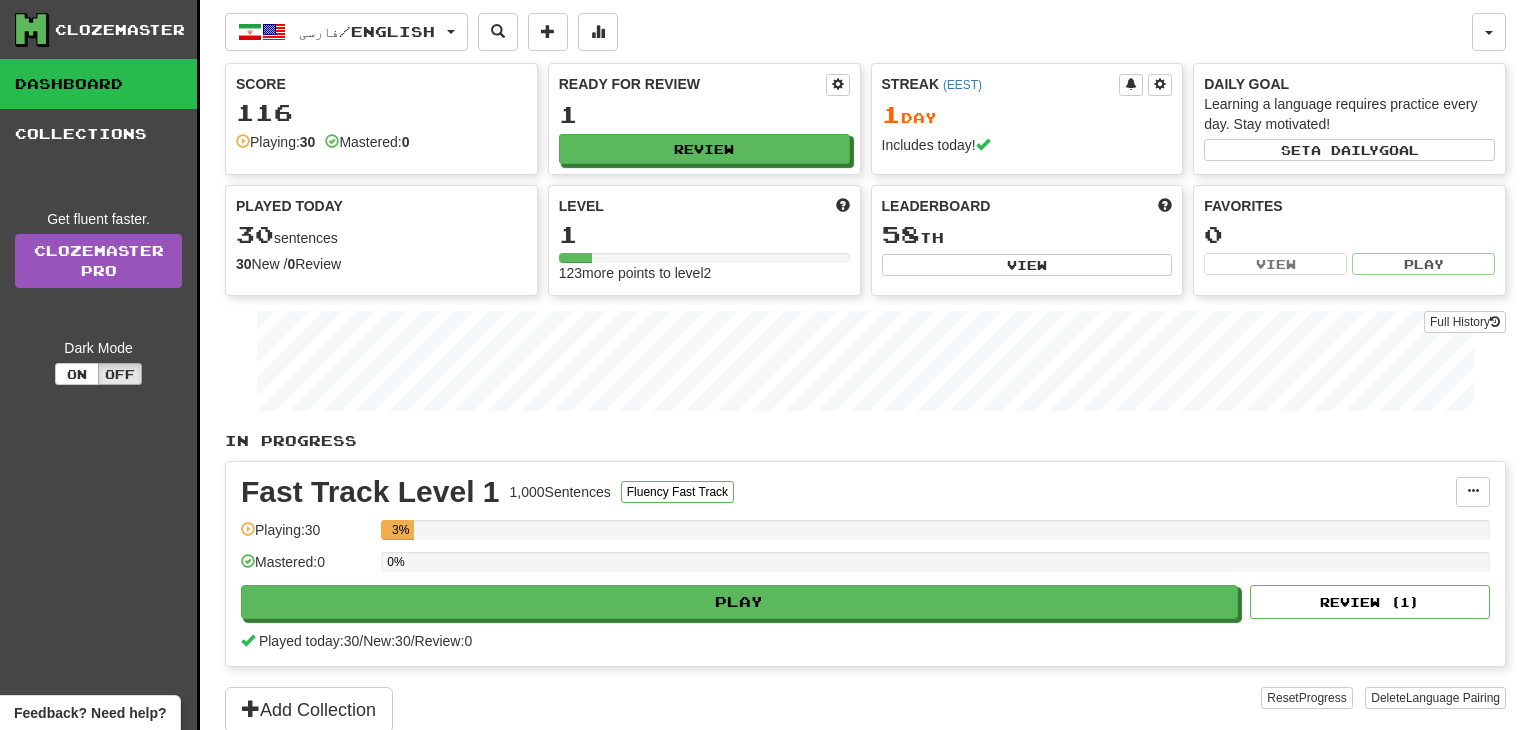 scroll, scrollTop: 0, scrollLeft: 0, axis: both 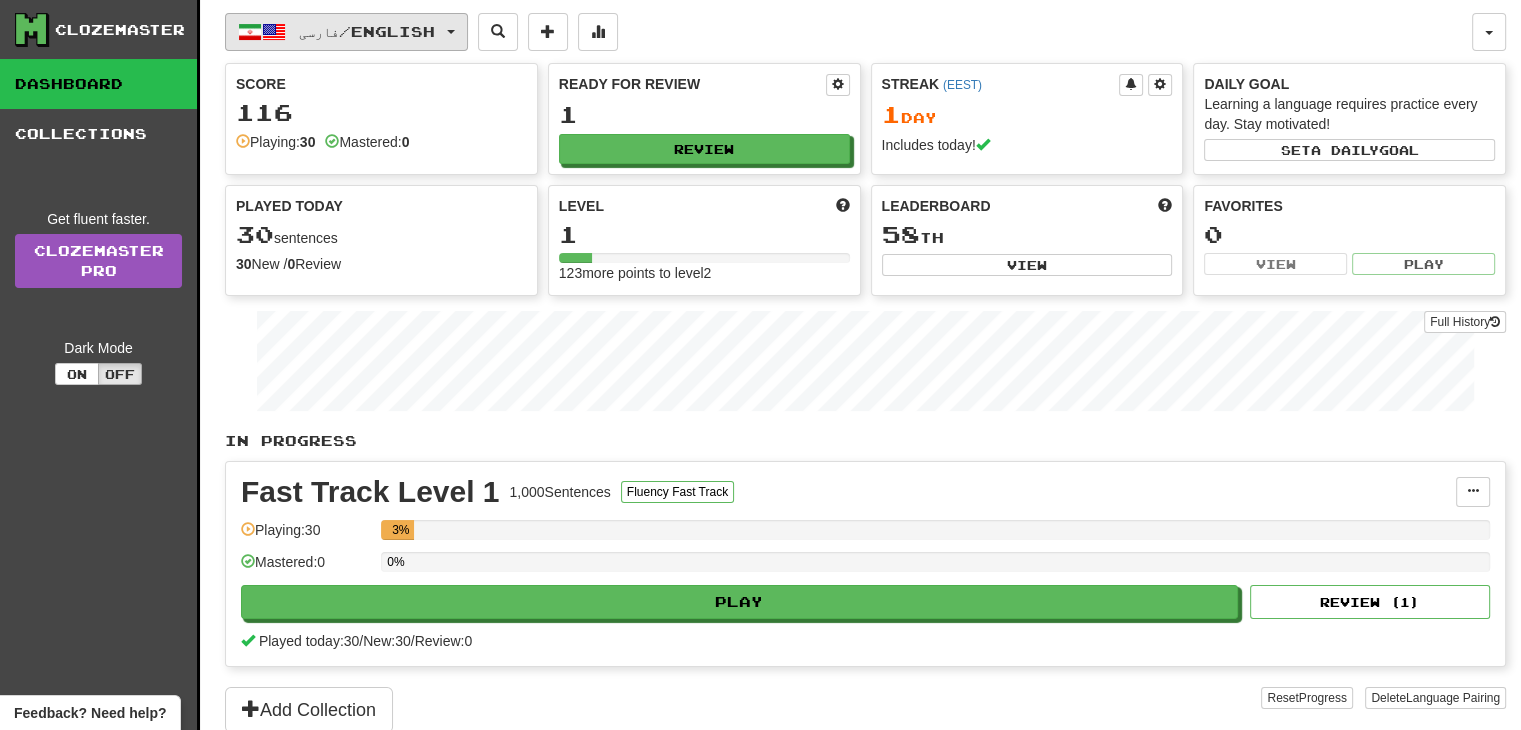 click on "فارسی  /  English" at bounding box center (346, 32) 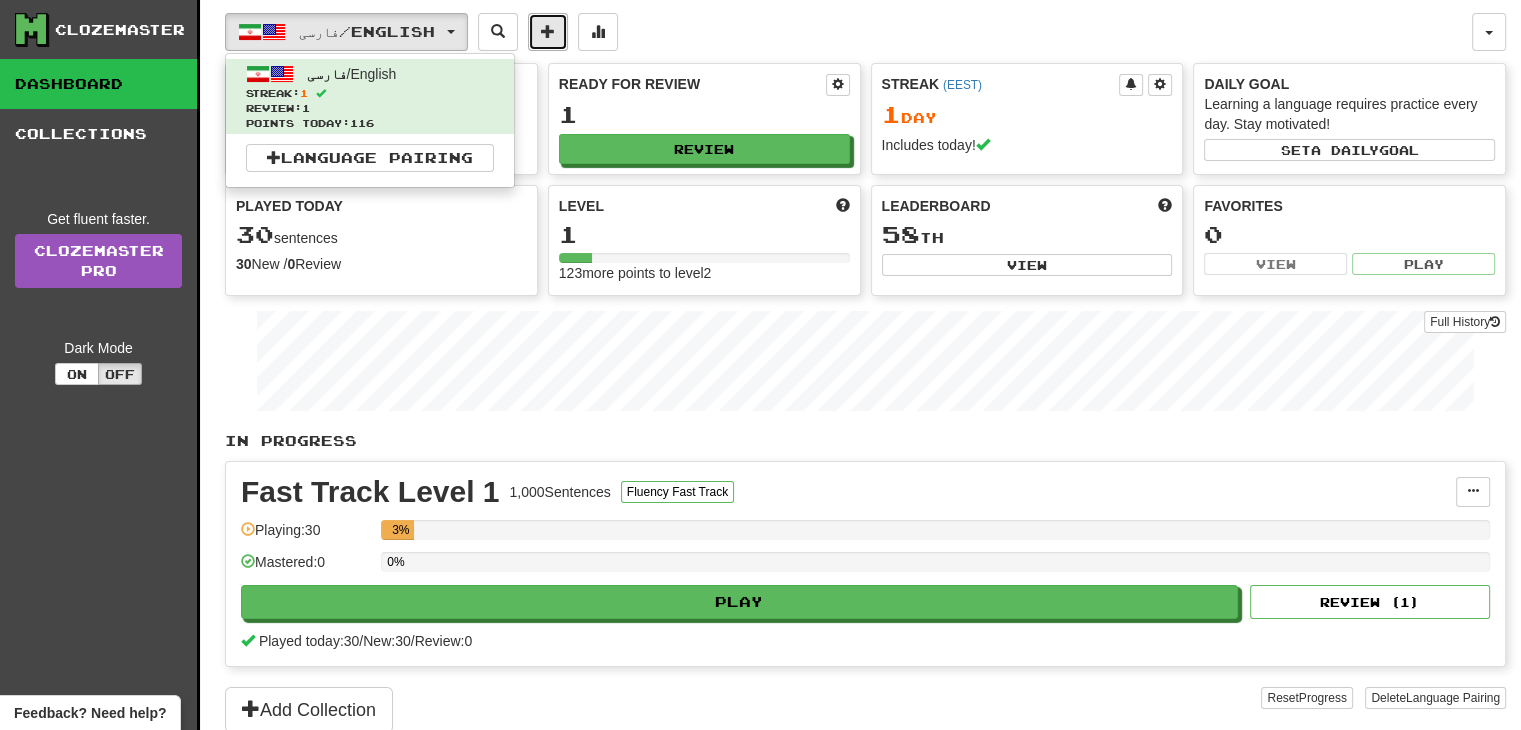 click at bounding box center [548, 31] 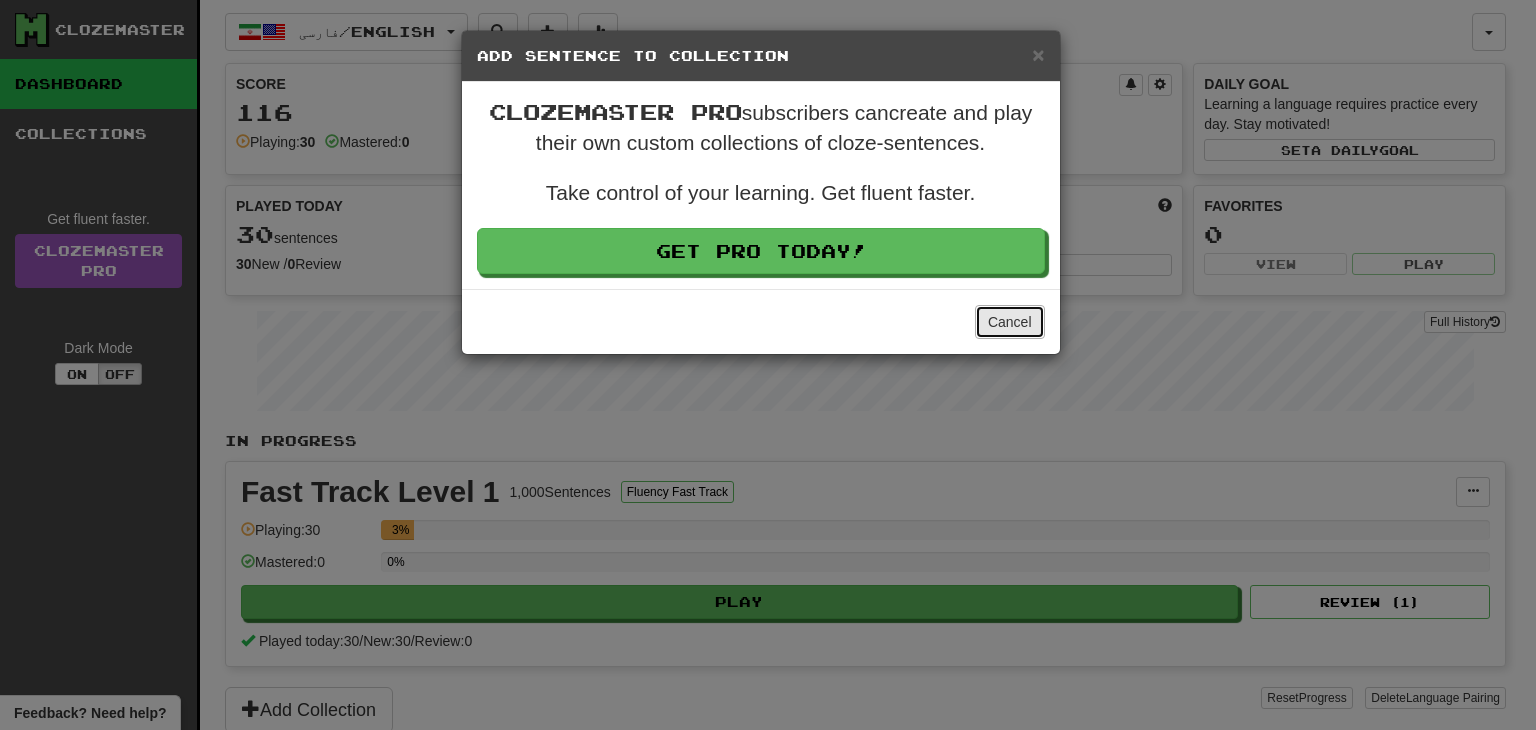 click on "Cancel" at bounding box center [1010, 322] 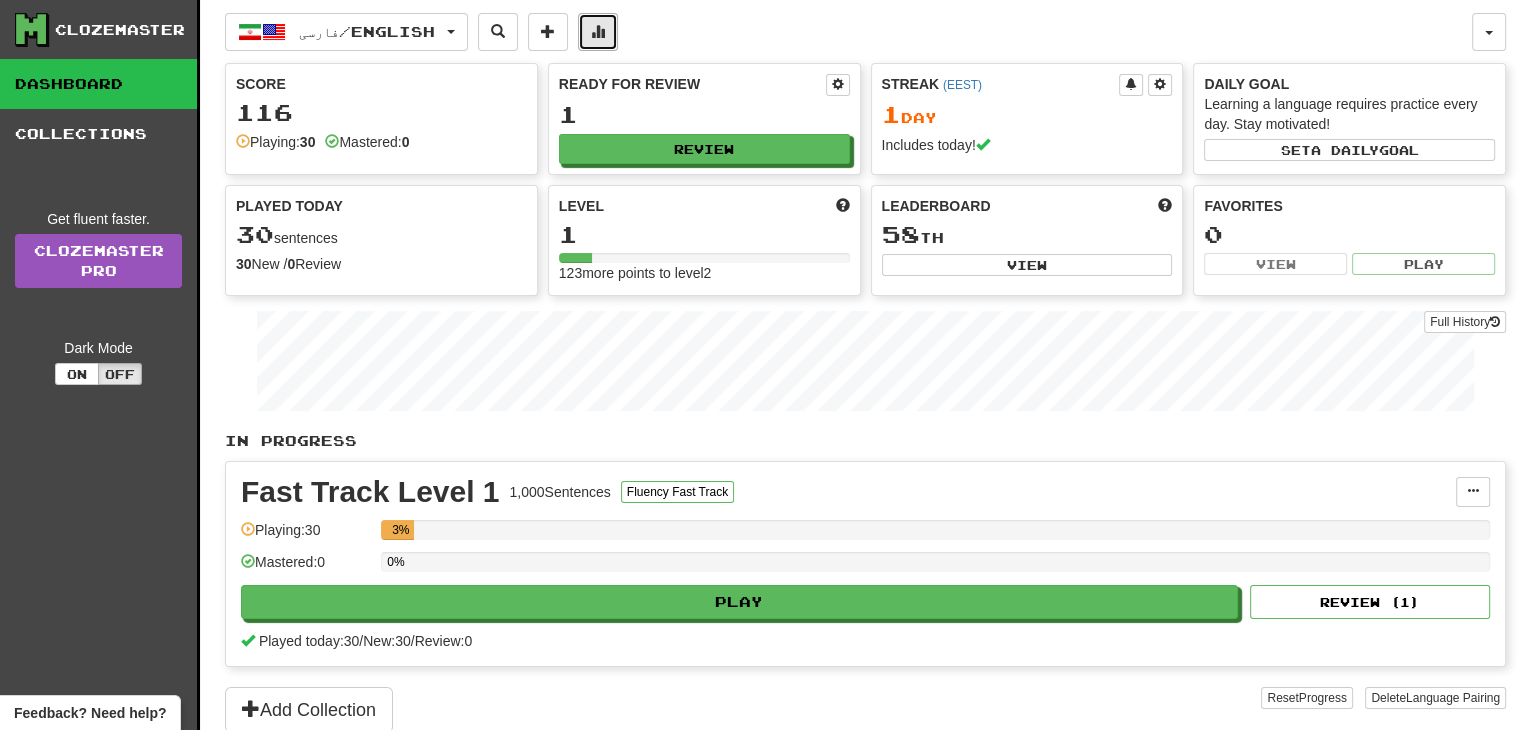 click at bounding box center [598, 31] 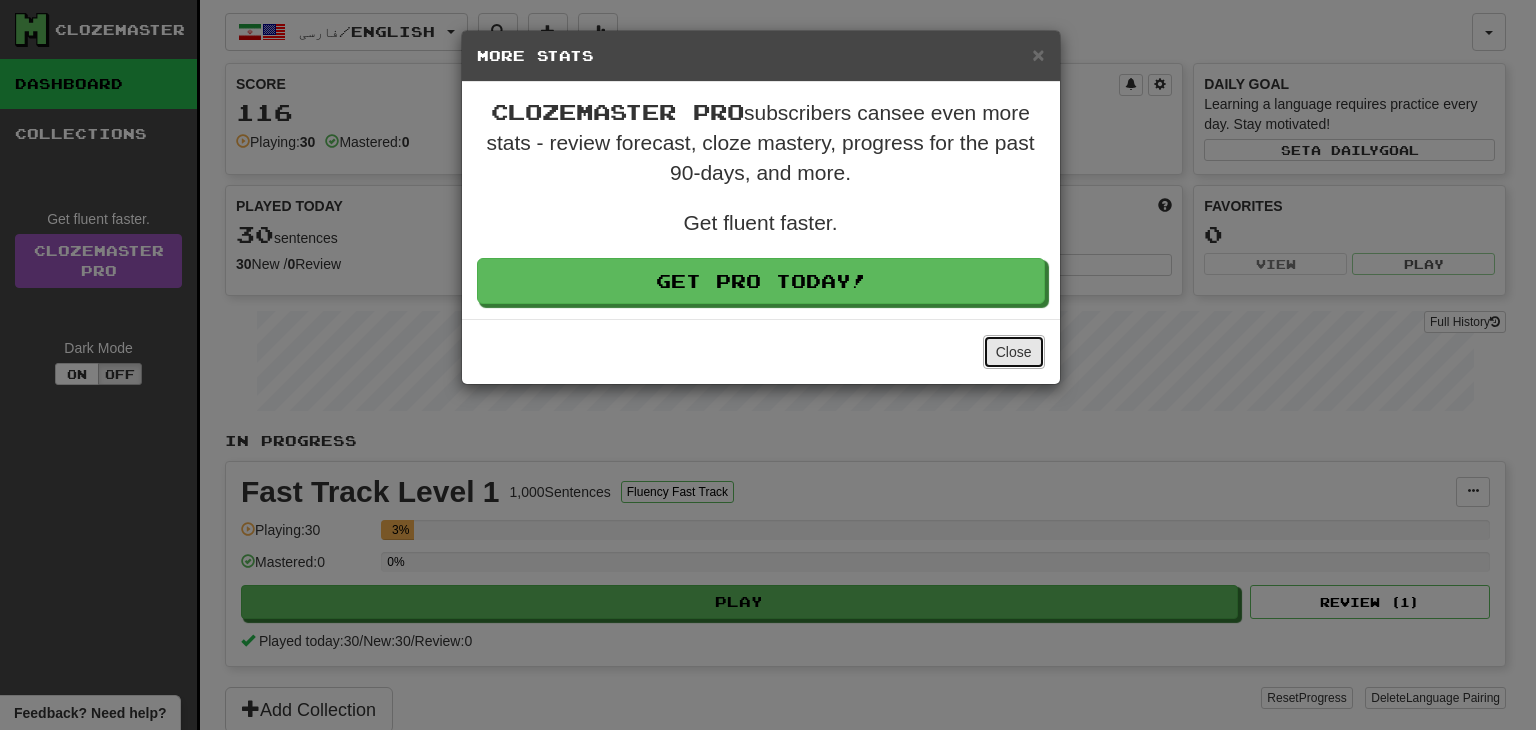 click on "Close" at bounding box center [1014, 352] 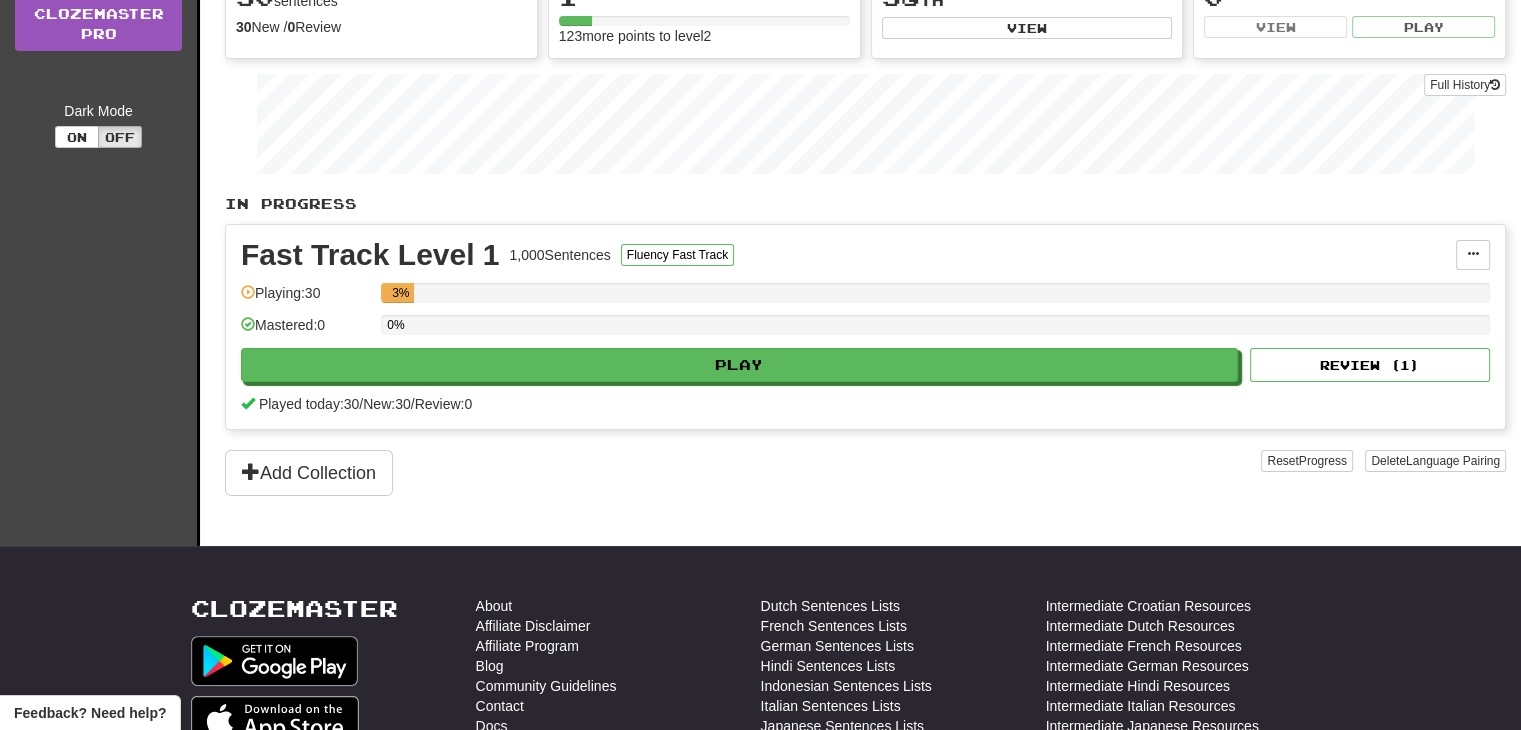 scroll, scrollTop: 248, scrollLeft: 0, axis: vertical 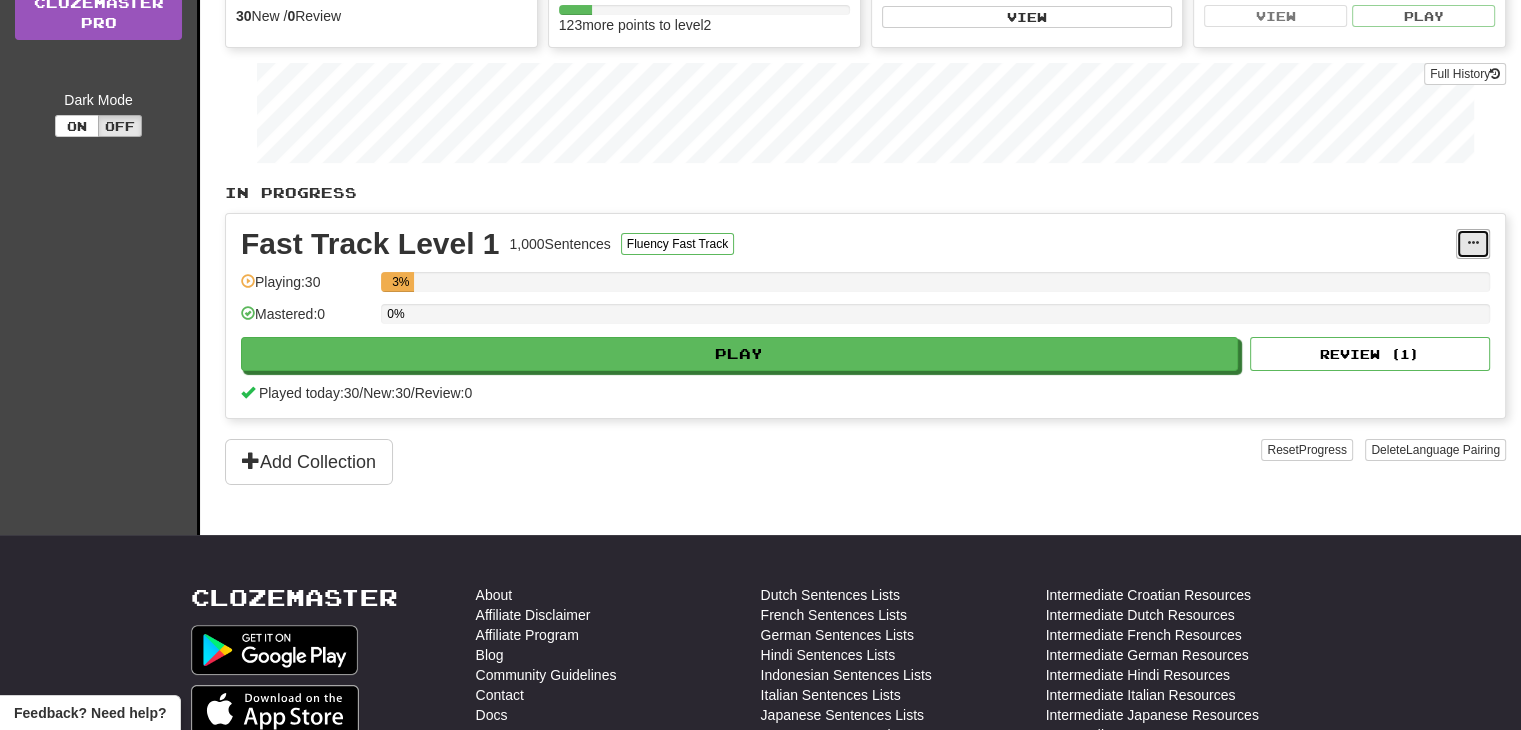 click at bounding box center [1473, 244] 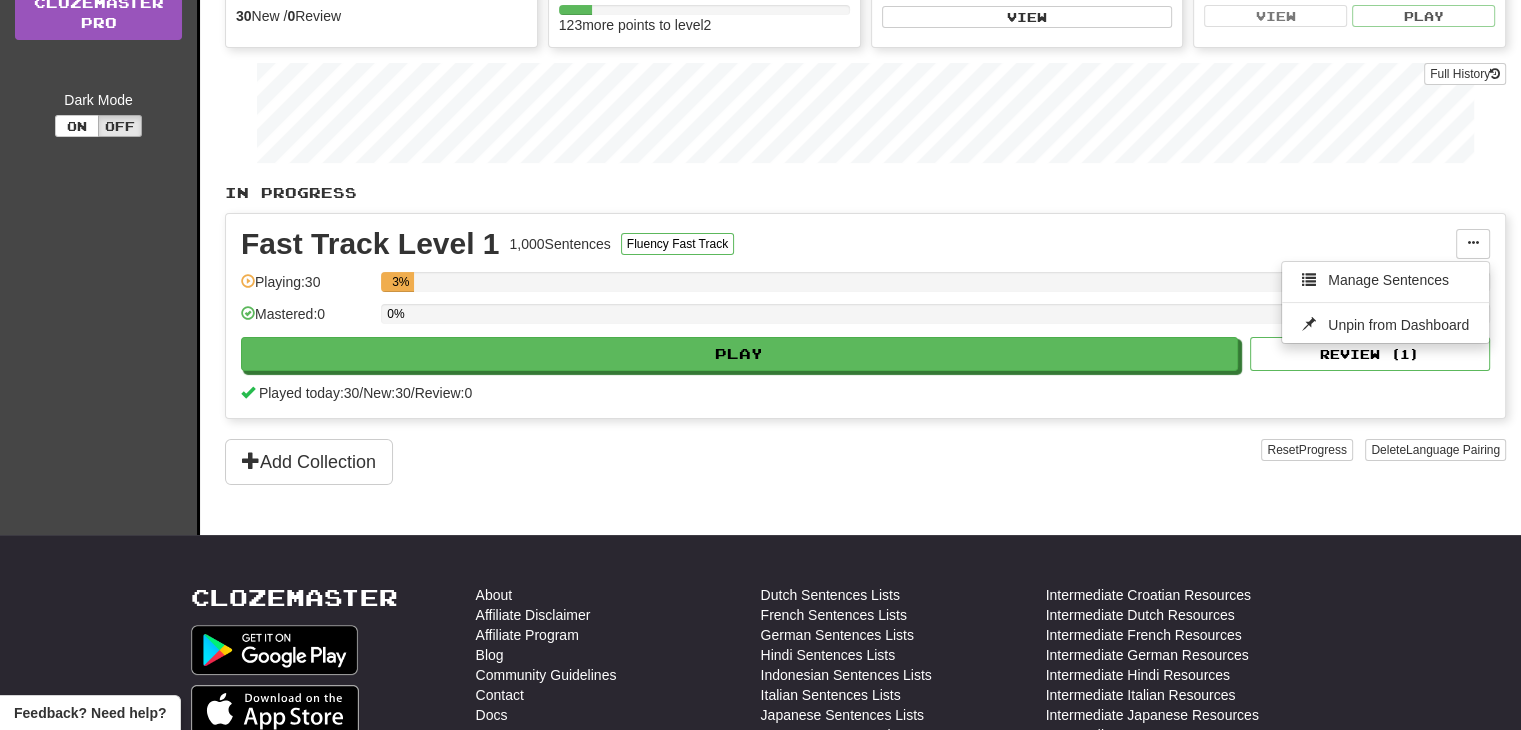click on "Fast Track Level 1 1,000  Sentences Fluency Fast Track" at bounding box center (848, 244) 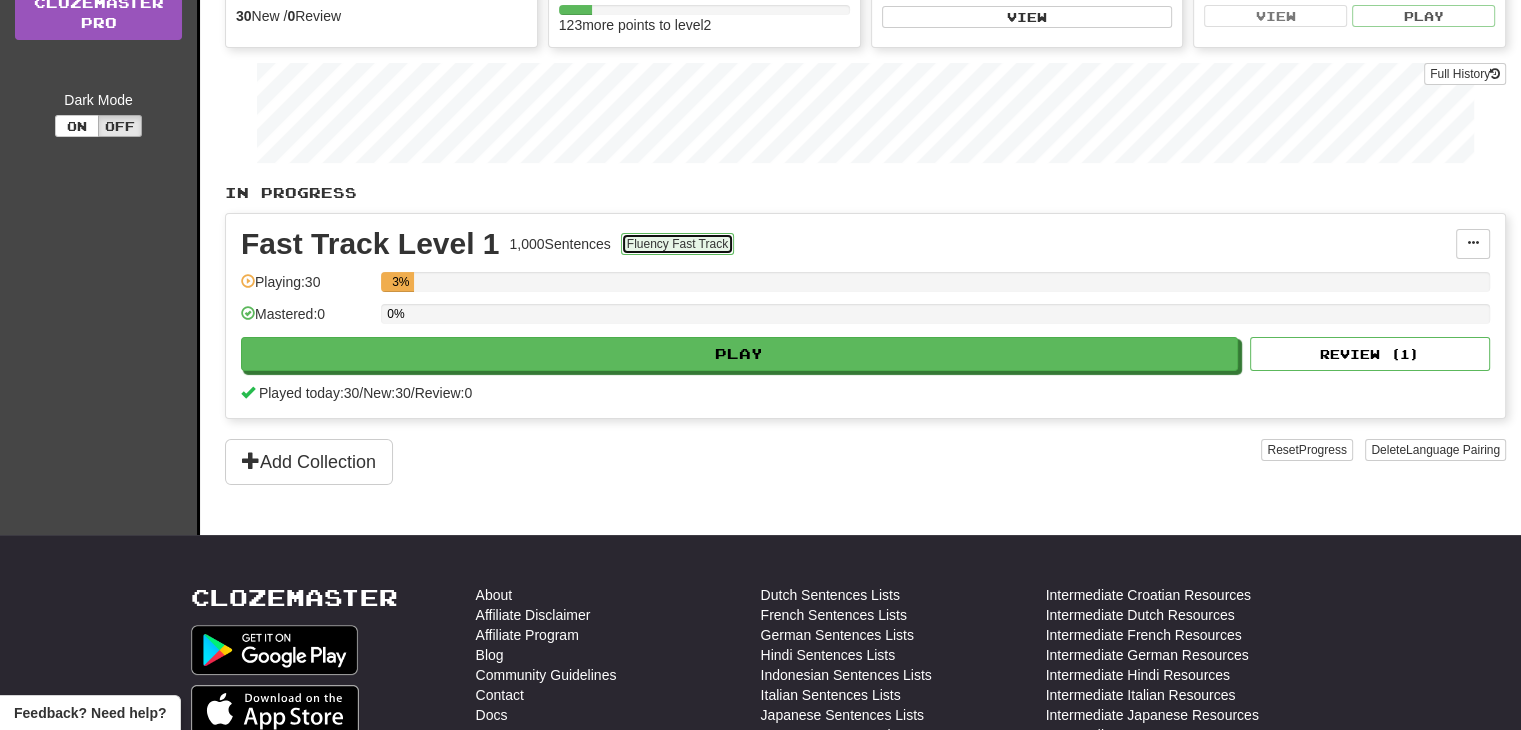 click on "Fluency Fast Track" at bounding box center [677, 244] 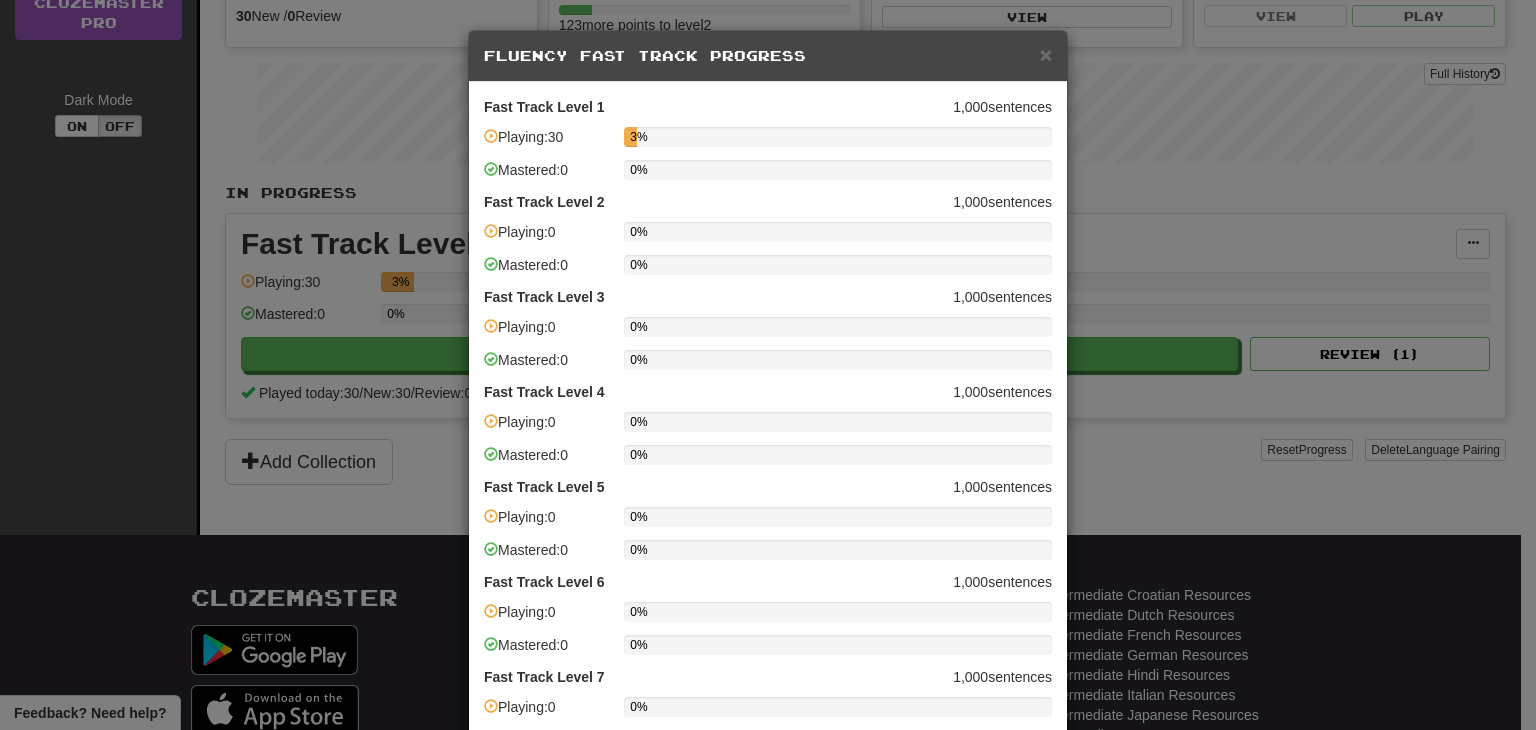 click on "× Fluency Fast Track Progress Fast Track Level 1   1,000  sentences  Playing:  30 3%  Mastered:  0 0% Fast Track Level 2   1,000  sentences  Playing:  0 0%  Mastered:  0 0% Fast Track Level 3   1,000  sentences  Playing:  0 0%  Mastered:  0 0% Fast Track Level 4   1,000  sentences  Playing:  0 0%  Mastered:  0 0% Fast Track Level 5   1,000  sentences  Playing:  0 0%  Mastered:  0 0% Fast Track Level 6   1,000  sentences  Playing:  0 0%  Mastered:  0 0% Fast Track Level 7   1,000  sentences  Playing:  0 0%  Mastered:  0 0% Fast Track Level 8   1,000  sentences  Playing:  0 0%  Mastered:  0 0% Fast Track Level 9   1,000  sentences  Playing:  0 0%  Mastered:  0 0% Fast Track Level 10   1,000  sentences  Playing:  0 0%  Mastered:  0 0% Go to  Fluency Fast Track   Collections Close" at bounding box center (768, 365) 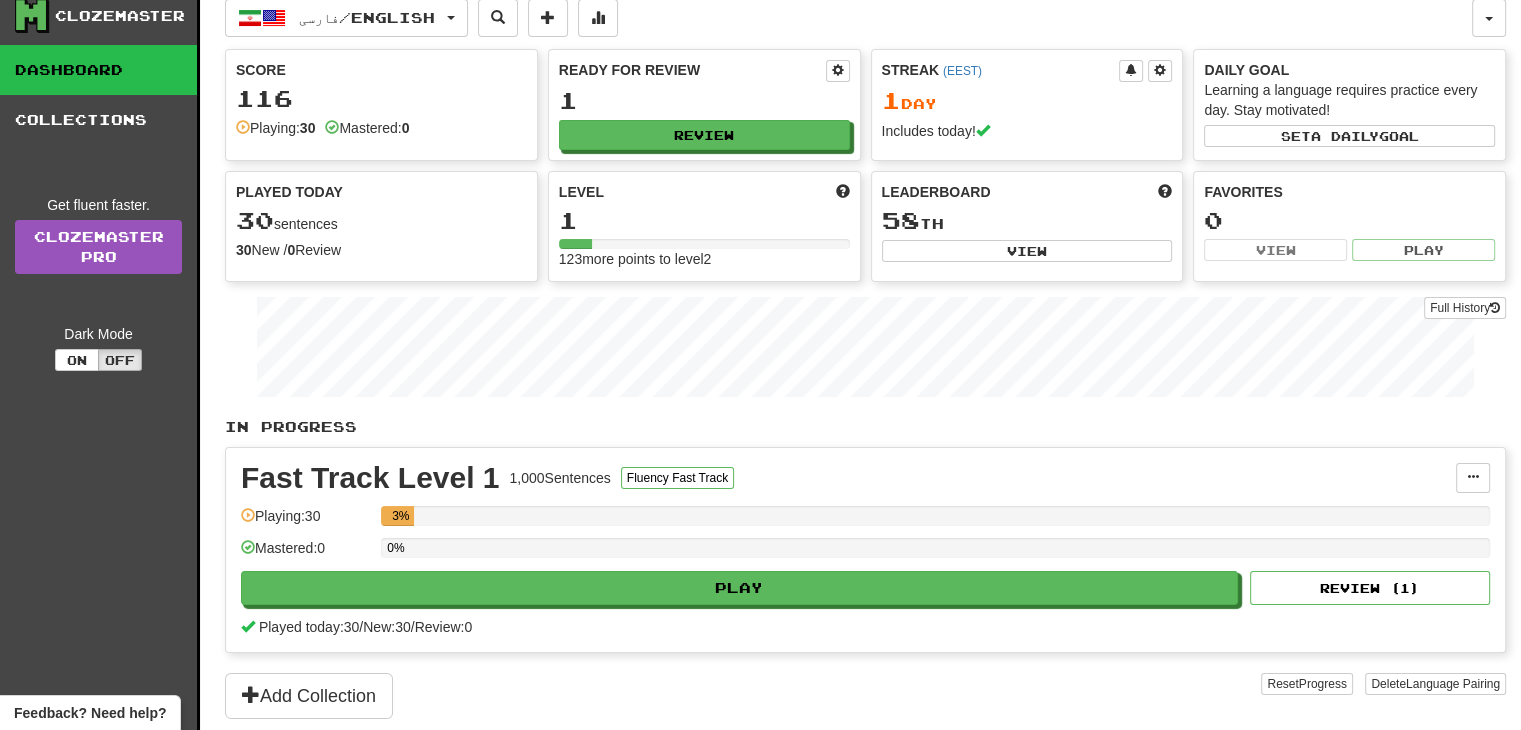 scroll, scrollTop: 0, scrollLeft: 0, axis: both 